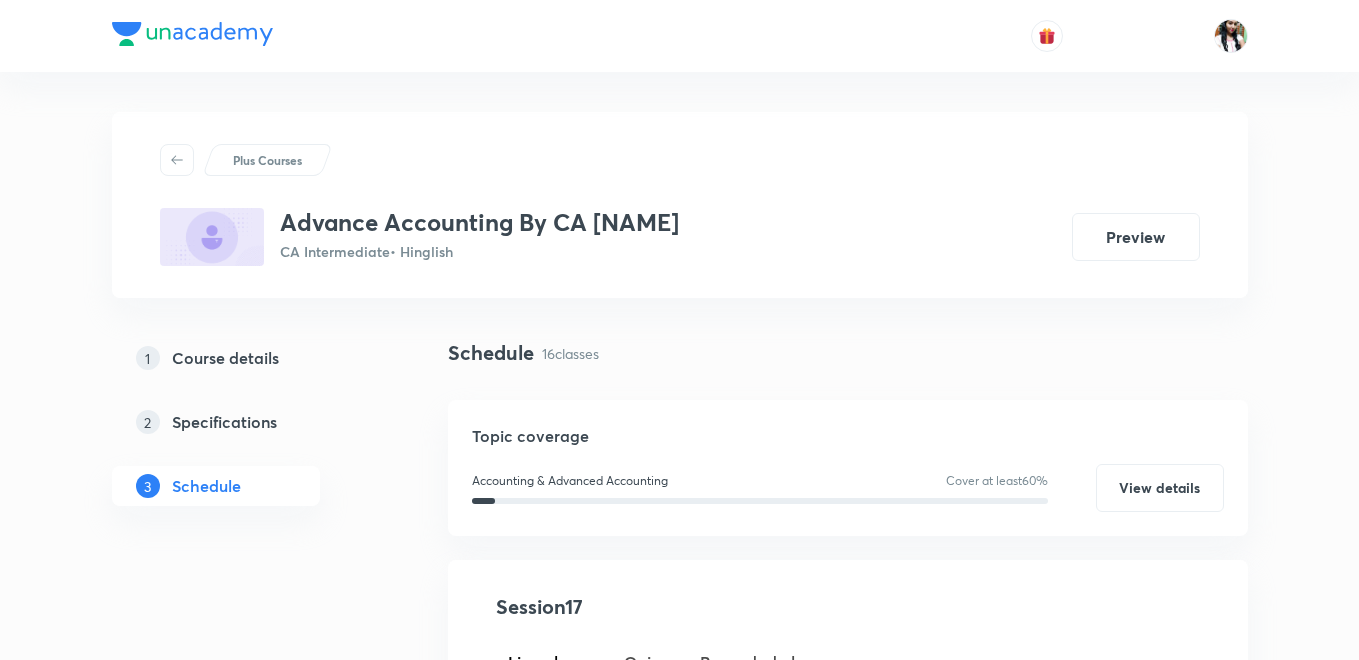 scroll, scrollTop: 2346, scrollLeft: 0, axis: vertical 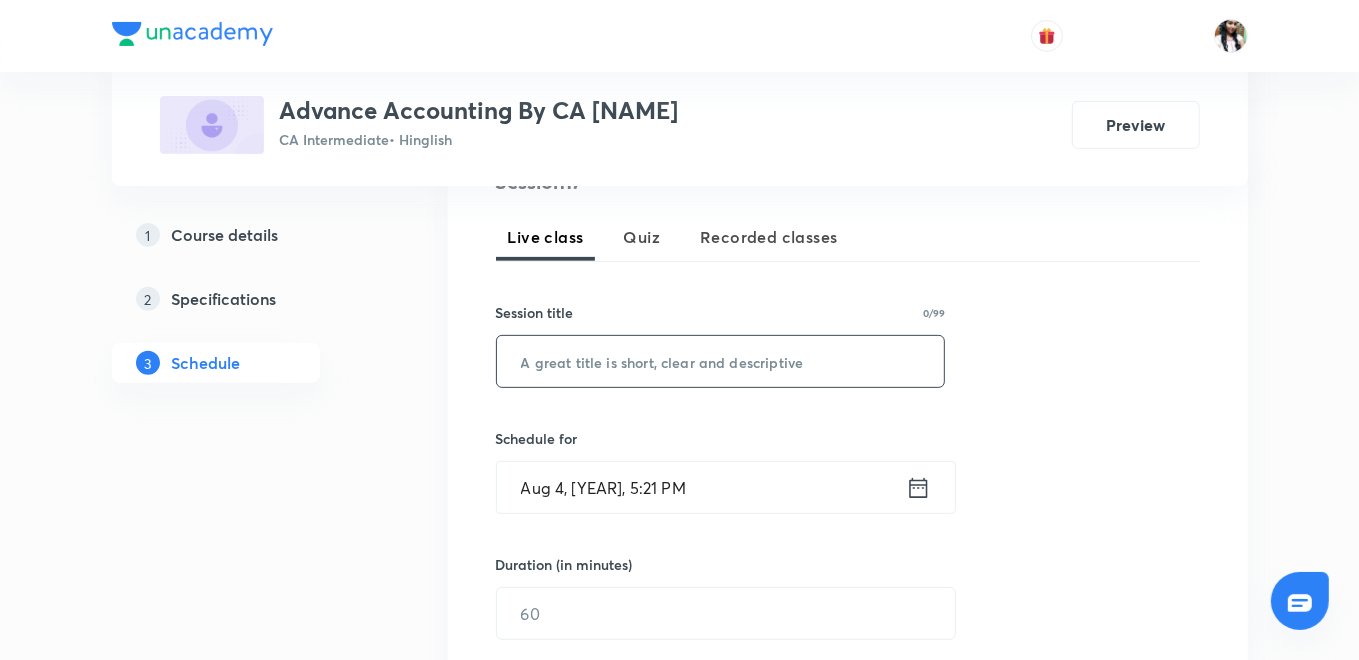 click at bounding box center [721, 361] 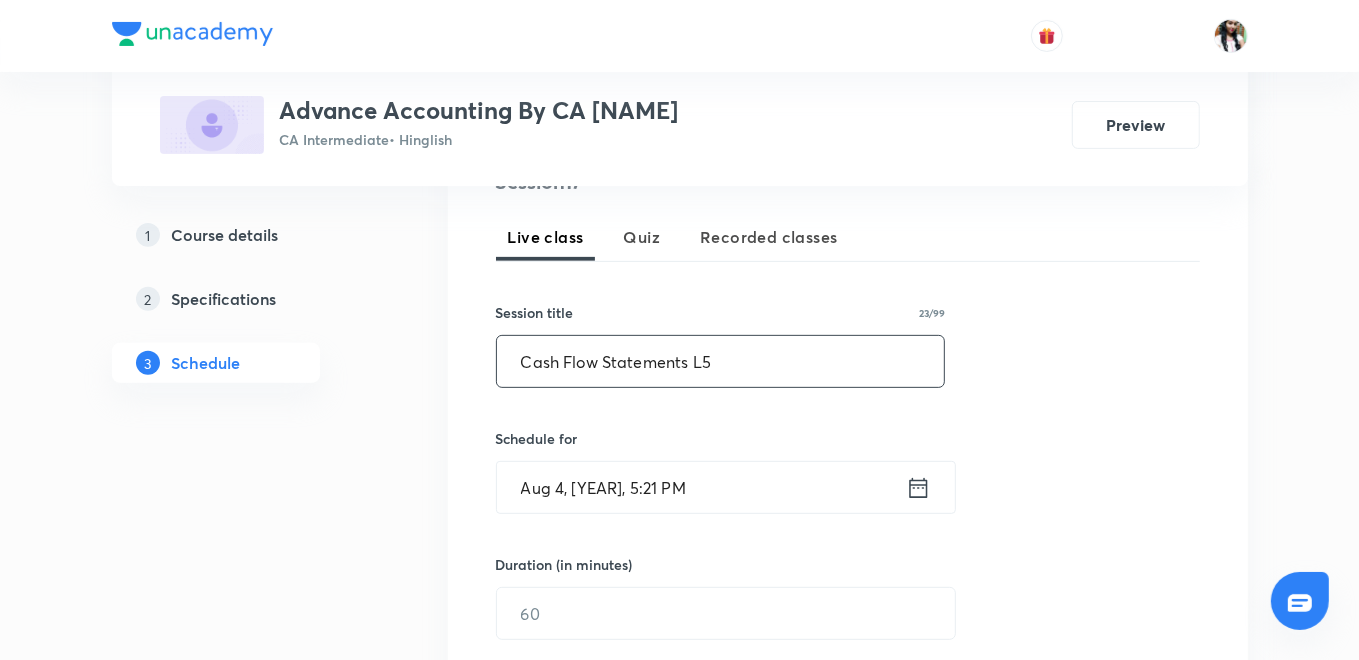 type on "Cash Flow Statements L5" 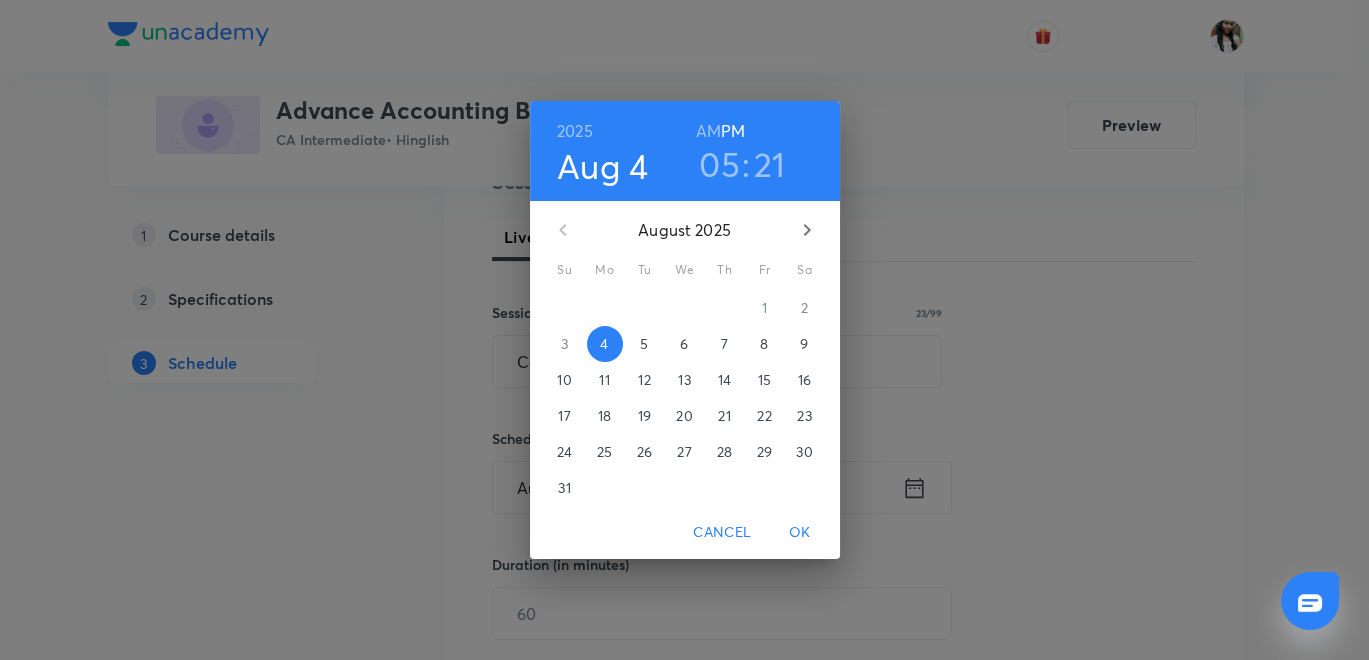 click on "5" at bounding box center (645, 344) 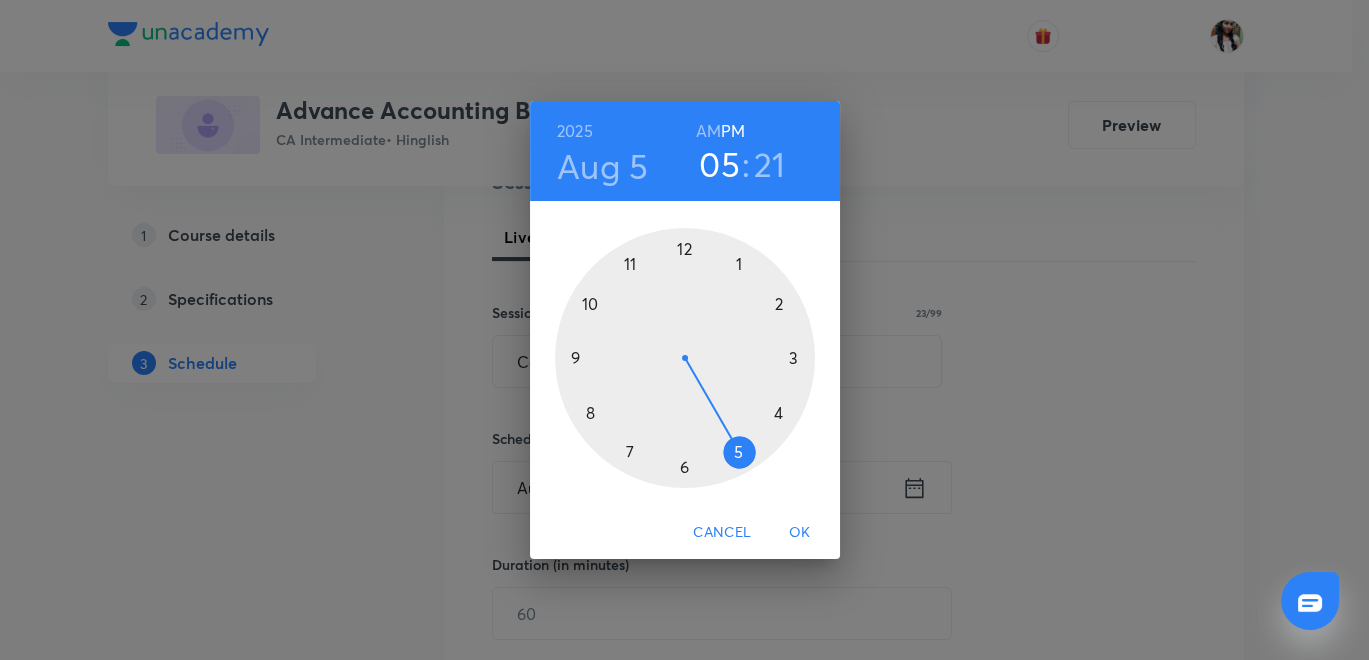 click on "[YEAR] Aug 5 05 : 21 AM PM" at bounding box center [685, 151] 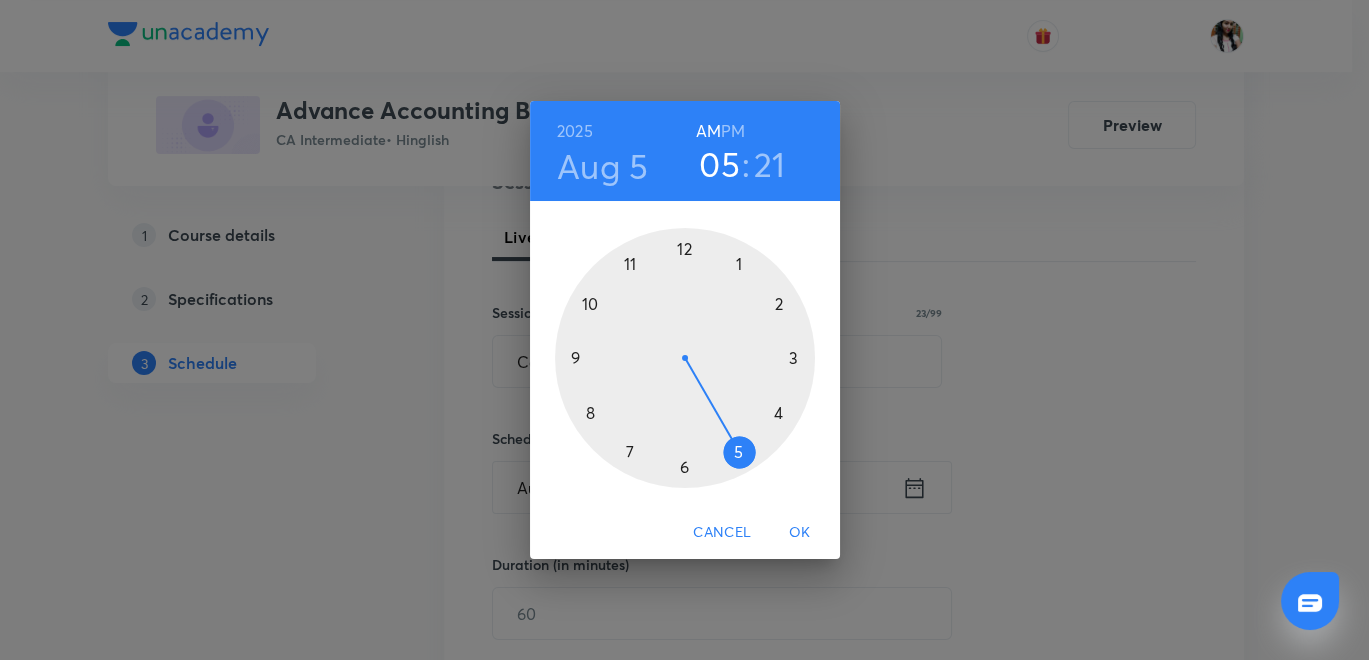 click at bounding box center (685, 358) 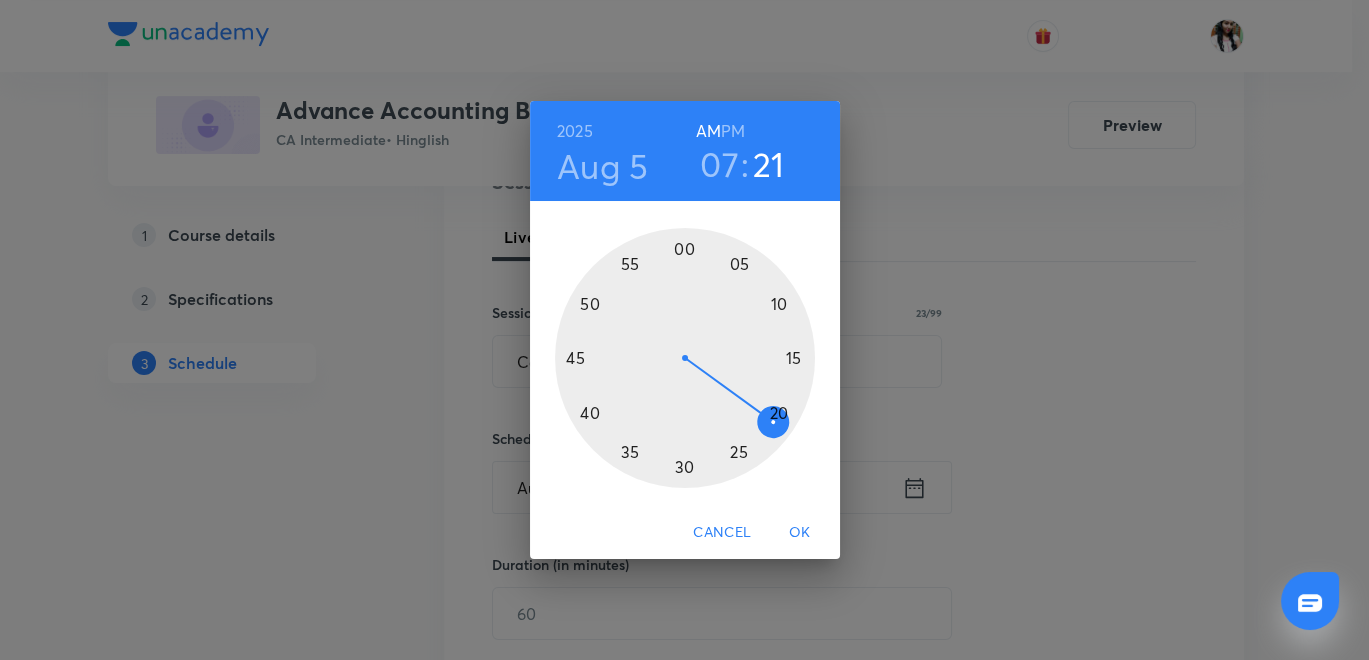 click at bounding box center (685, 358) 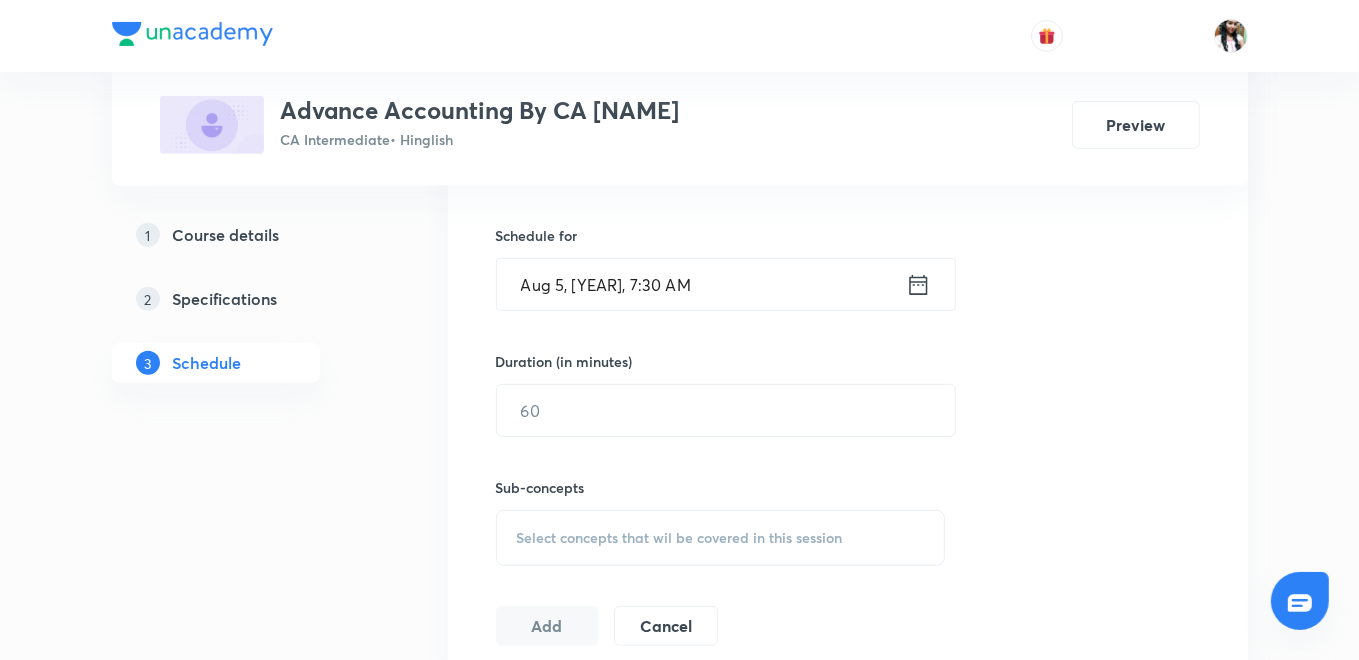 scroll, scrollTop: 648, scrollLeft: 0, axis: vertical 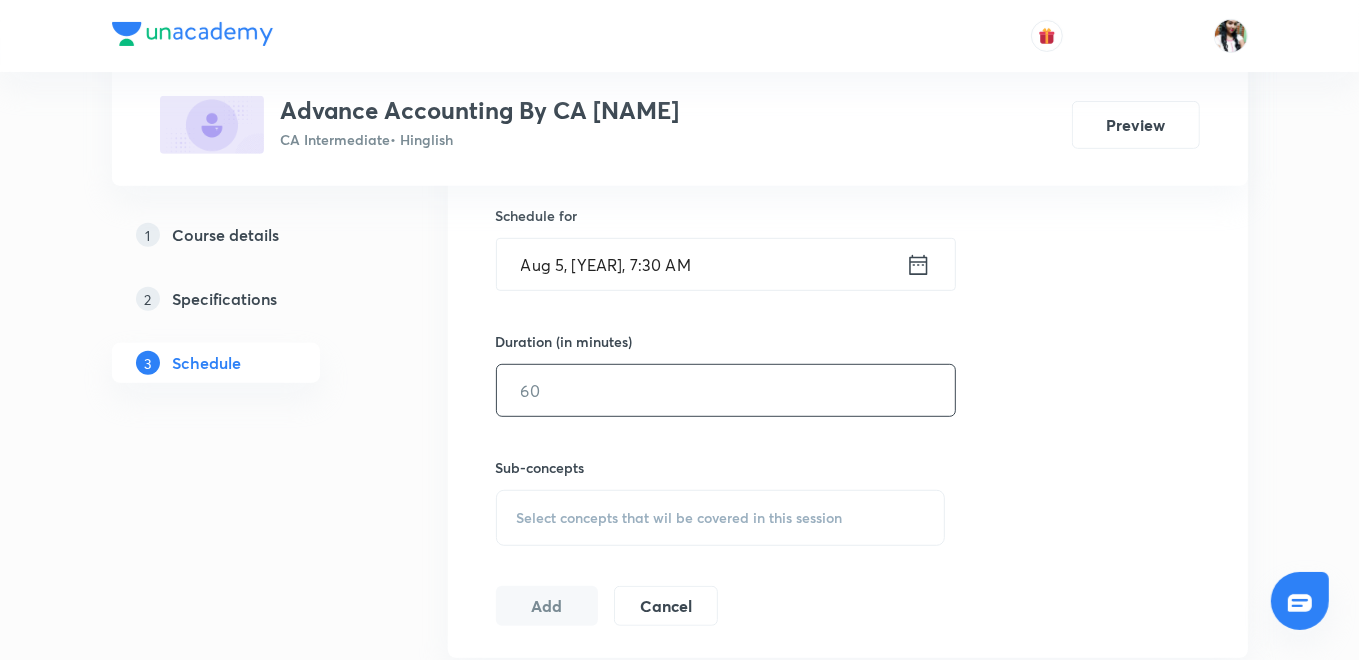 click at bounding box center [726, 390] 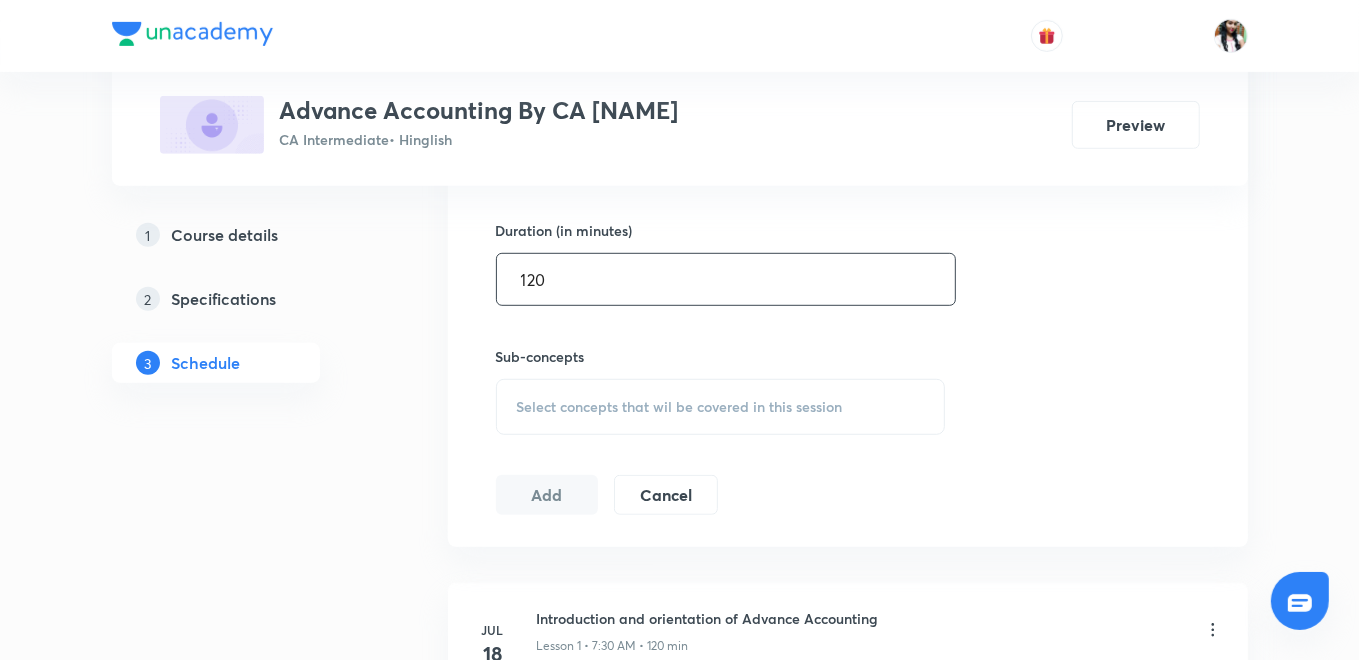 type on "120" 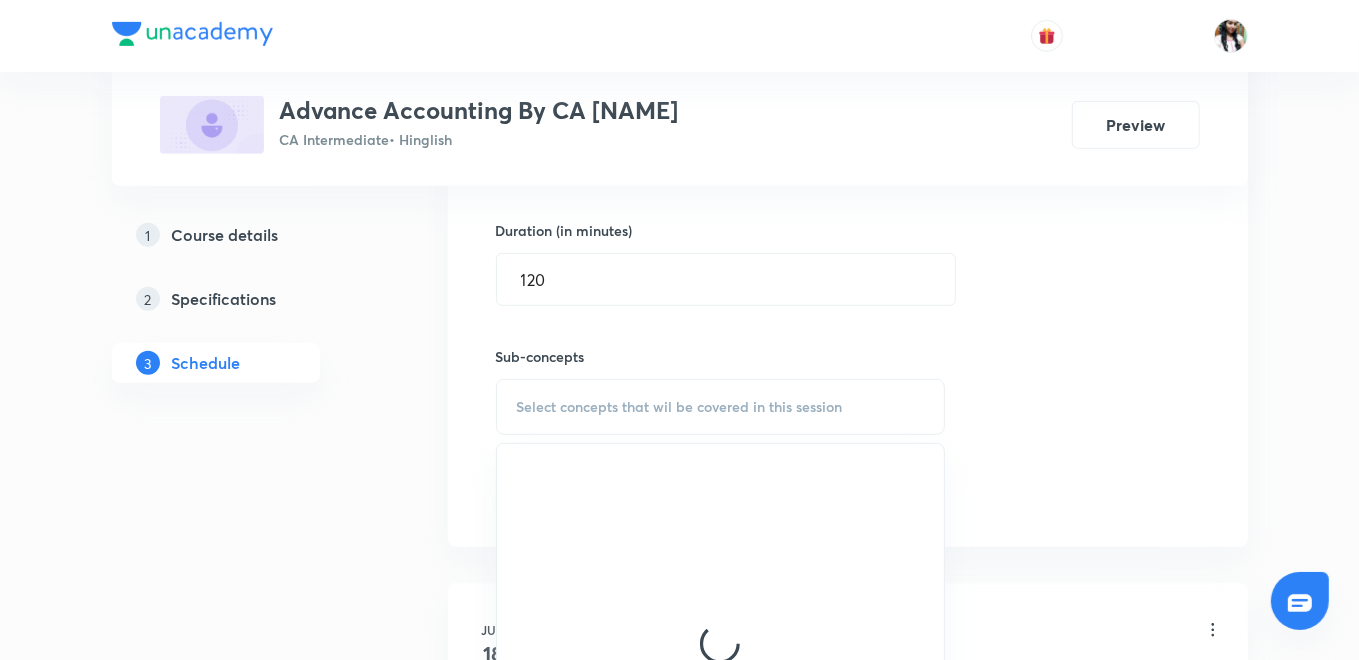 scroll, scrollTop: 870, scrollLeft: 0, axis: vertical 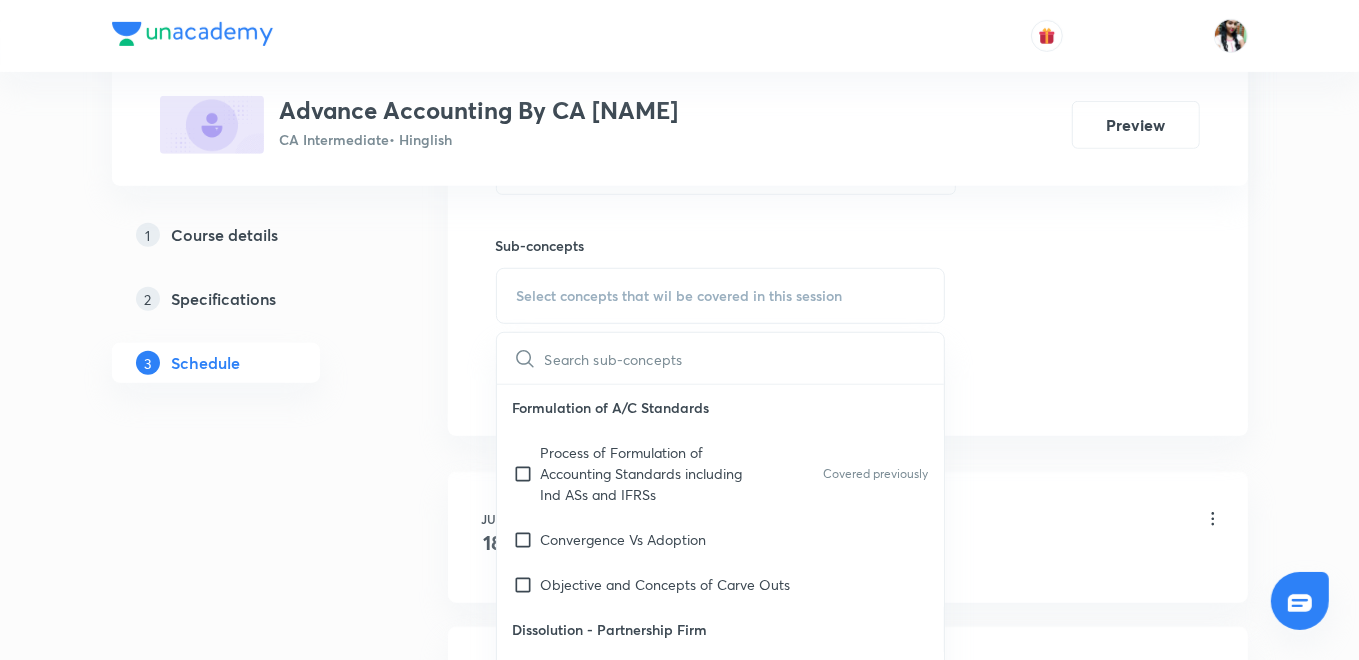 drag, startPoint x: 584, startPoint y: 452, endPoint x: 553, endPoint y: 438, distance: 34.0147 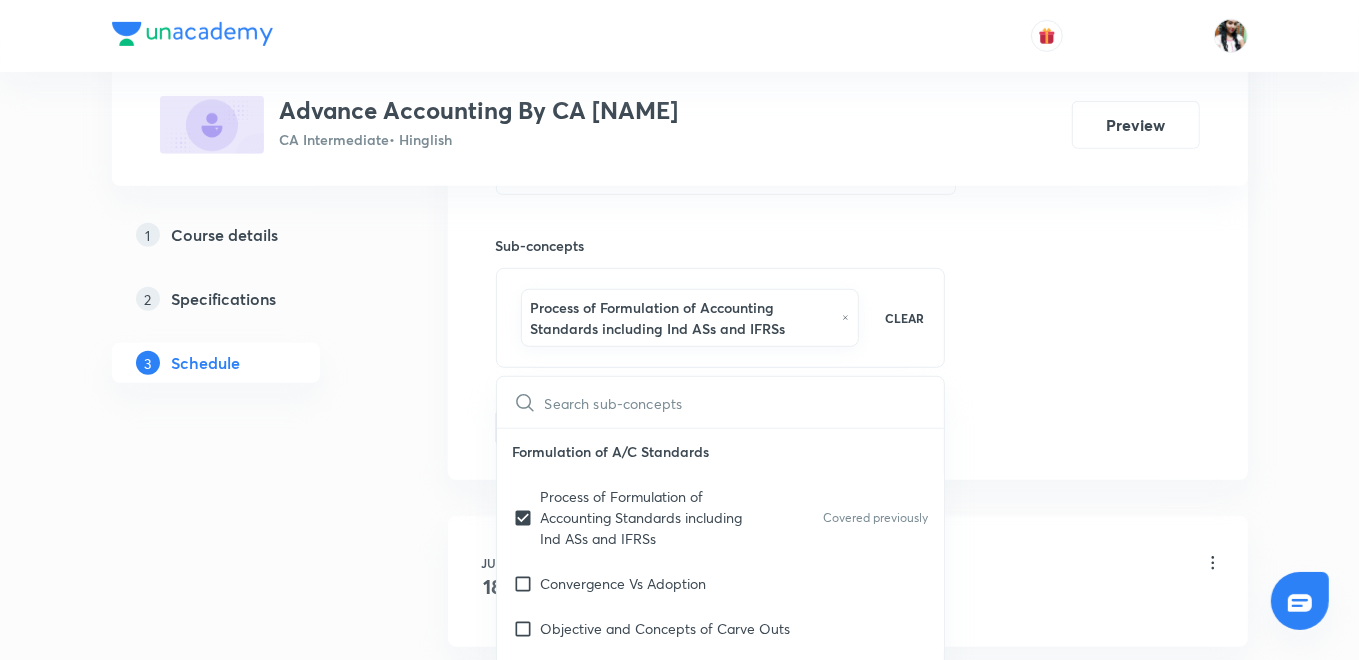 drag, startPoint x: 479, startPoint y: 412, endPoint x: 474, endPoint y: 399, distance: 13.928389 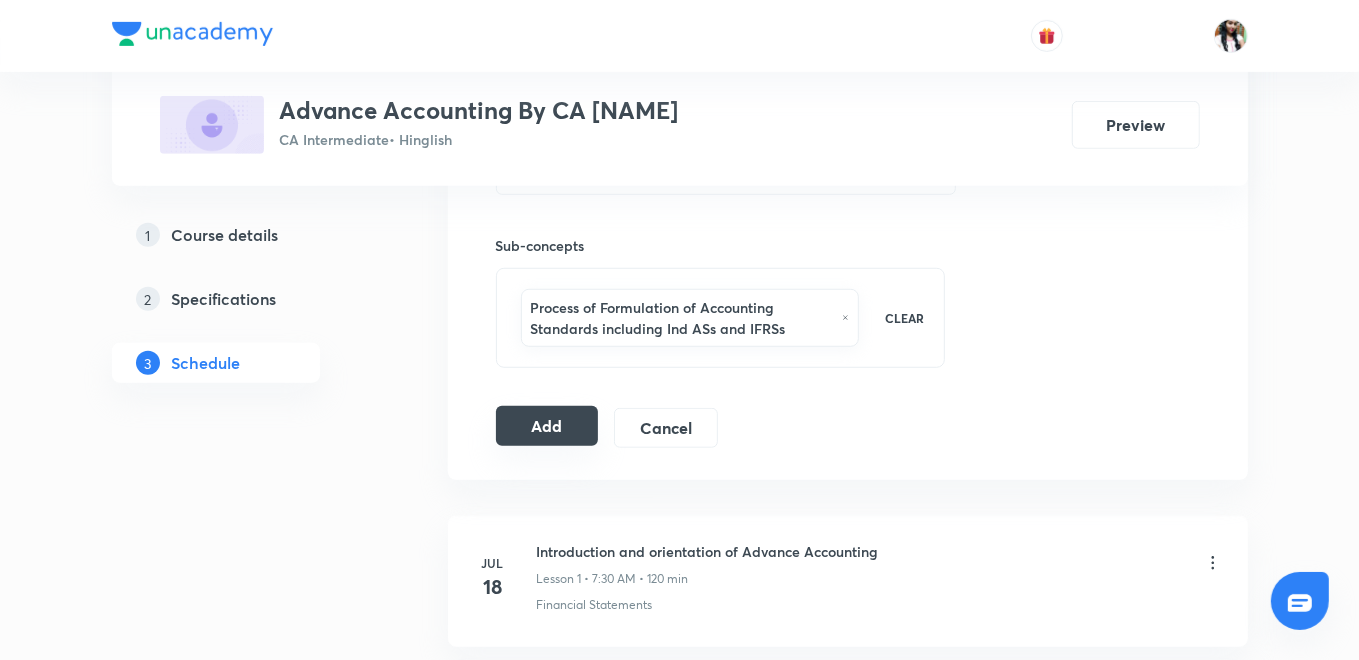 click on "Add" at bounding box center (547, 426) 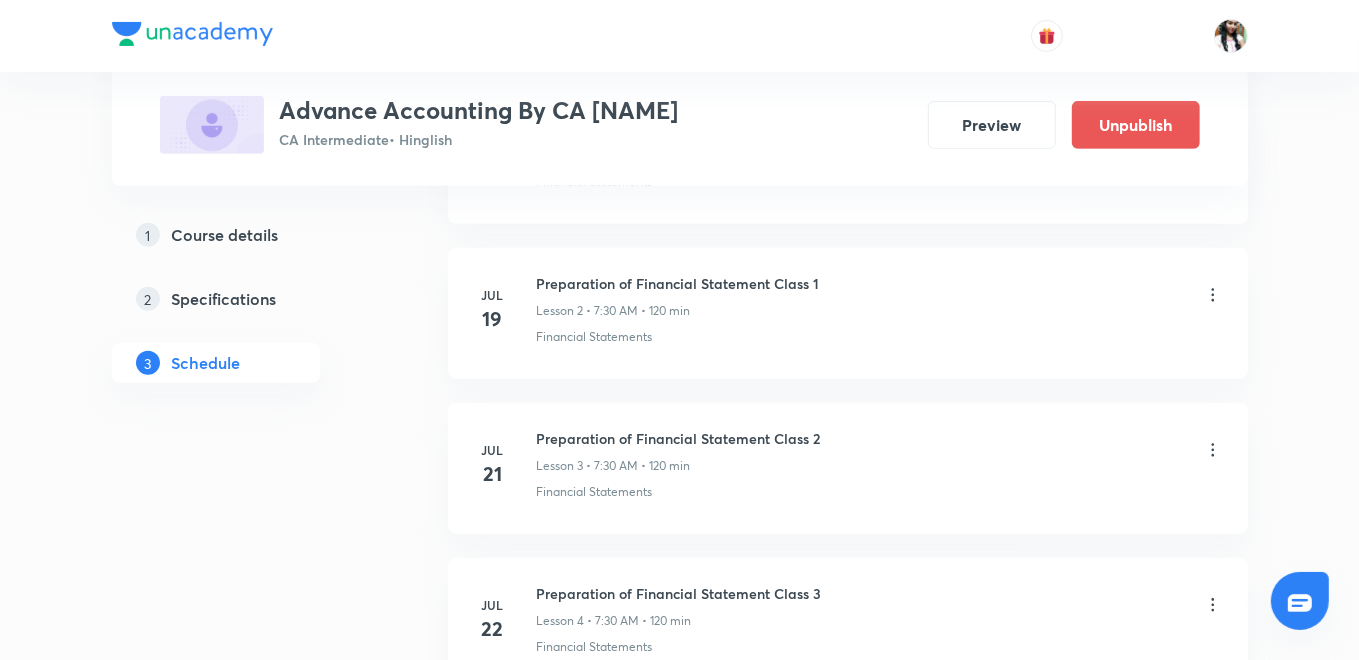 scroll, scrollTop: 254, scrollLeft: 0, axis: vertical 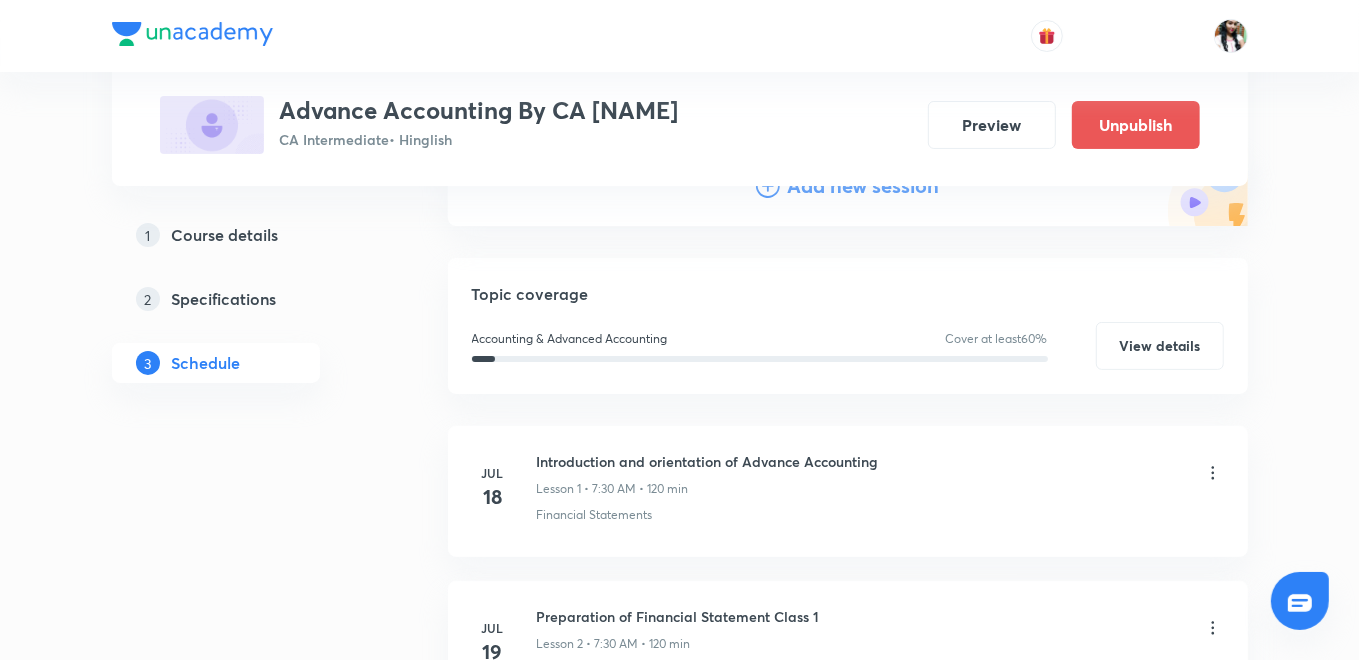 click on "Plus Courses Advance Accounting By CA [NAME] CA Intermediate  • Hinglish Preview Unpublish" at bounding box center (680, 93) 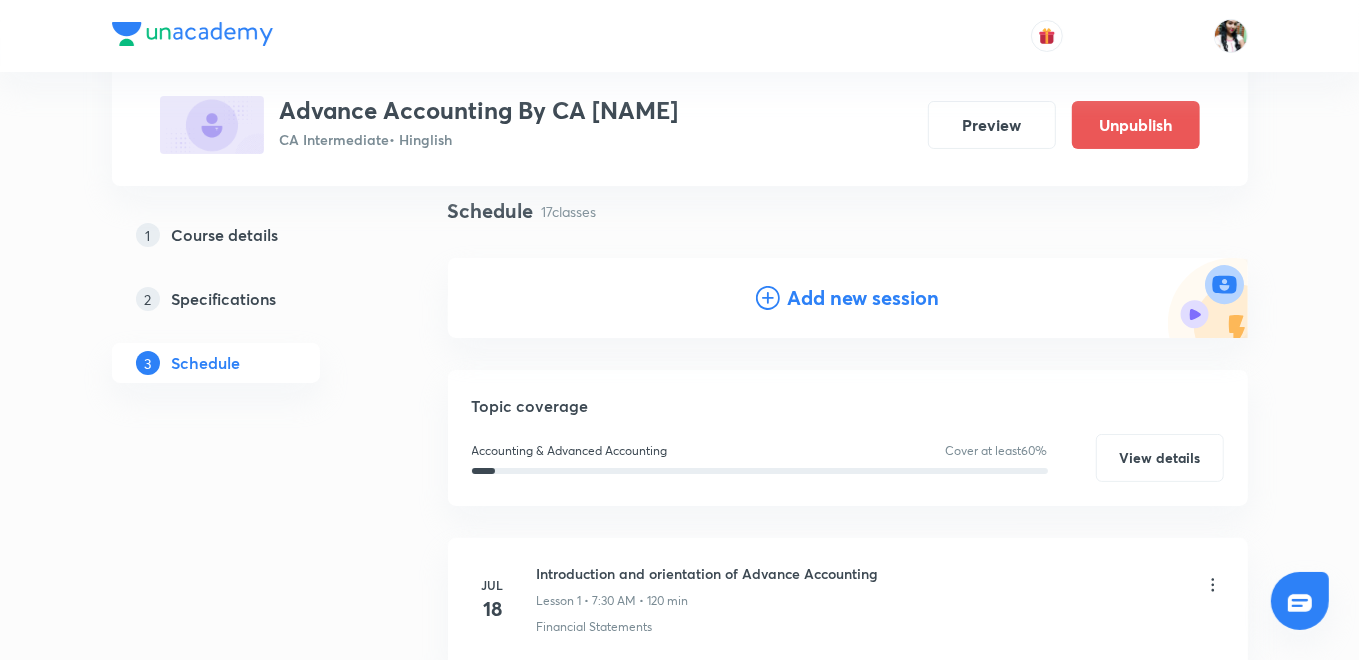 click on "Add new session" at bounding box center (864, 298) 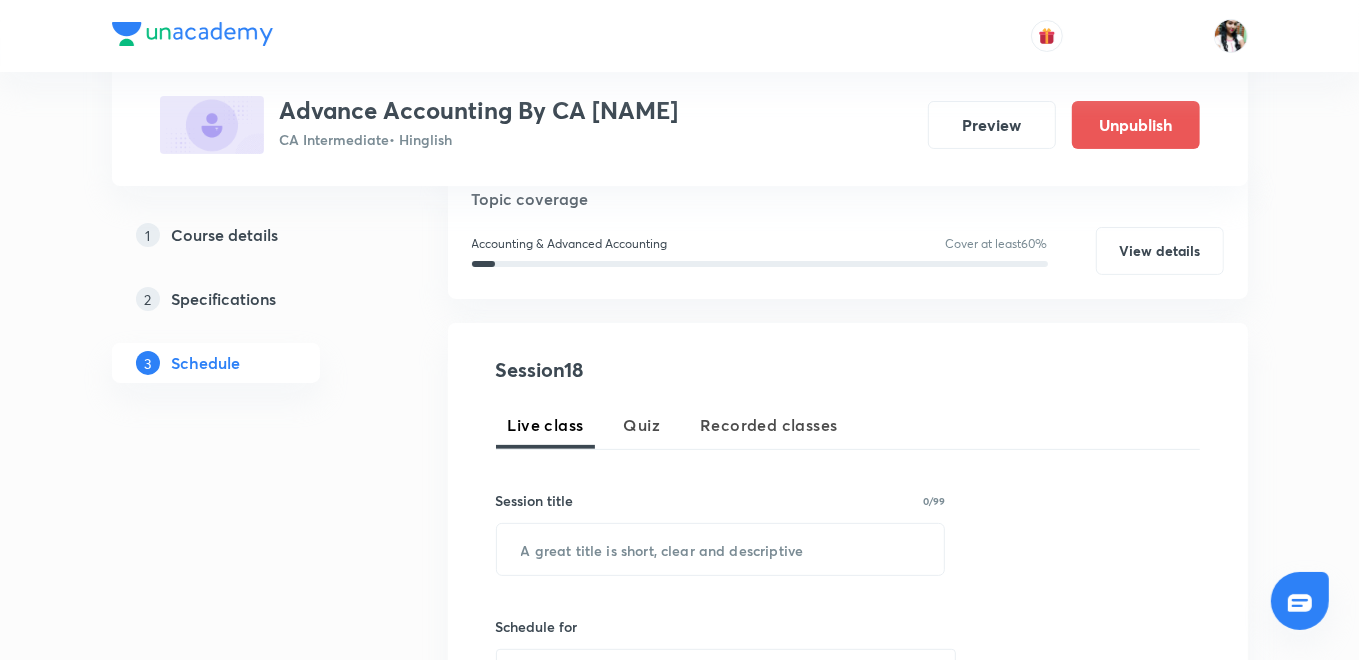 scroll, scrollTop: 476, scrollLeft: 0, axis: vertical 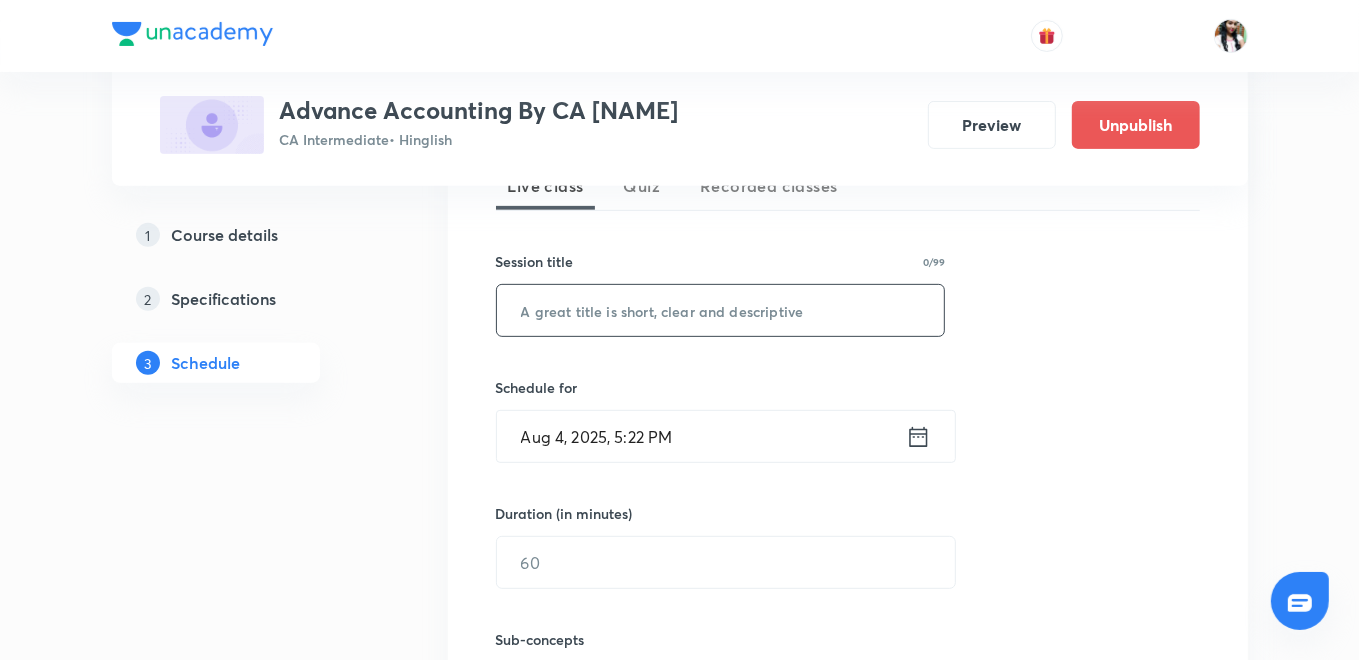 paste on "Cash Flow Statements L6" 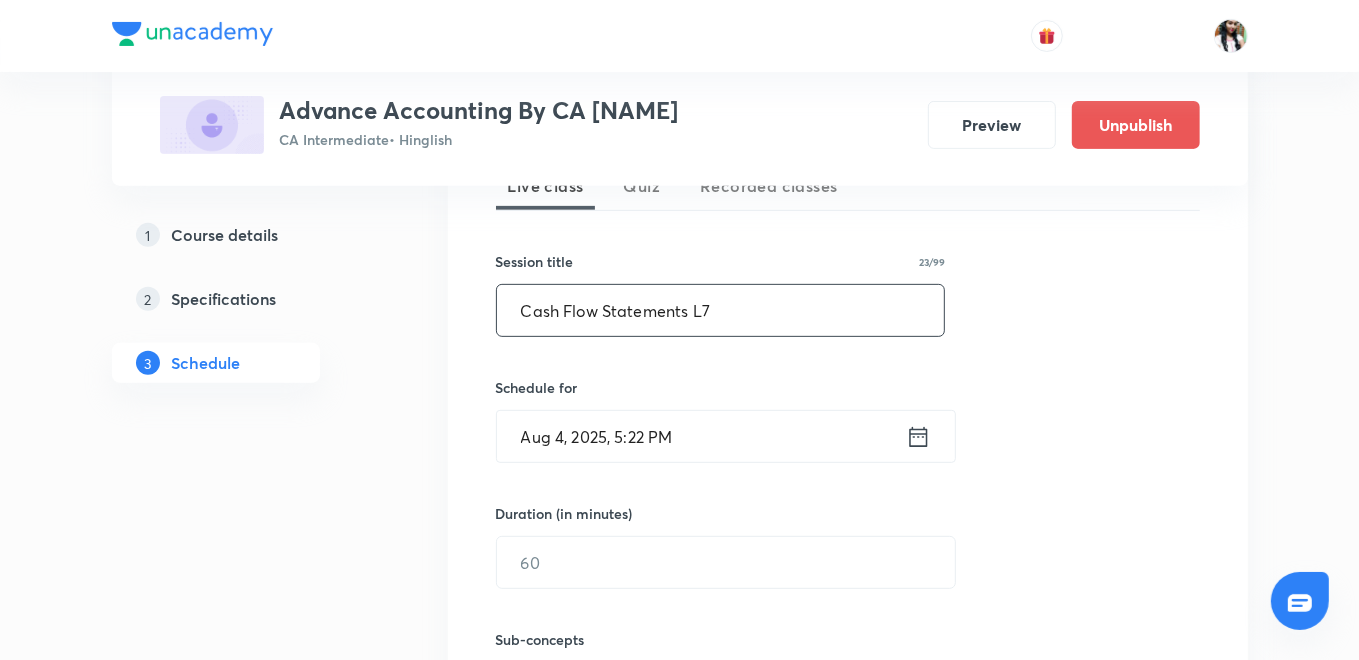 type on "Cash Flow Statements L7" 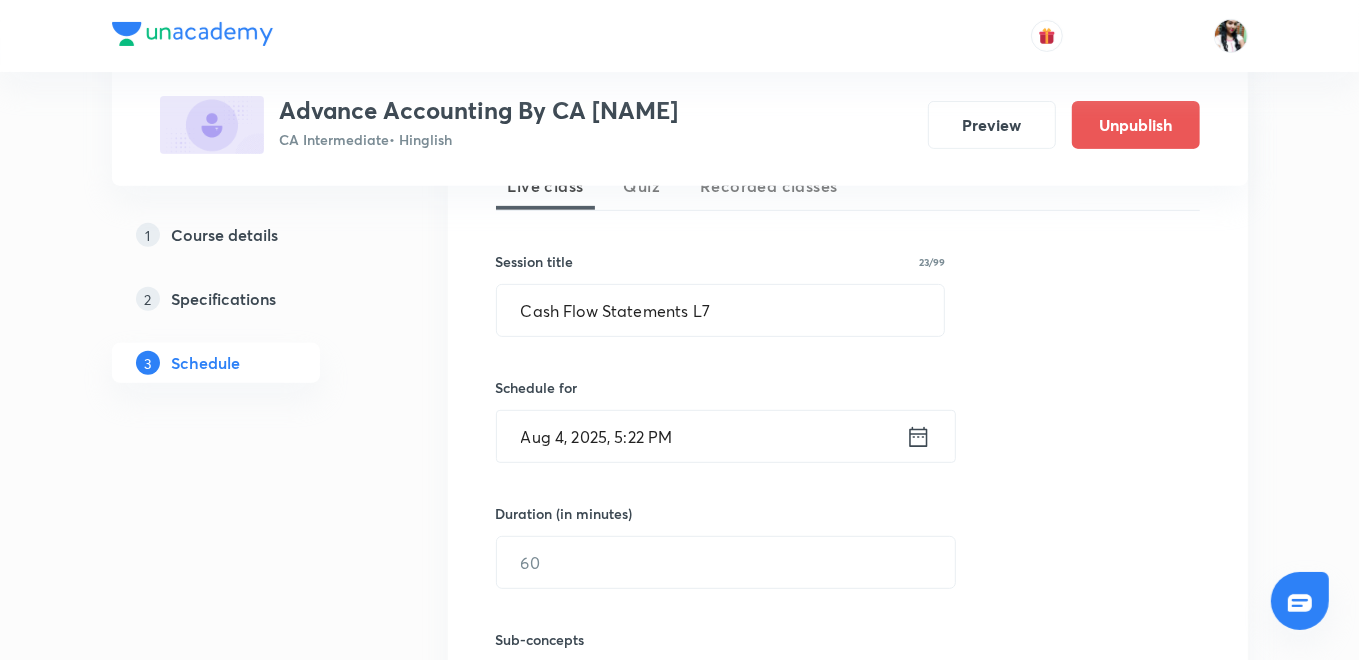 click on "Aug 4, [YEAR], 5:22 PM ​" at bounding box center (726, 436) 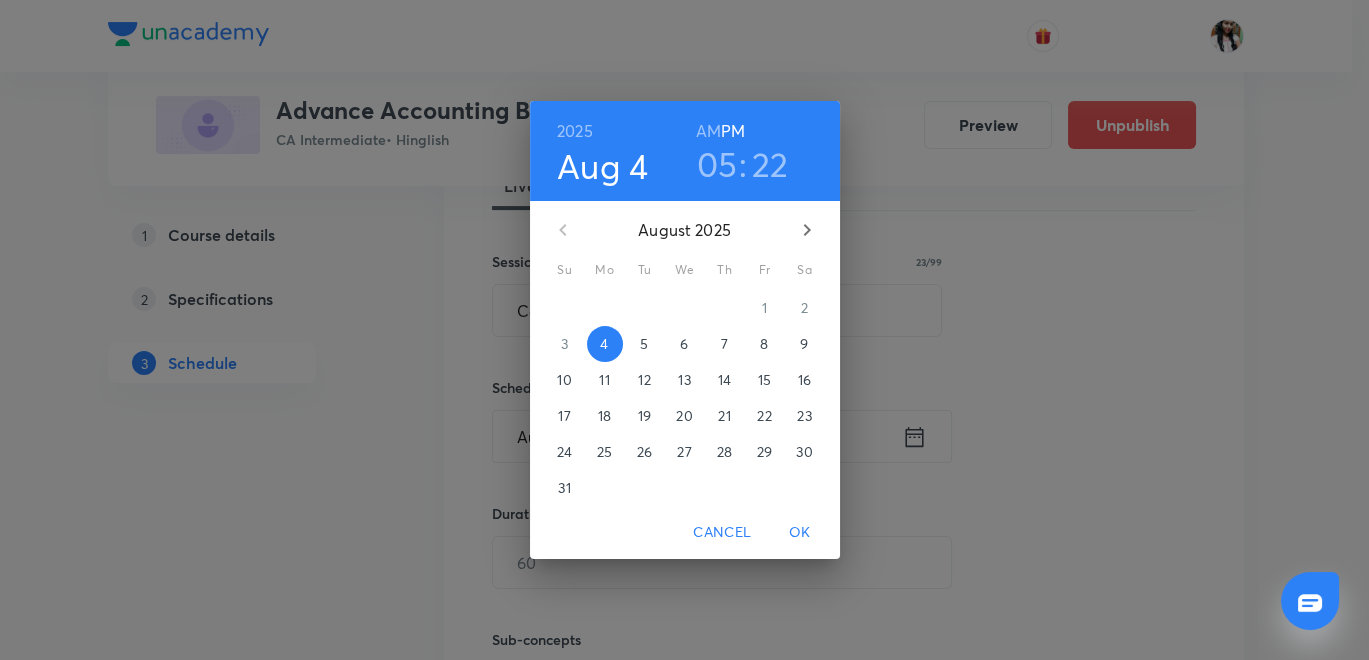 click on "6" at bounding box center (684, 344) 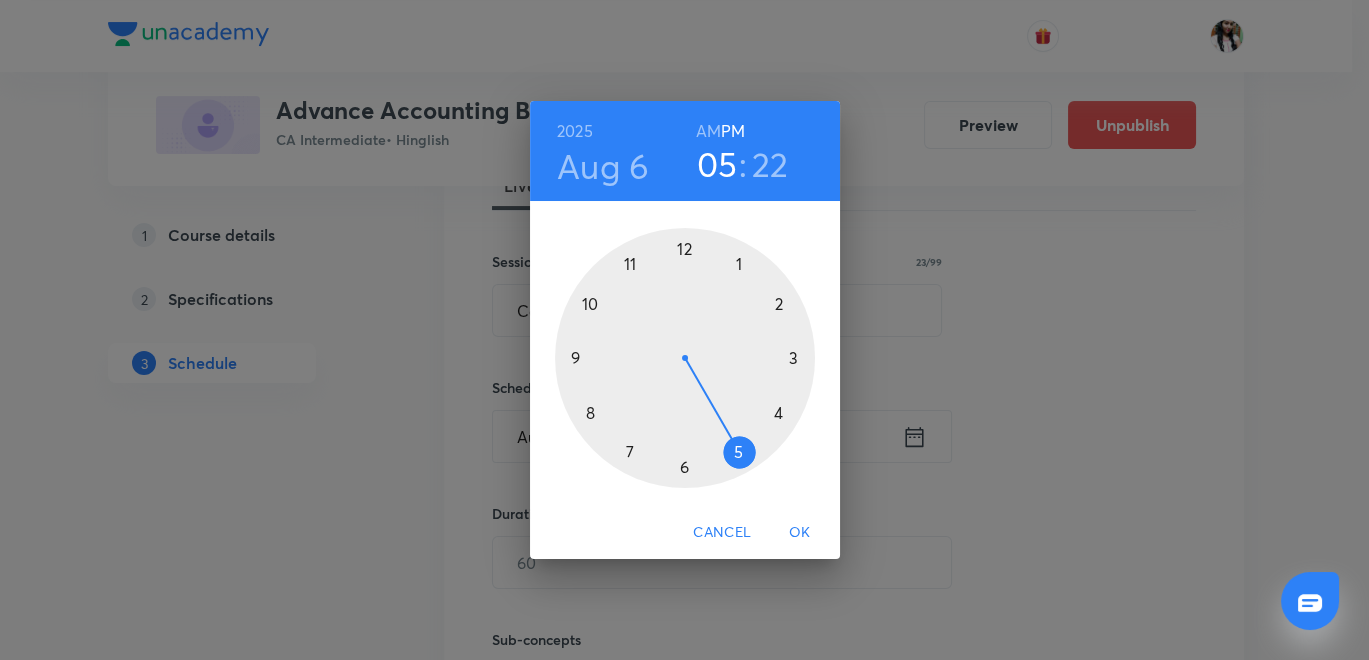 click on "AM" at bounding box center (708, 131) 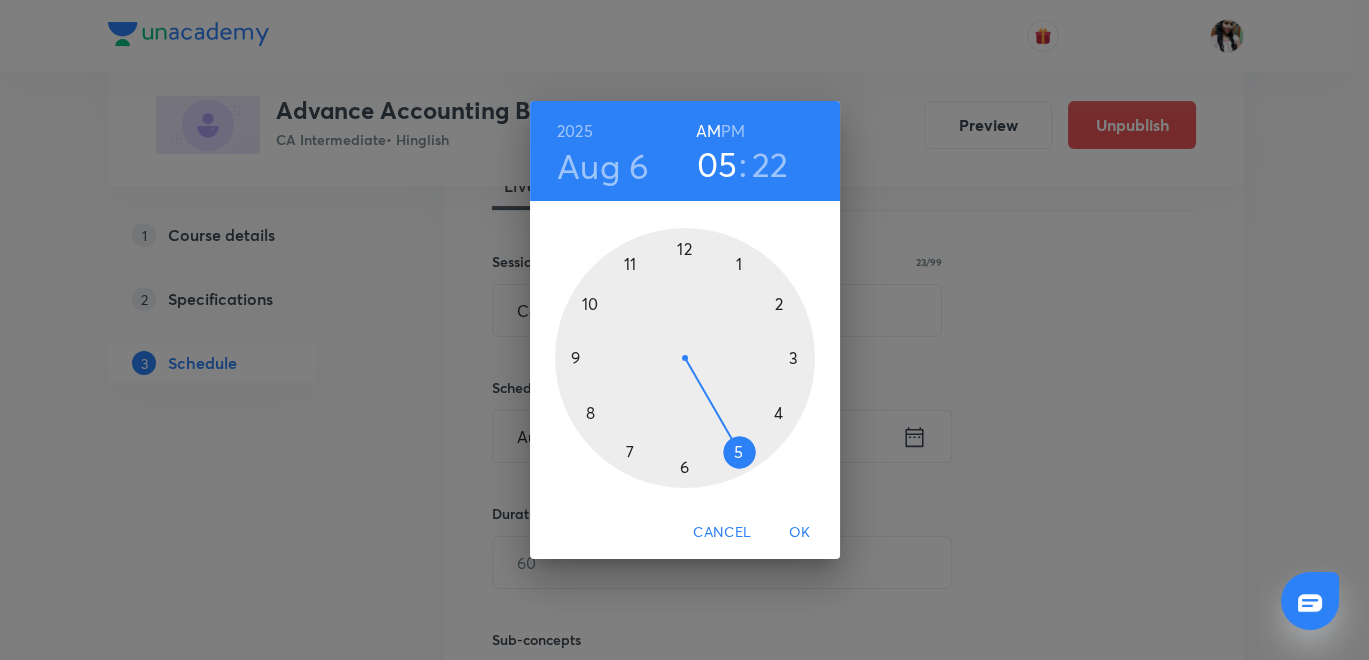 click at bounding box center [685, 358] 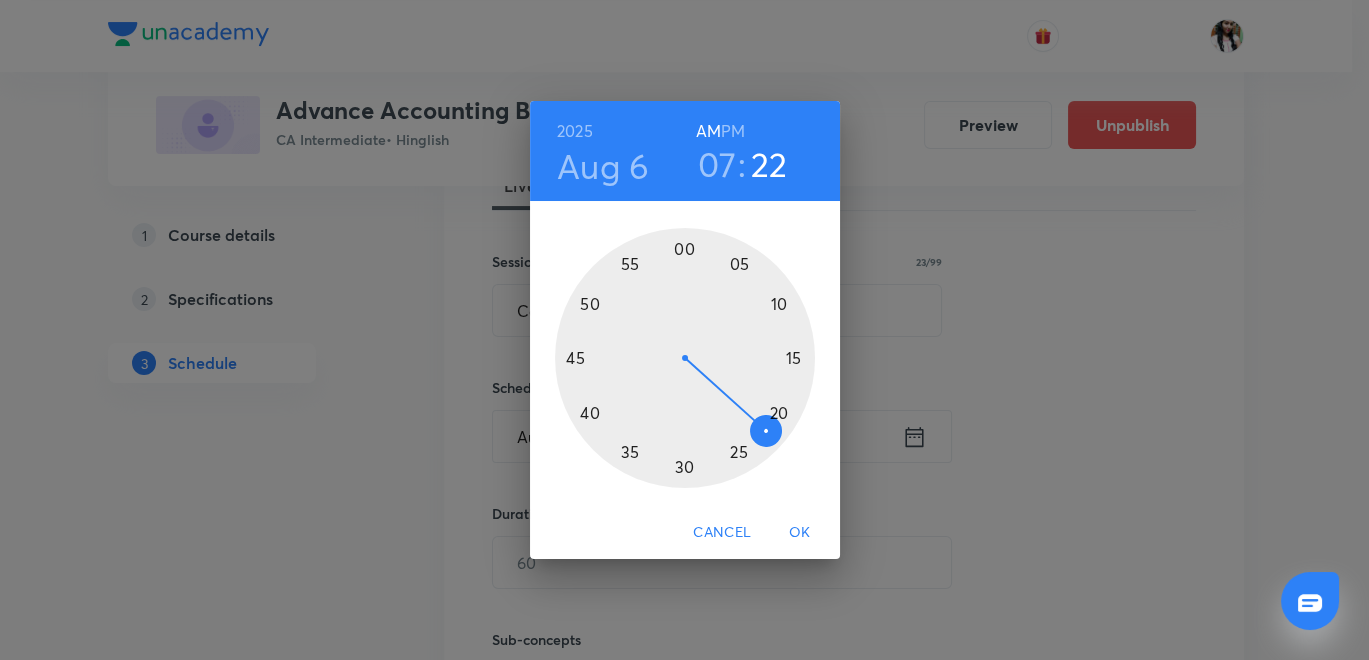click at bounding box center [685, 358] 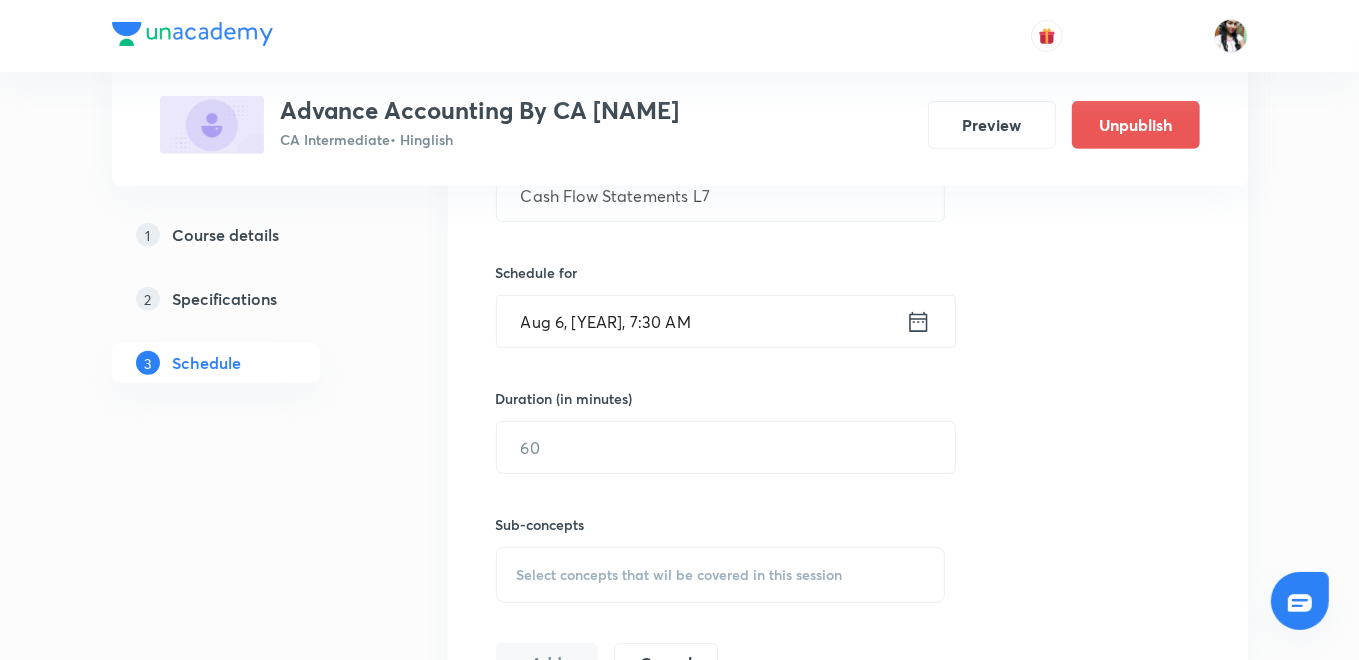 scroll, scrollTop: 698, scrollLeft: 0, axis: vertical 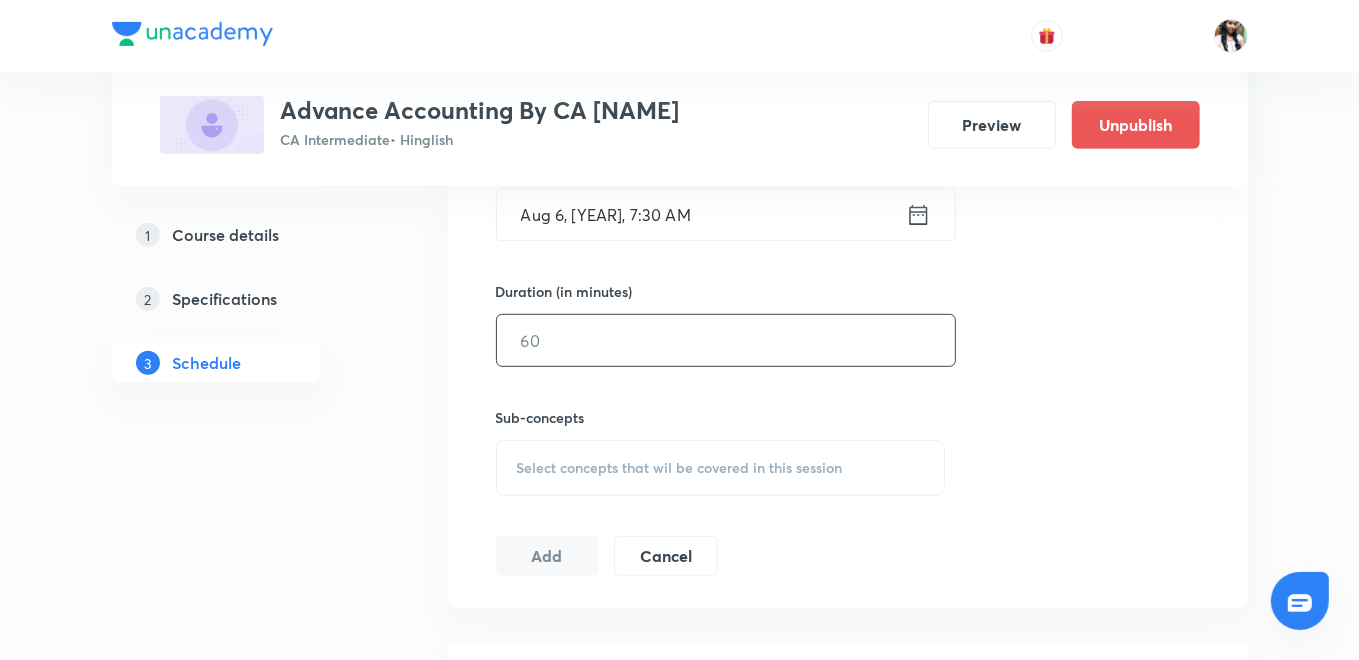 click at bounding box center (726, 340) 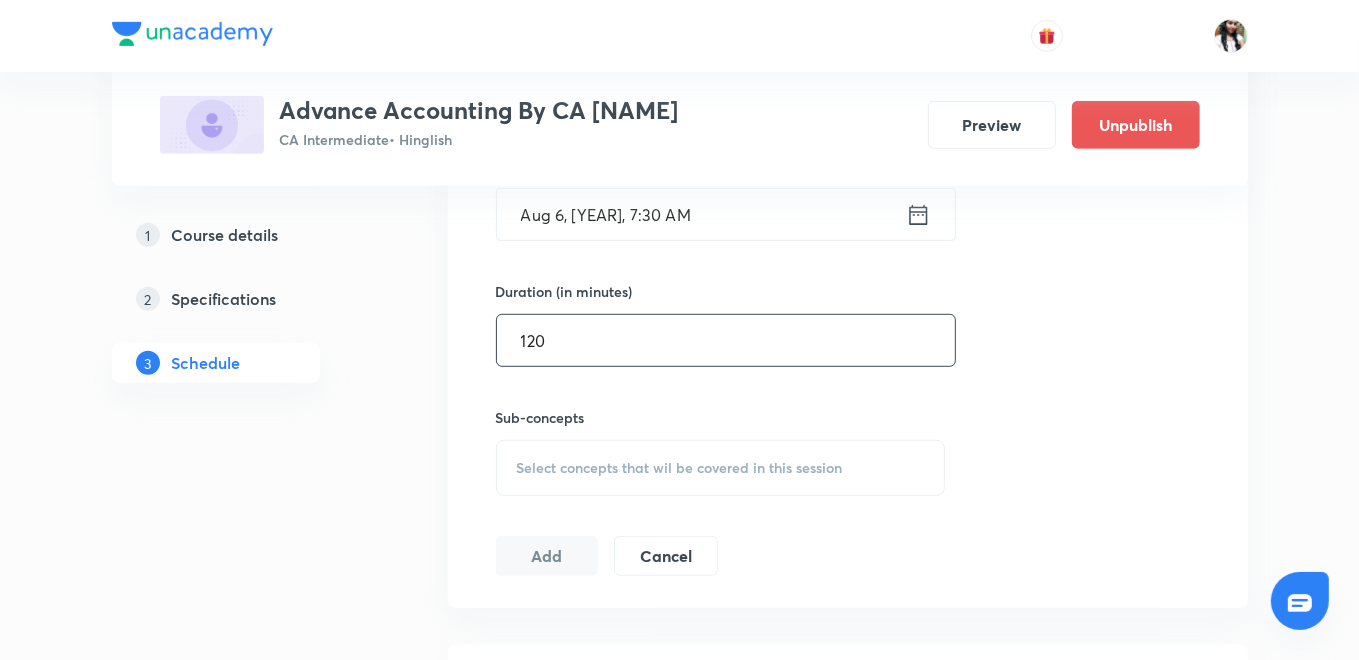 scroll, scrollTop: 809, scrollLeft: 0, axis: vertical 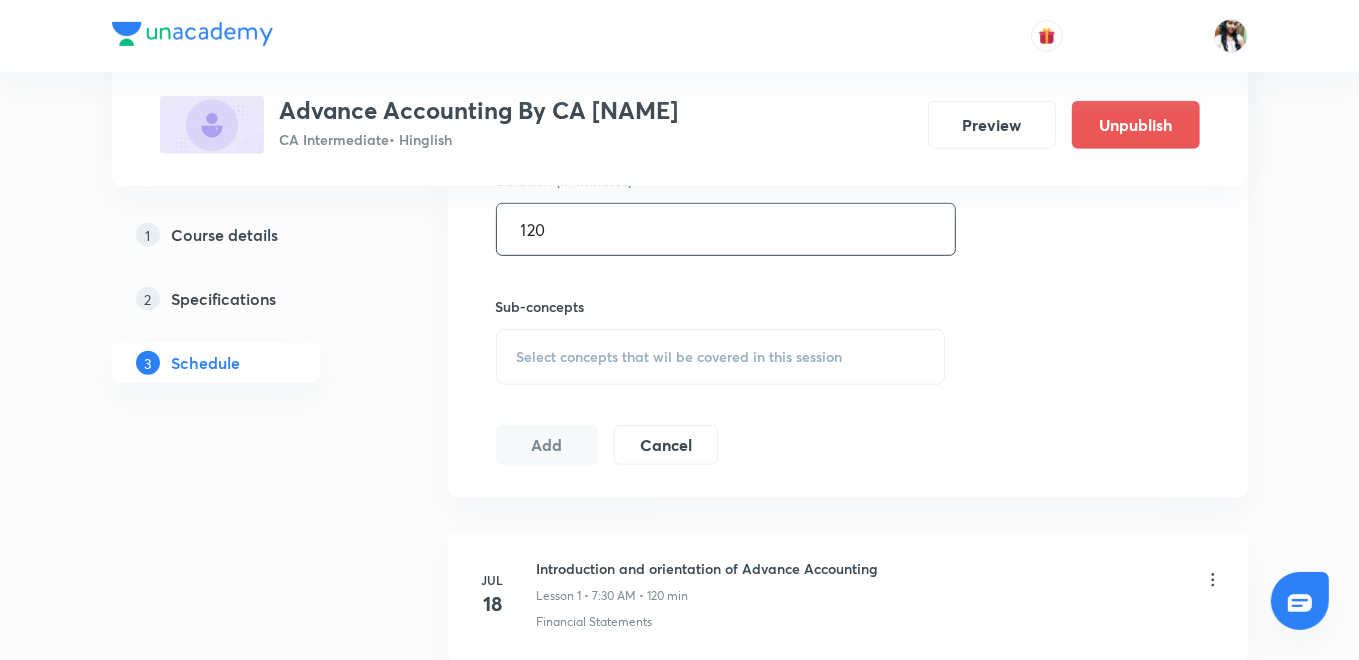 type on "120" 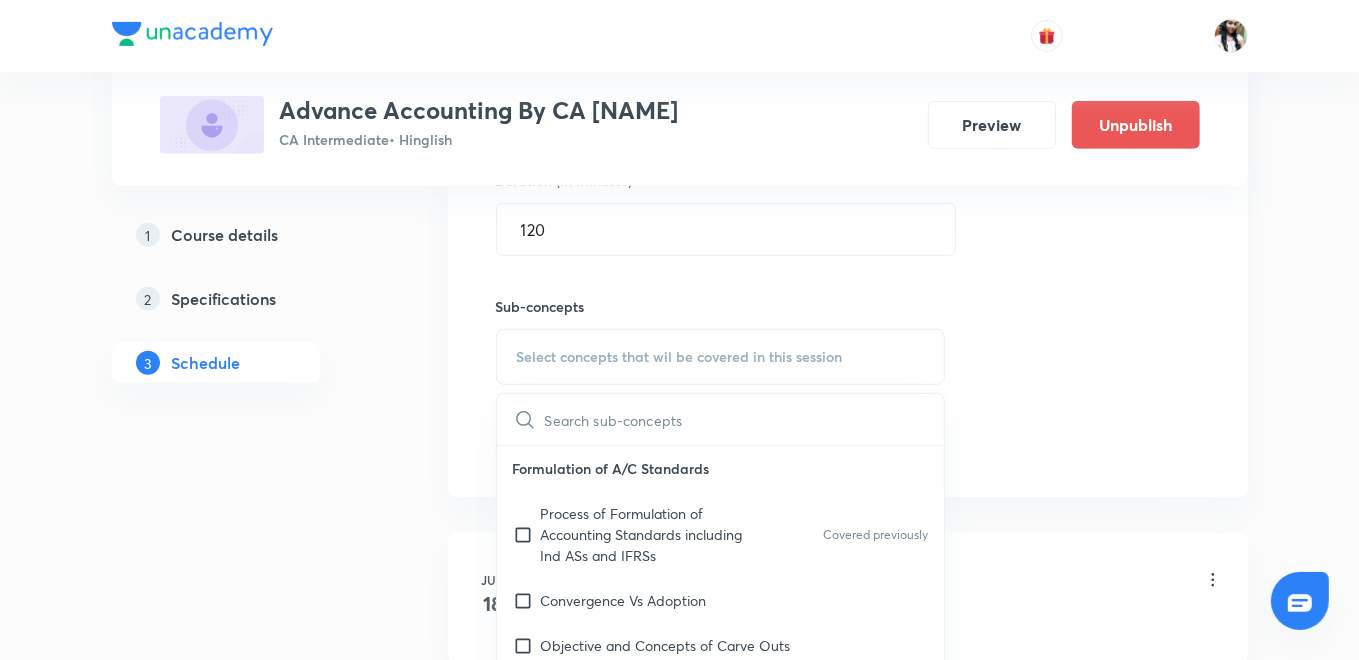 drag, startPoint x: 620, startPoint y: 528, endPoint x: 564, endPoint y: 521, distance: 56.435802 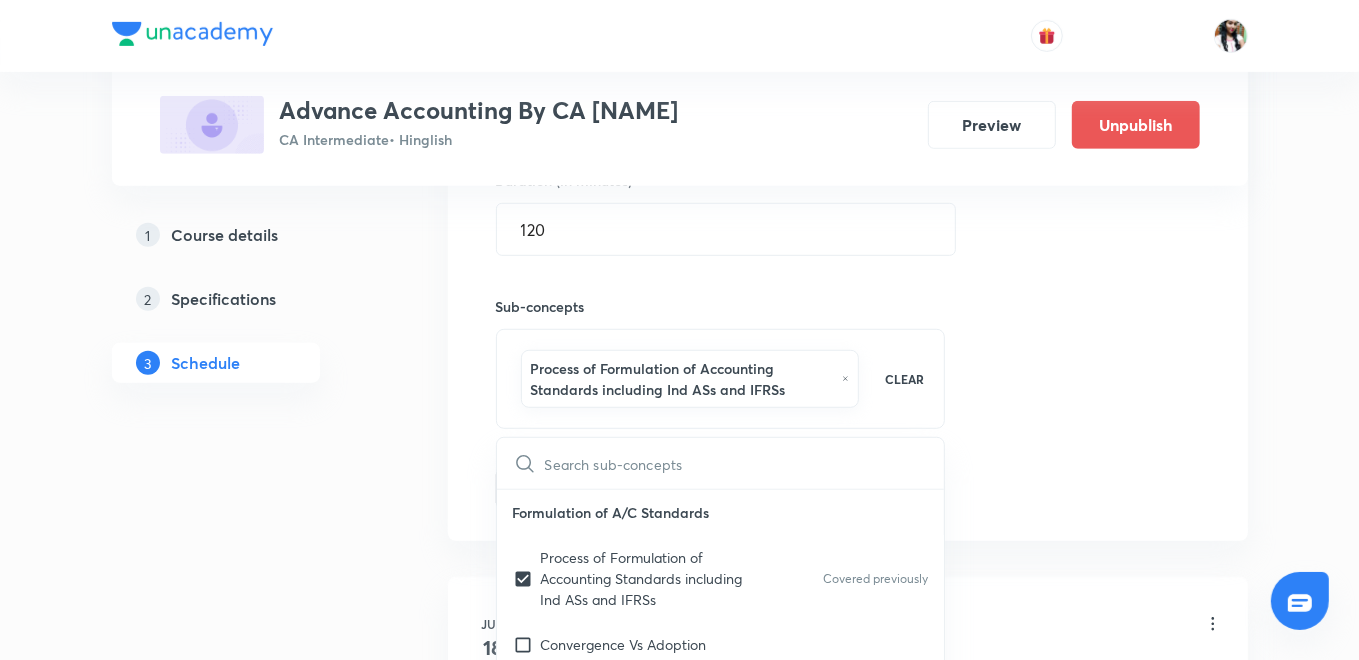 click on "Plus Courses Advance Accounting By CA [NAME] CA Intermediate  • Hinglish Preview Unpublish 1 Course details 2 Specifications 3 Schedule Schedule 17  classes Topic coverage Accounting & Advanced Accounting Cover at least  60 % View details Session  18 Live class Quiz Recorded classes Session title 23/99 Cash Flow Statements L7 ​ Schedule for Aug 6, [YEAR], 7:30 AM ​ Duration (in minutes) 120 ​ Sub-concepts Process of Formulation of Accounting Standards including Ind ASs and IFRSs CLEAR ​ Formulation of A/C Standards Process of Formulation of Accounting Standards including Ind ASs and IFRSs Covered previously Convergence Vs Adoption Objective and Concepts of Carve Outs Dissolution - Partnership Firm Dissolution of Partnership Firms Including Piecemeal Distribution of Assets Amalgamation of Partnership Firms Conversion of Partnership Firm Into a Company Sale to a Company Issues Related to Accounting in Limited Liability Partnership. Special Type of Accounting Departmental Accounting Investment Add" at bounding box center (680, 1321) 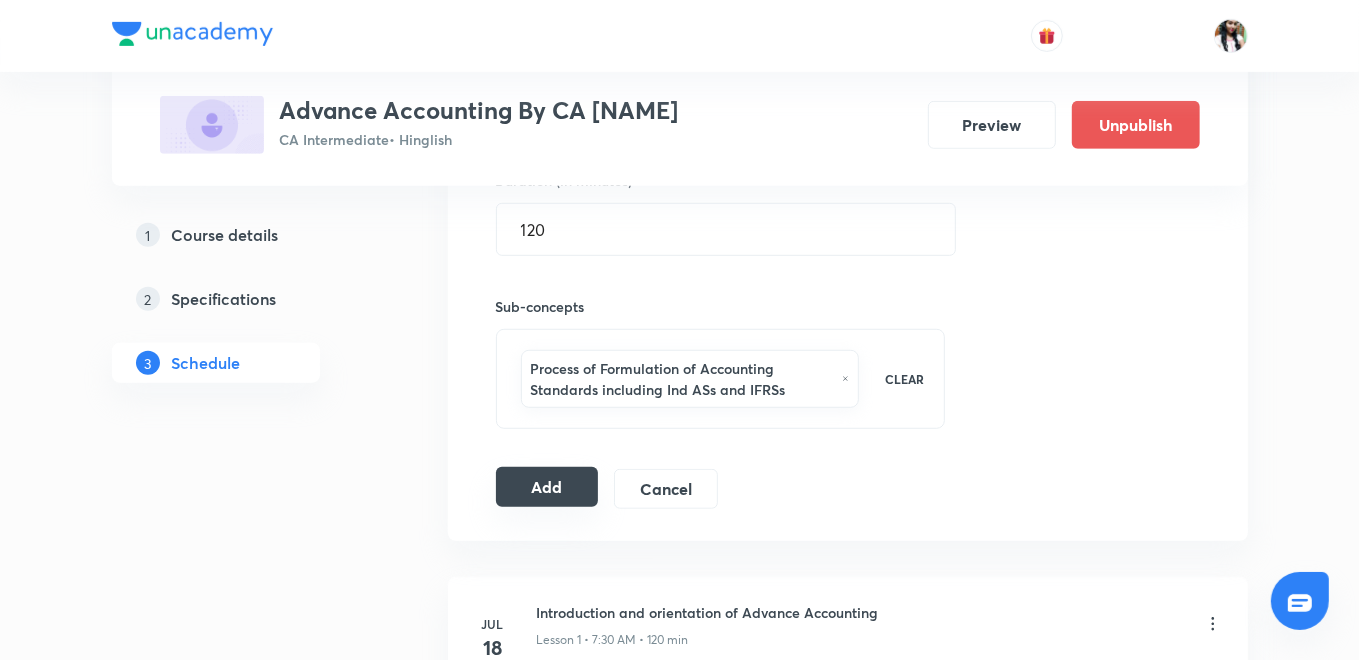 click on "Add" at bounding box center (547, 487) 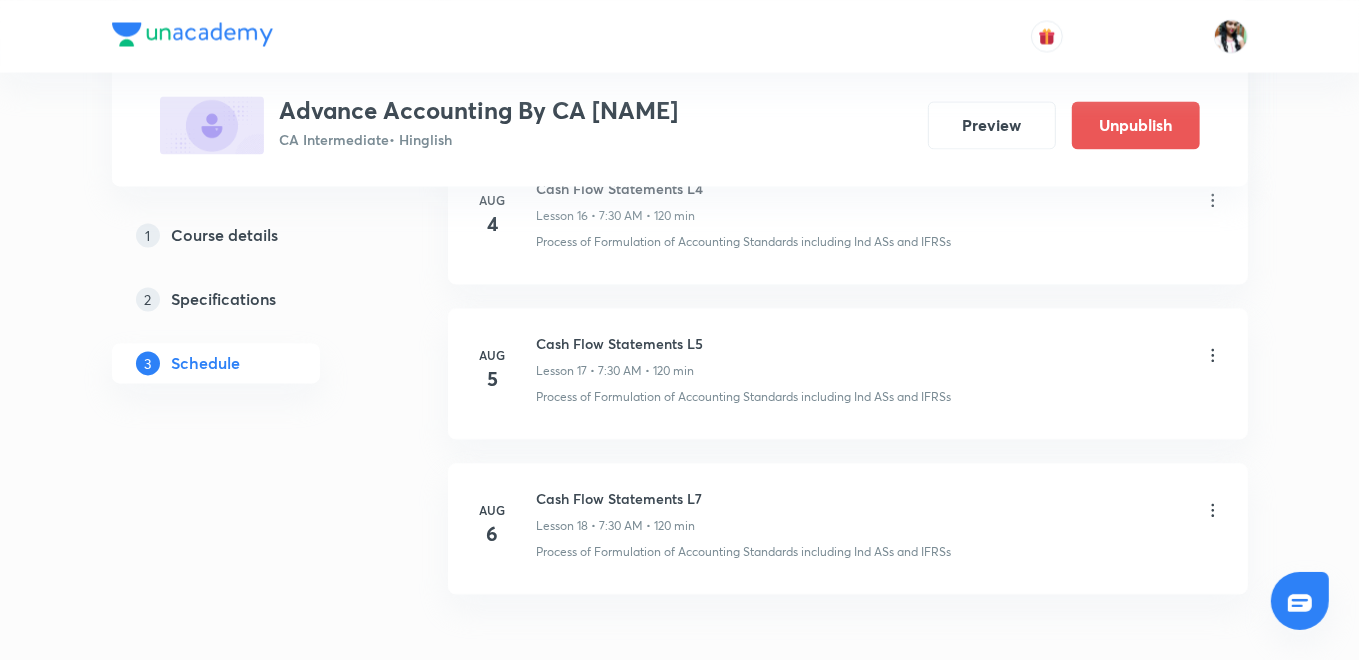 scroll, scrollTop: 2963, scrollLeft: 0, axis: vertical 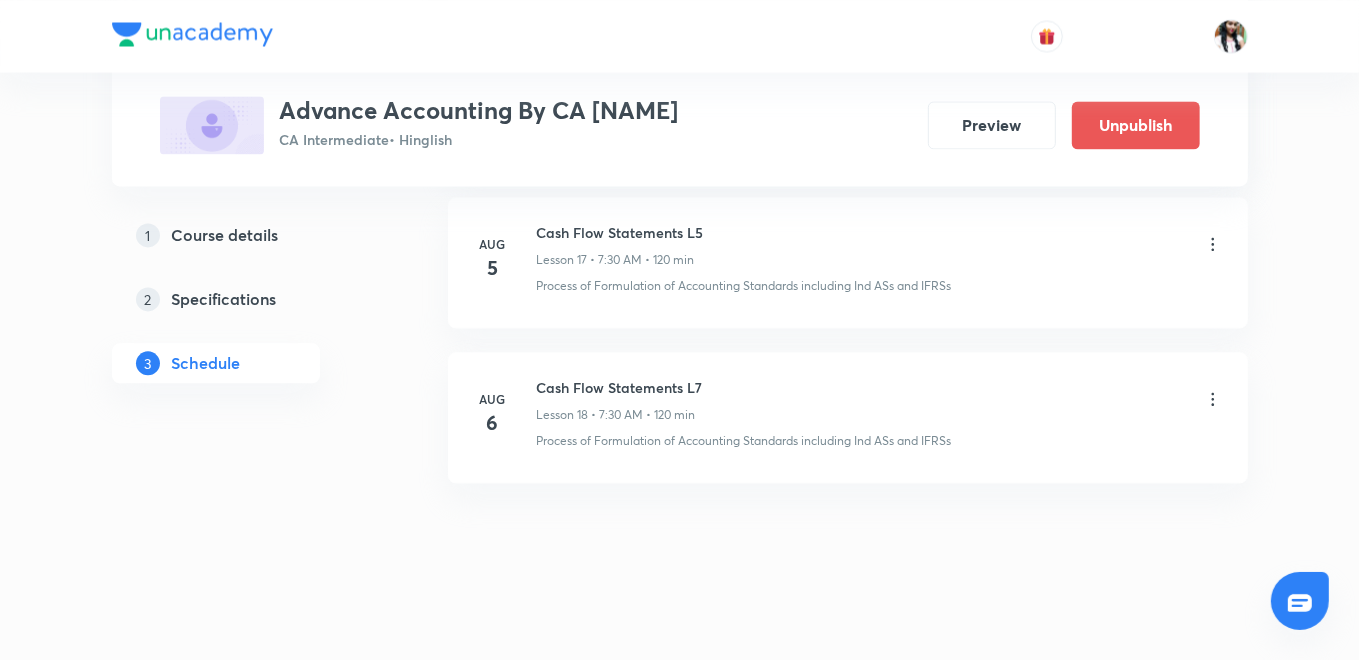 click 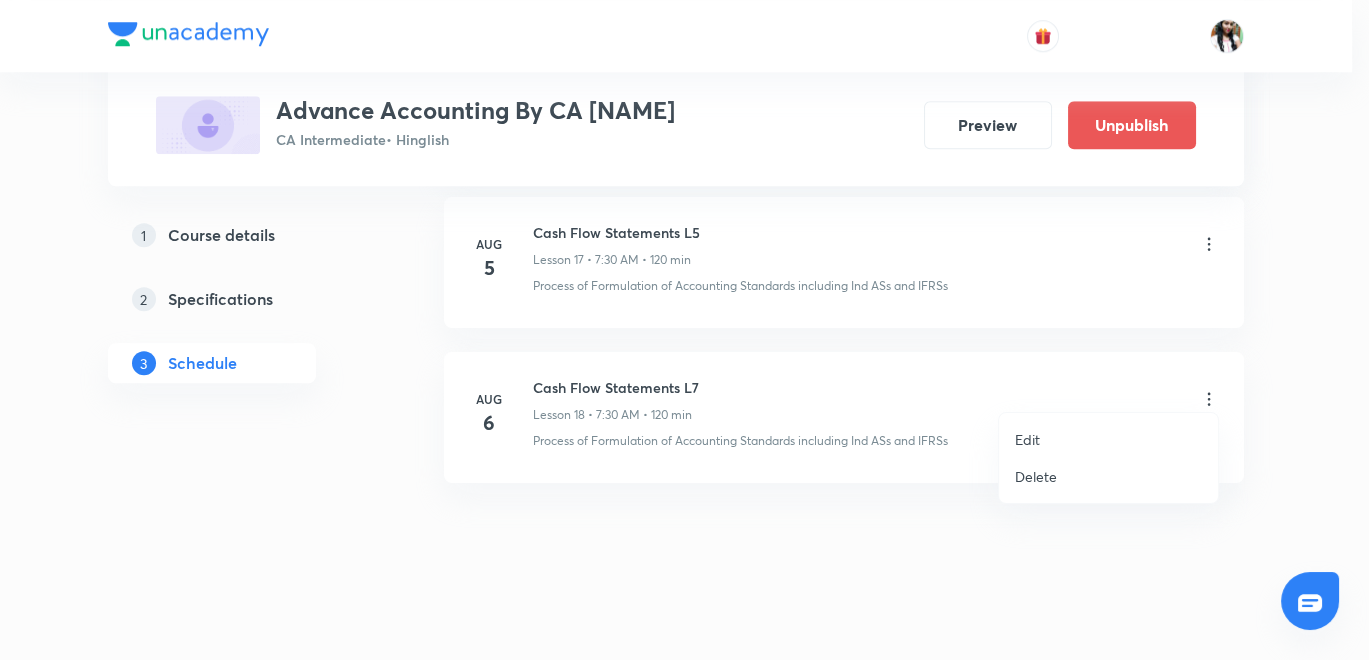 click on "Edit" at bounding box center (1108, 439) 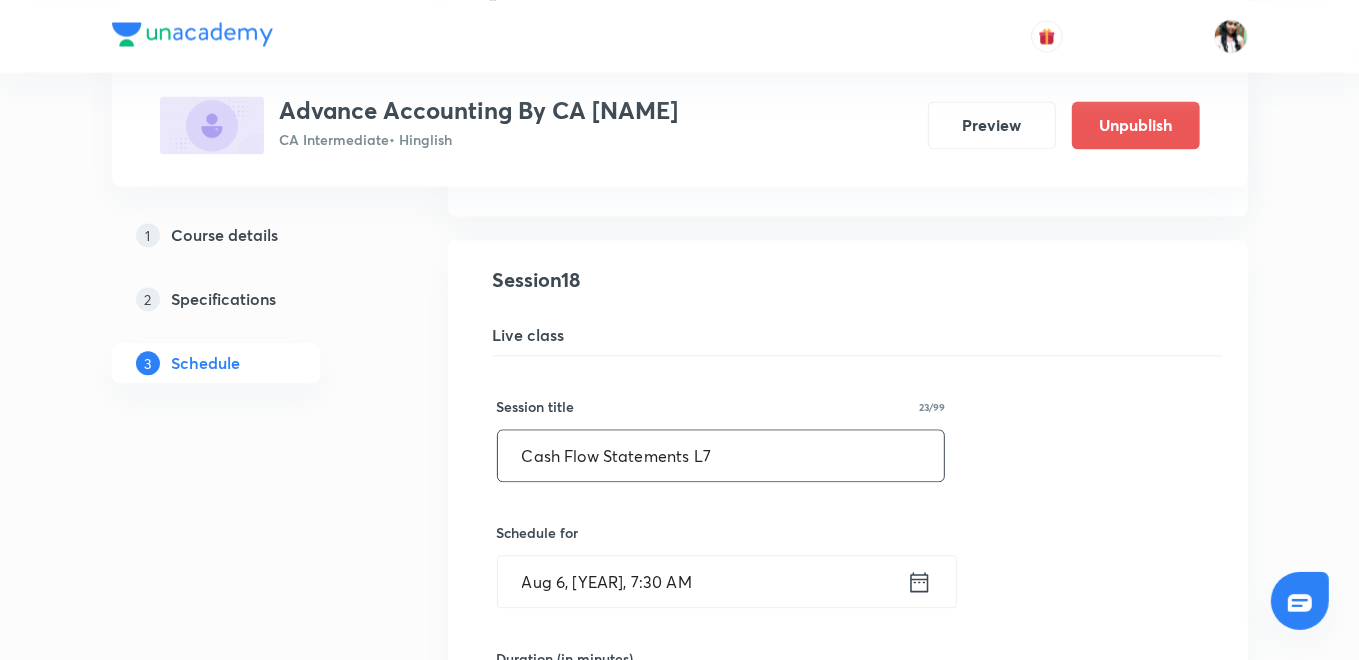 click on "Cash Flow Statements L7" at bounding box center (721, 455) 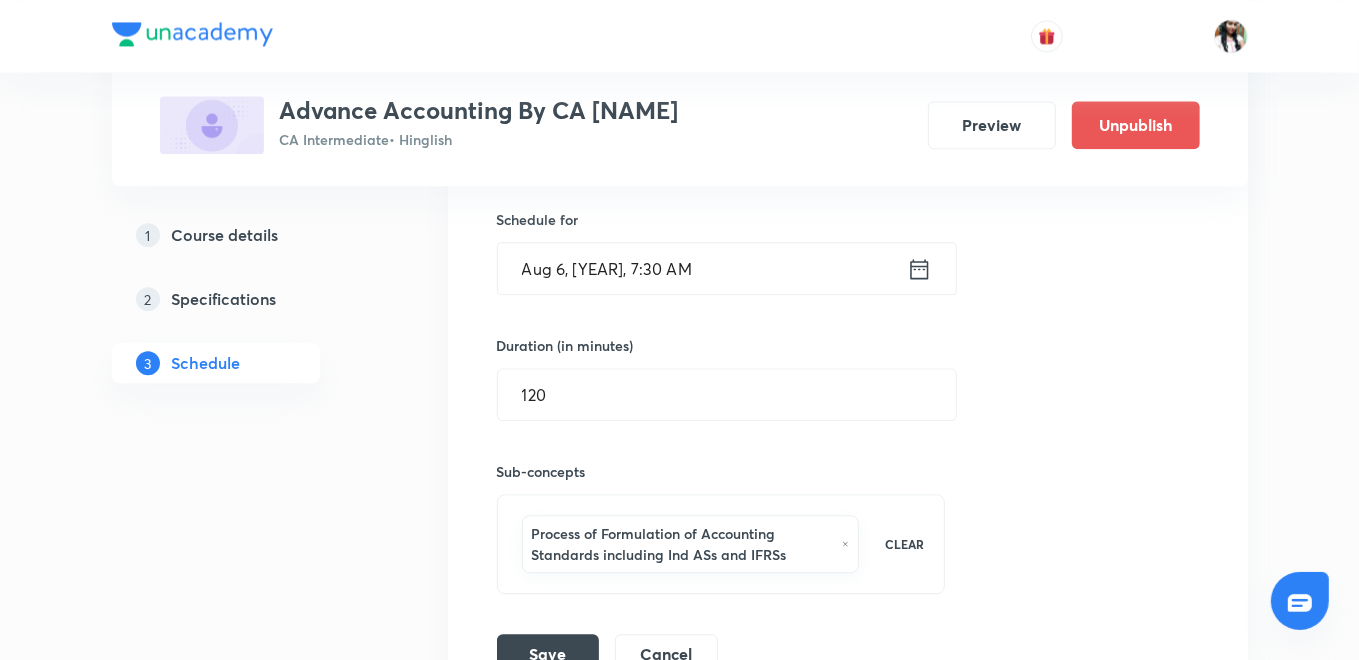 scroll, scrollTop: 3297, scrollLeft: 0, axis: vertical 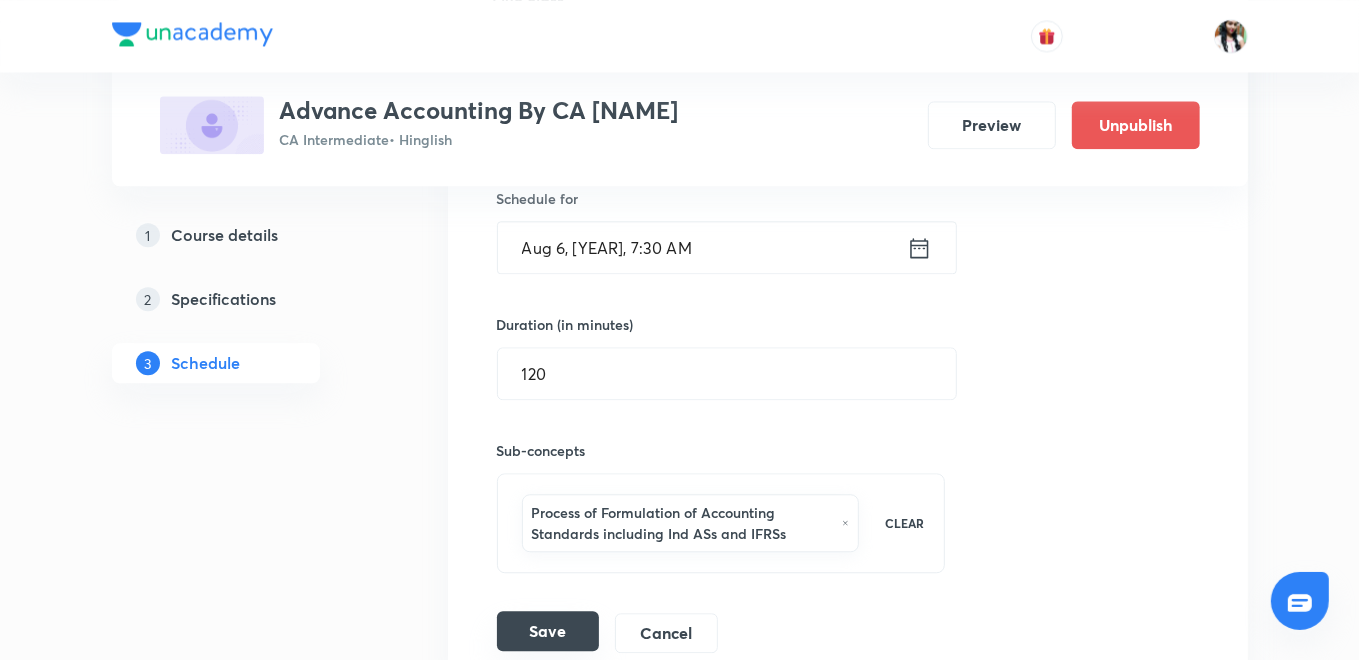 type on "Cash Flow Statements L6" 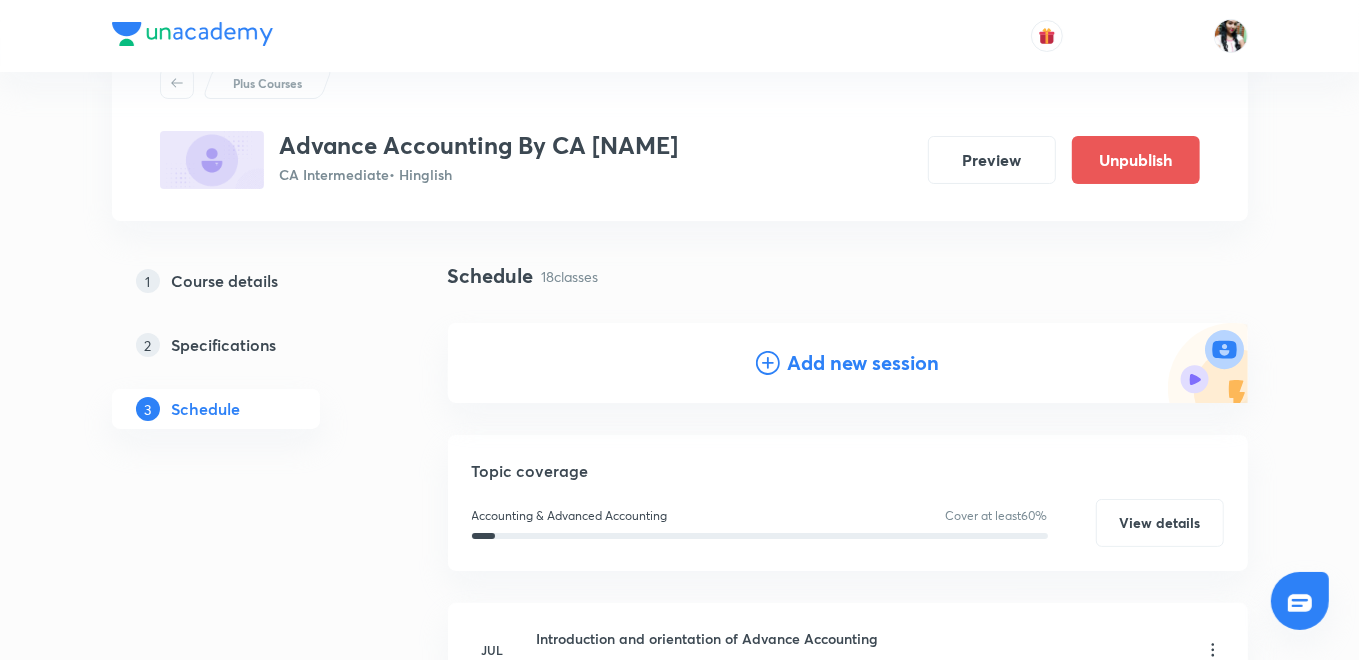 scroll, scrollTop: 0, scrollLeft: 0, axis: both 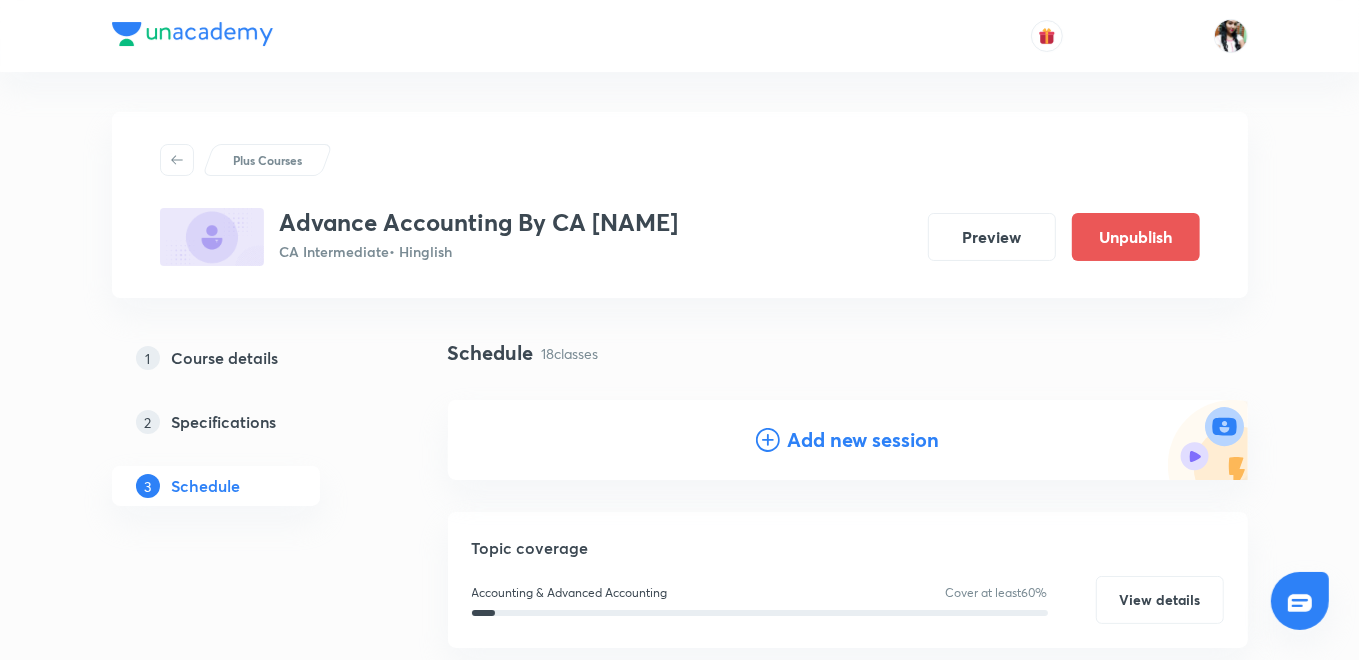 click on "Add new session" at bounding box center [864, 440] 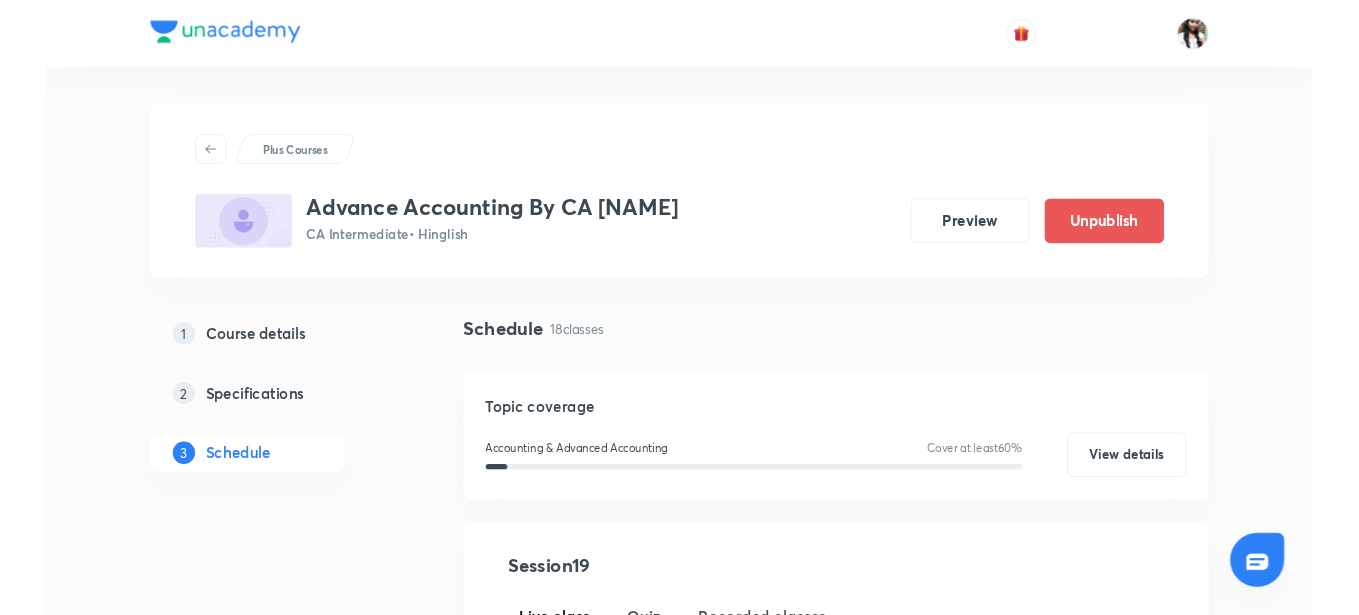 scroll, scrollTop: 444, scrollLeft: 0, axis: vertical 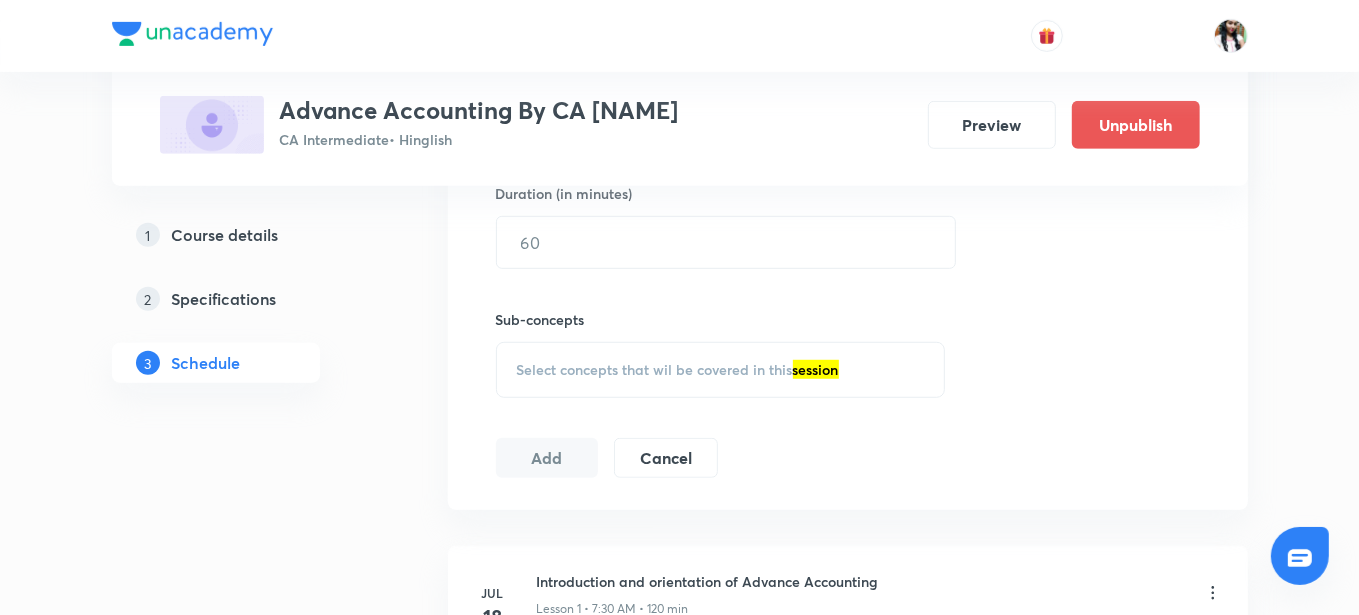 click on "Session  19 Live class Quiz Recorded classes Session title 23/99 Cash Flow Statements L6 ​ Schedule for Aug 4, [YEAR], 5:25 PM ​ Duration (in minutes) ​ Sub-concepts Select concepts that wil be covered in this  session Add Cancel" at bounding box center [848, 137] 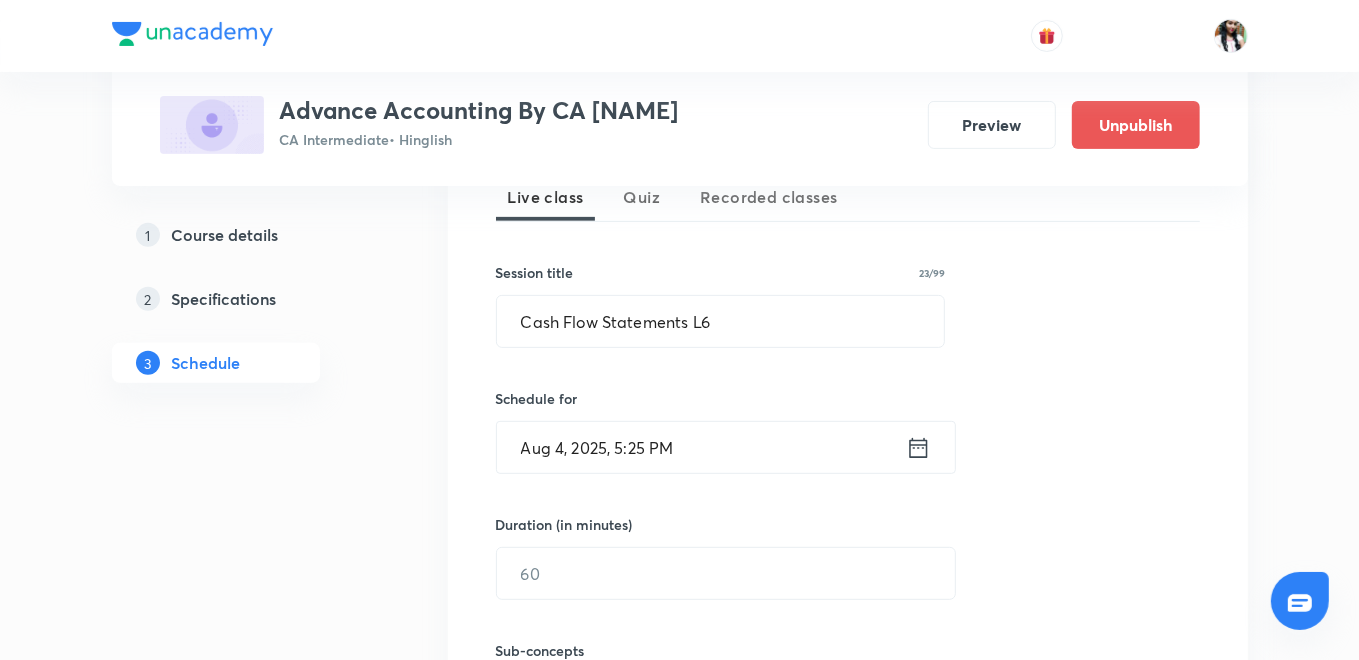 scroll, scrollTop: 462, scrollLeft: 0, axis: vertical 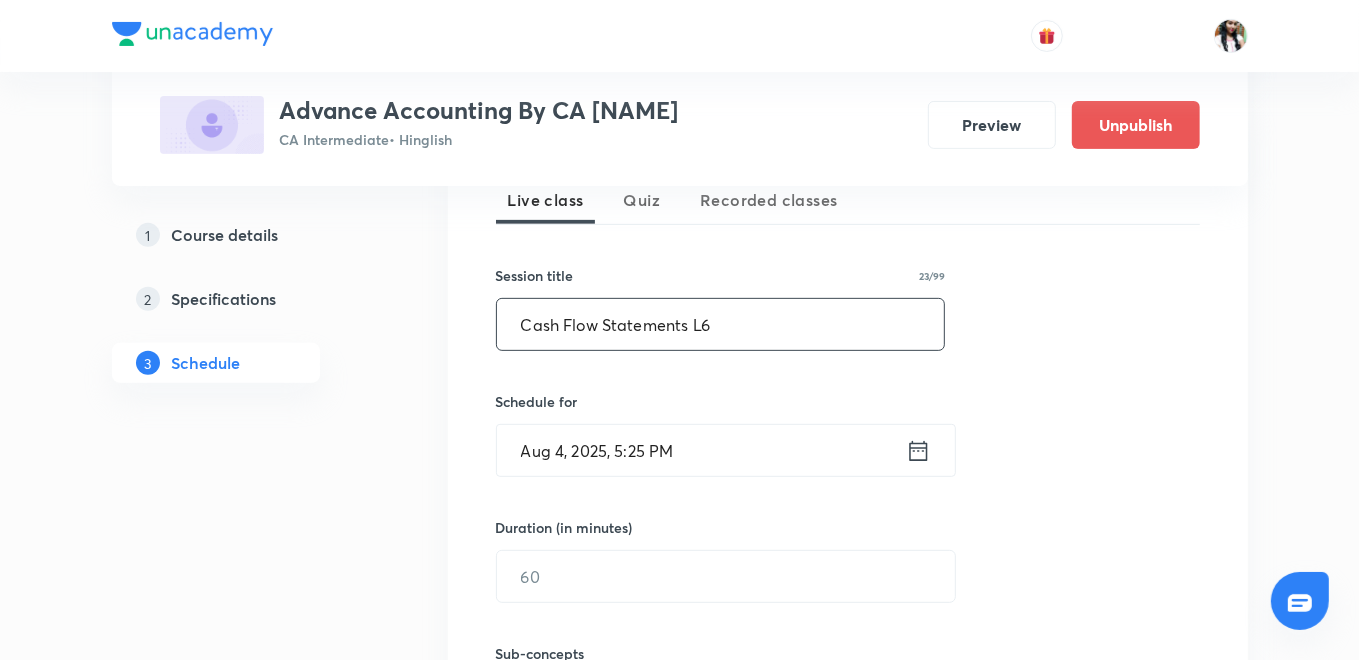 click on "Cash Flow Statements L6" at bounding box center [721, 324] 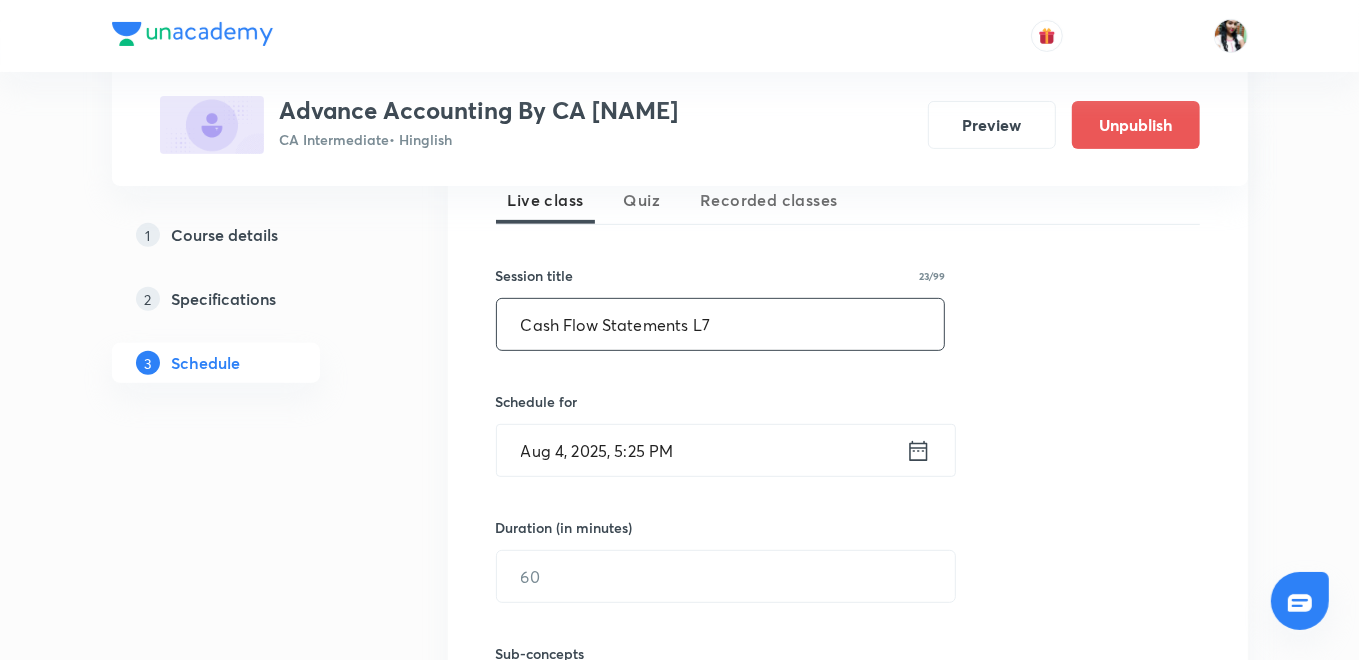 type on "Cash Flow Statements L7" 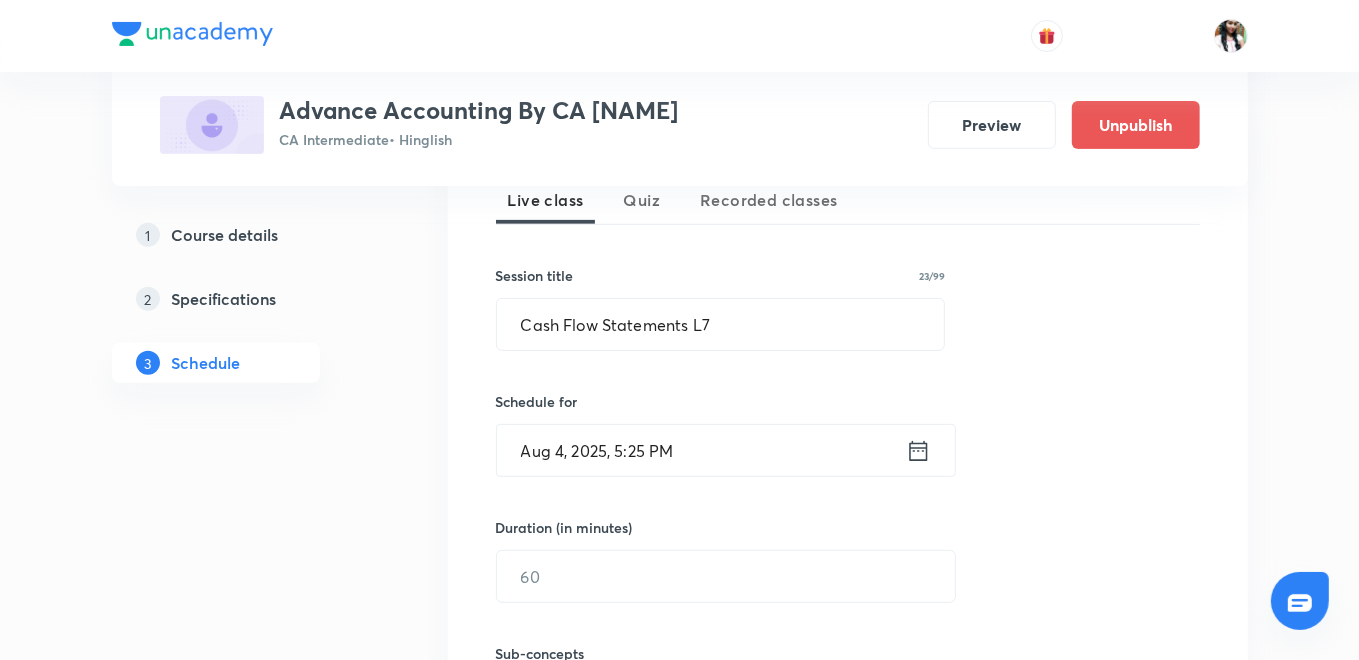 click 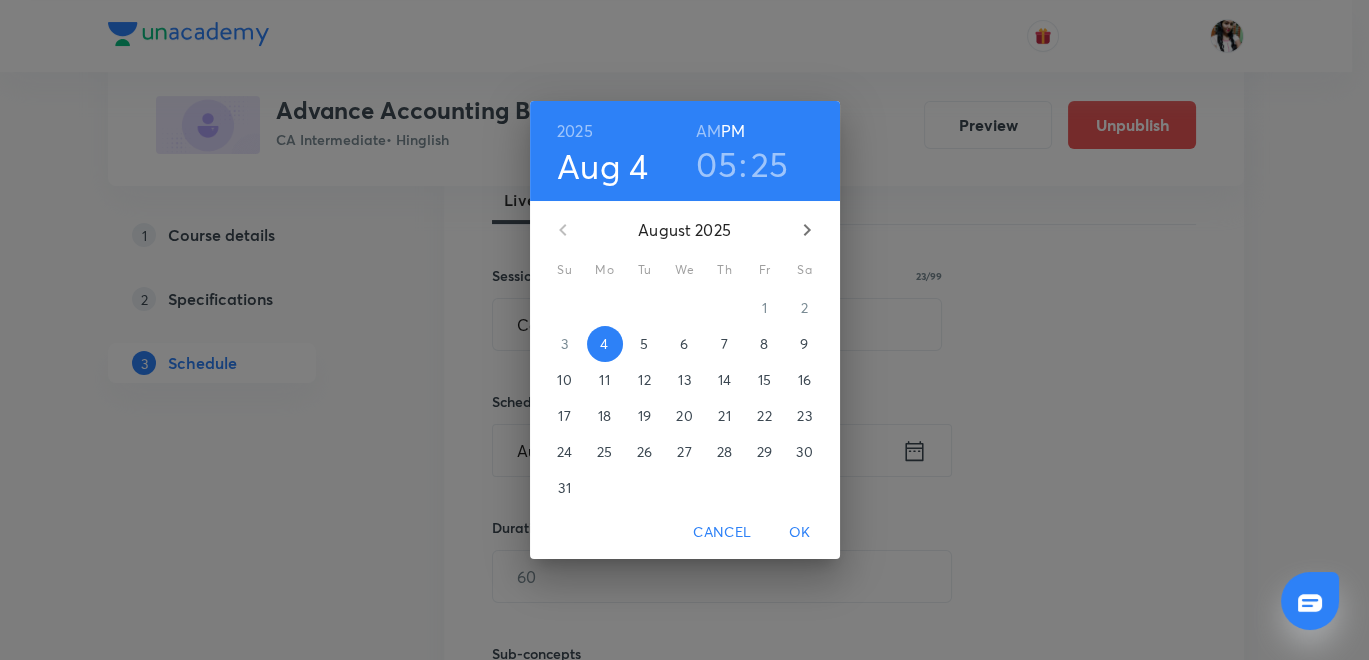 click on "7" at bounding box center [724, 344] 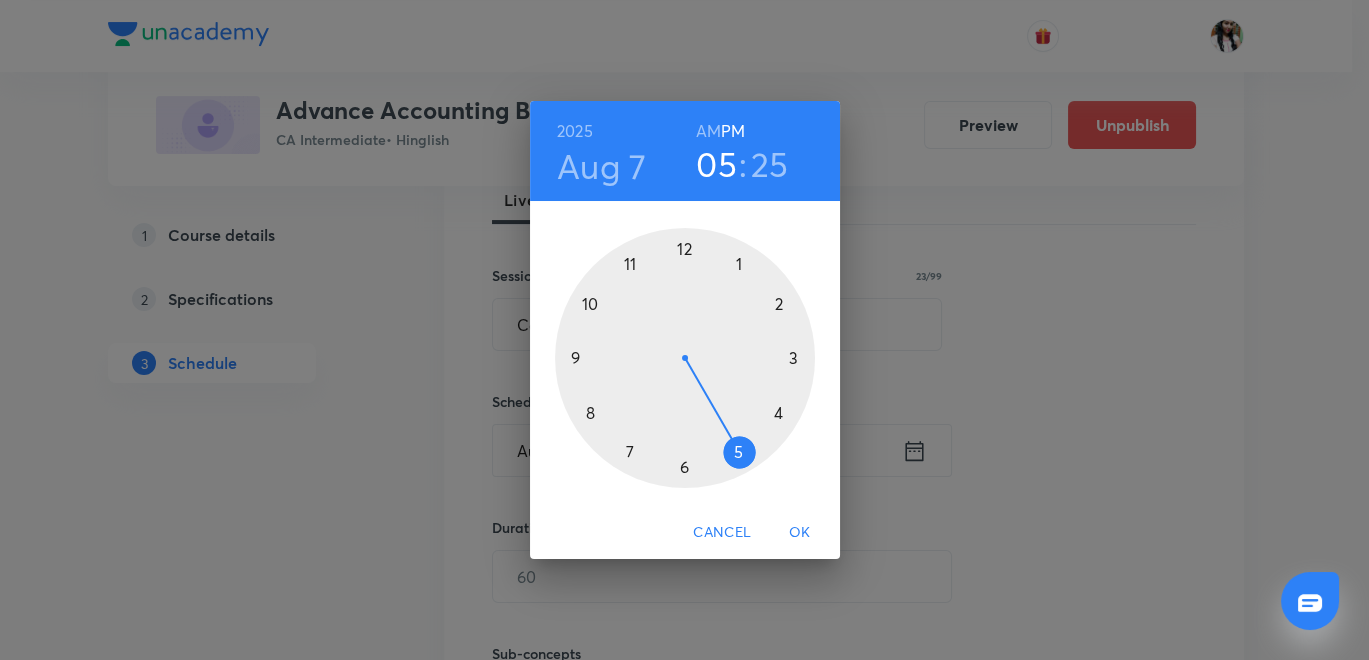 click on "AM" at bounding box center (708, 131) 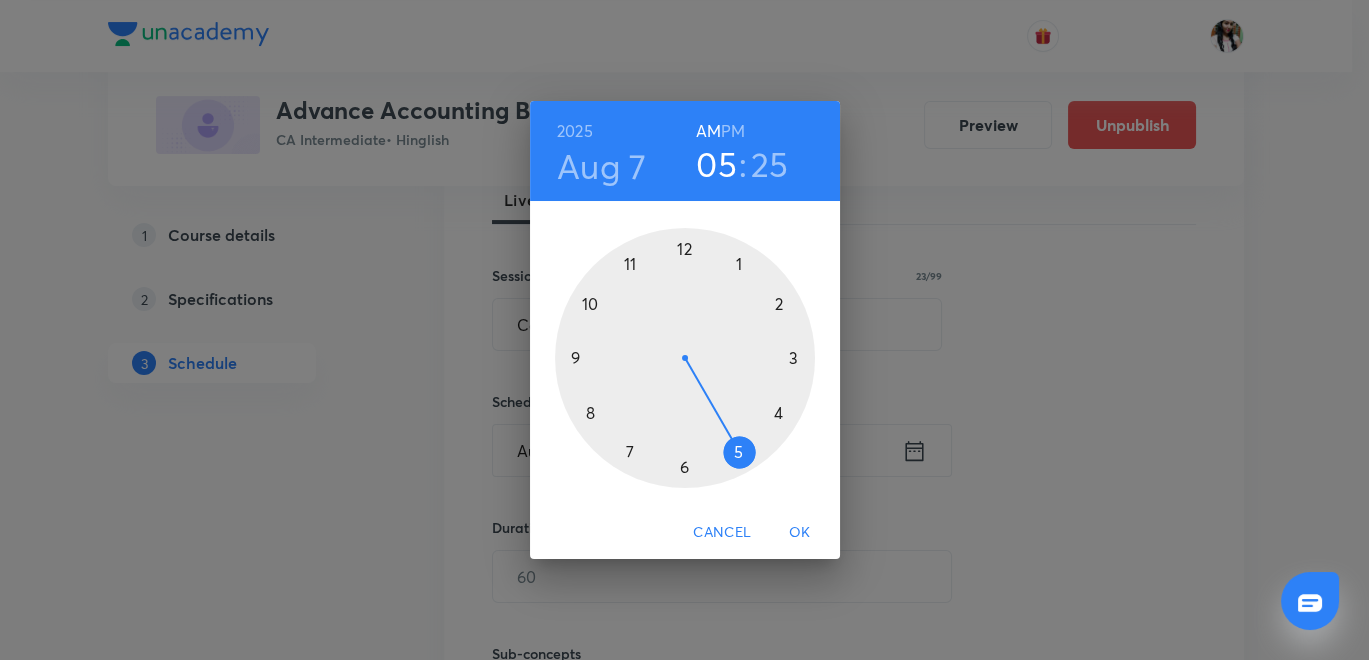 drag, startPoint x: 629, startPoint y: 457, endPoint x: 640, endPoint y: 461, distance: 11.7046995 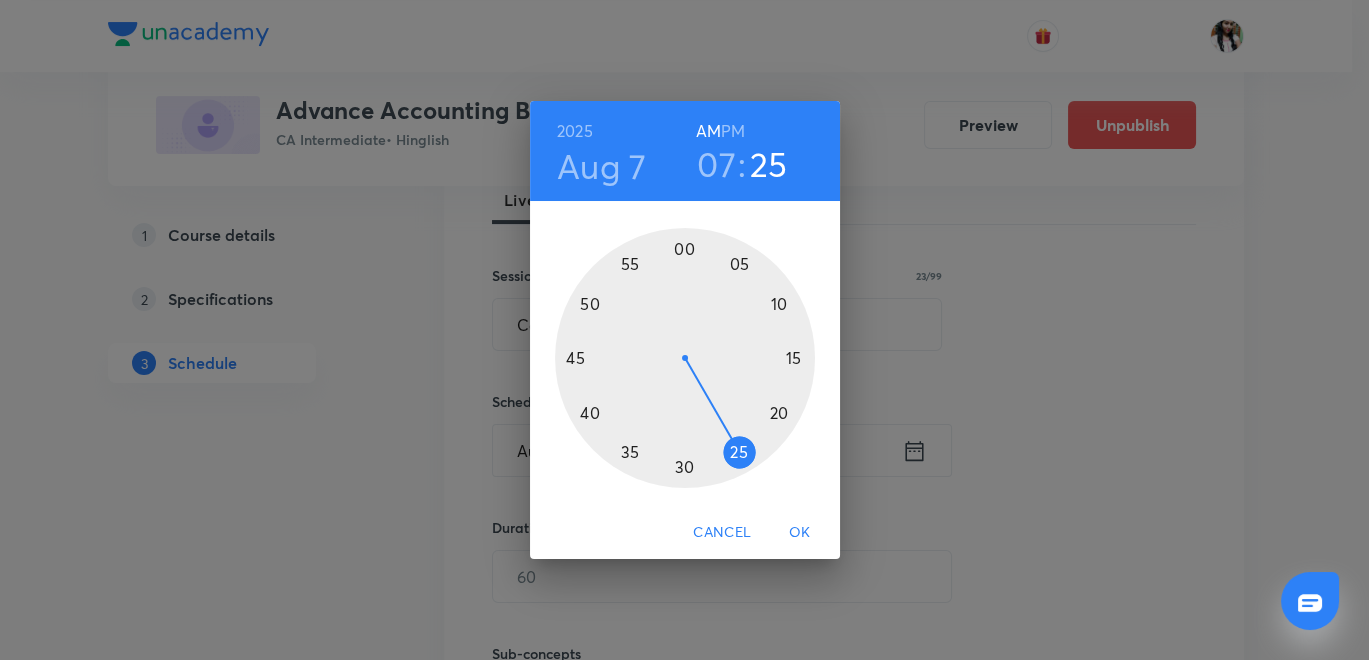click at bounding box center (685, 358) 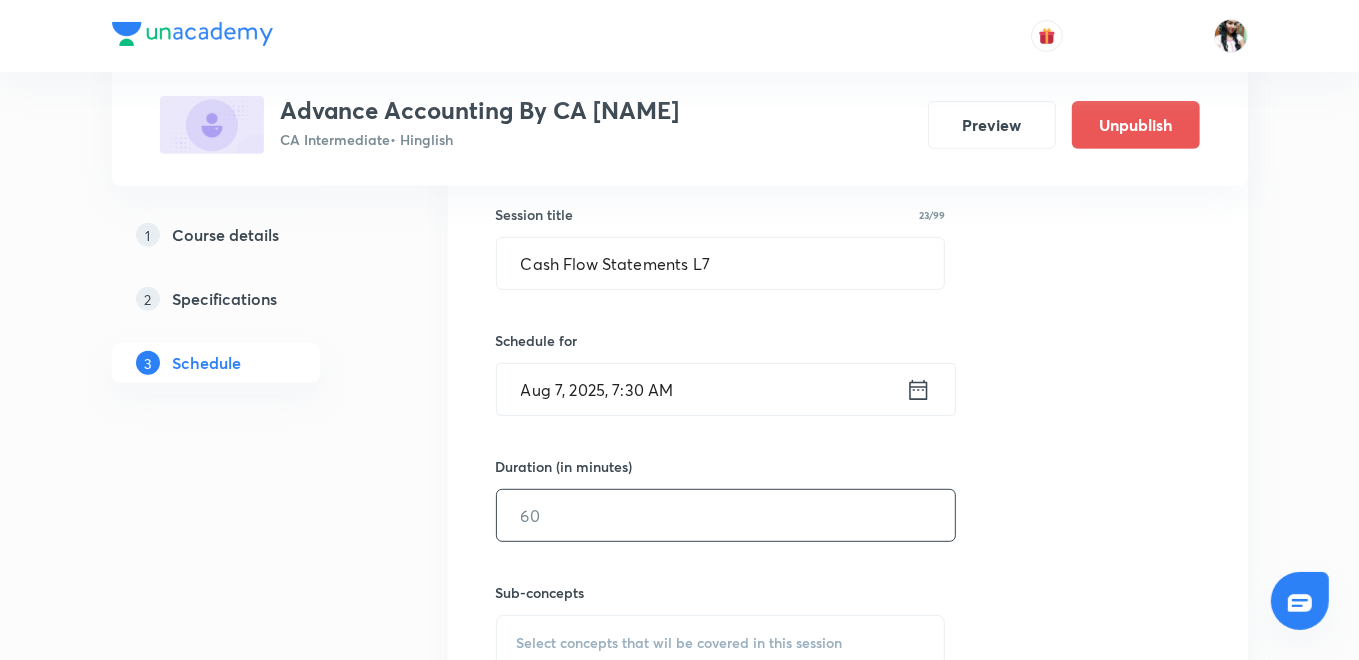 scroll, scrollTop: 574, scrollLeft: 0, axis: vertical 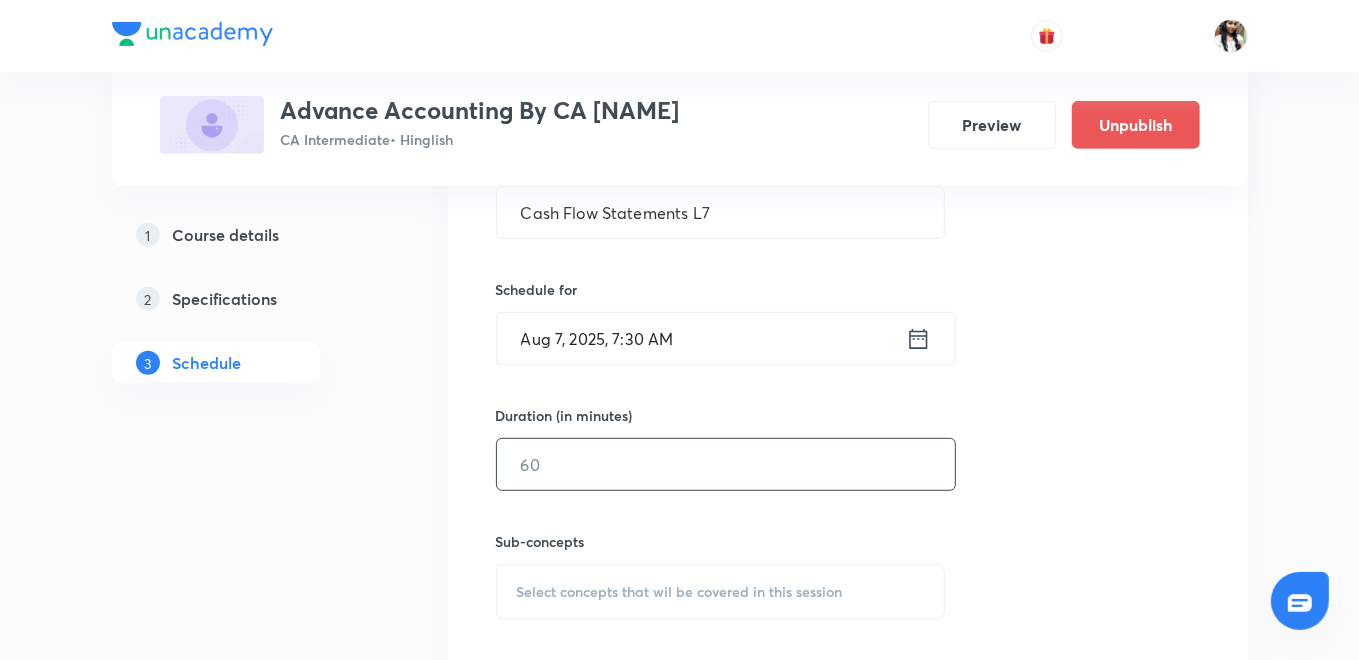 click at bounding box center [726, 464] 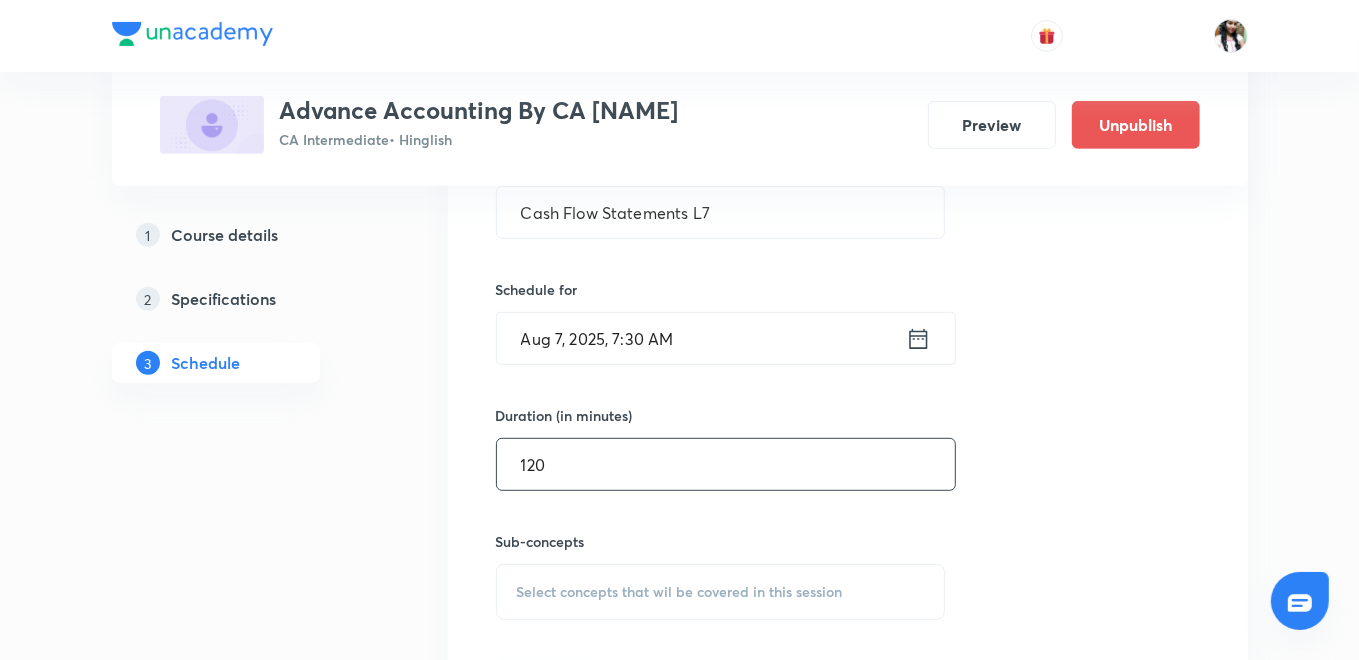 scroll, scrollTop: 685, scrollLeft: 0, axis: vertical 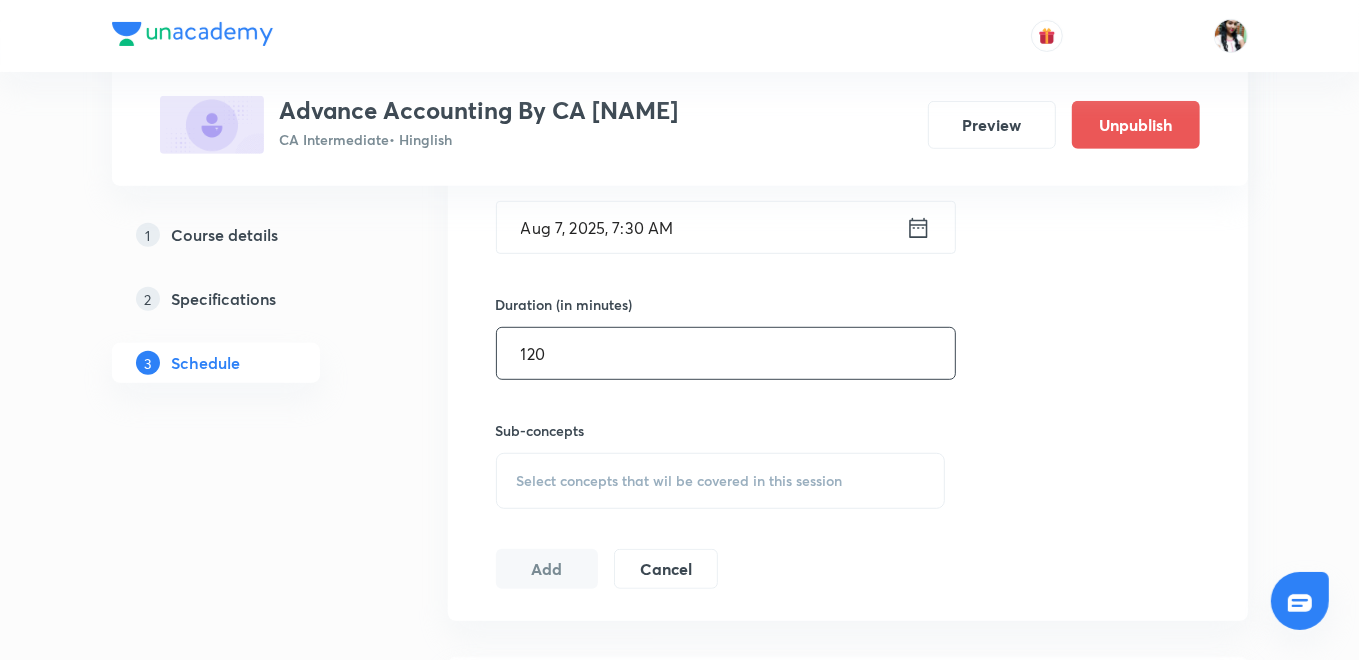 type on "120" 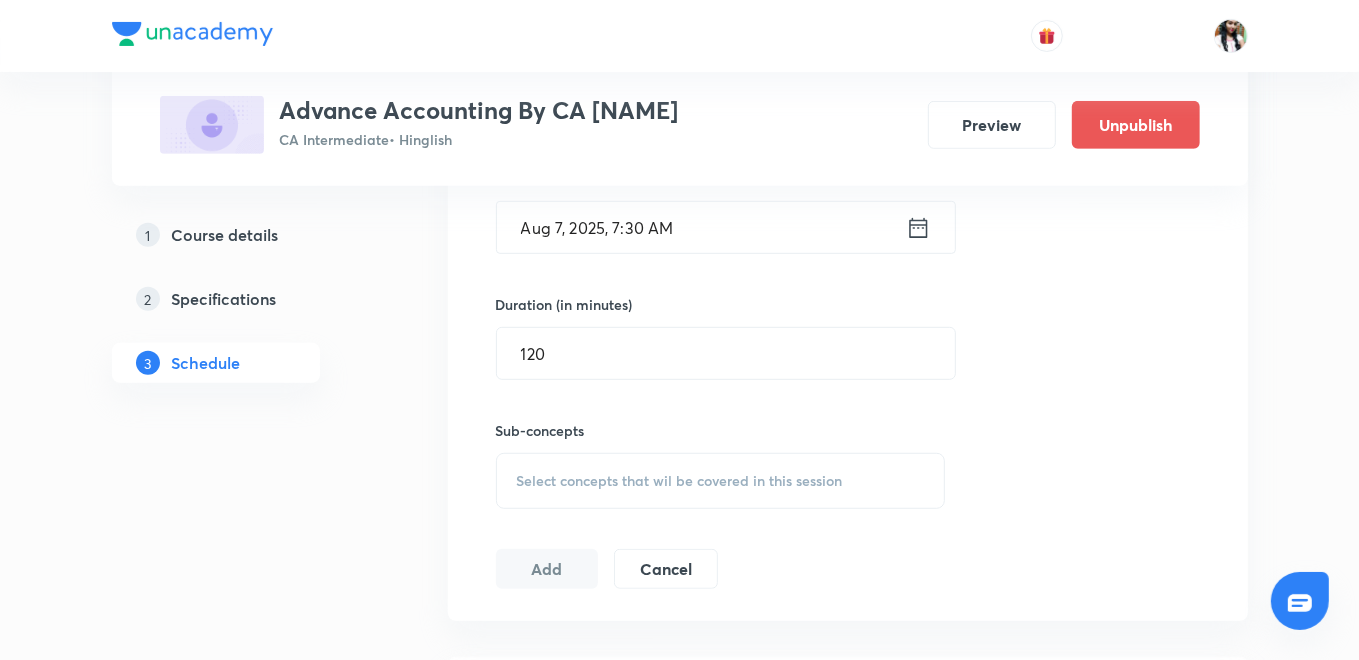 click on "Select concepts that wil be covered in this session" at bounding box center (680, 481) 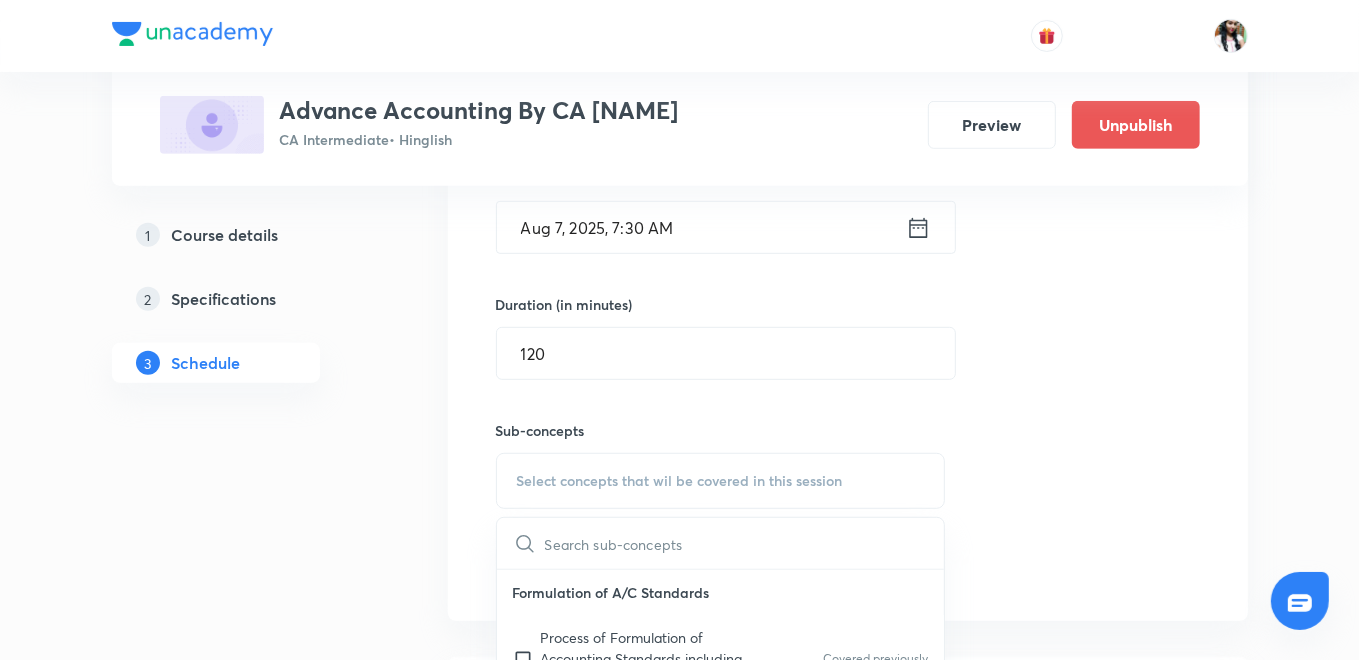 scroll, scrollTop: 796, scrollLeft: 0, axis: vertical 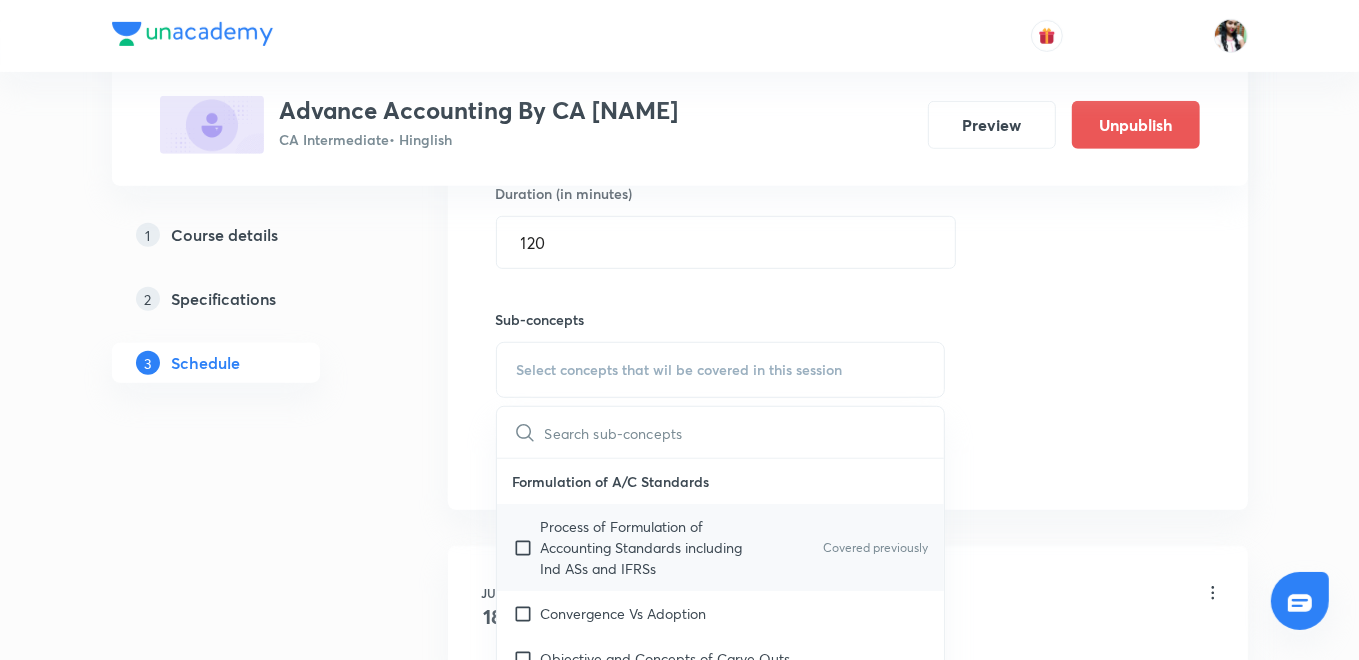 drag, startPoint x: 639, startPoint y: 545, endPoint x: 625, endPoint y: 545, distance: 14 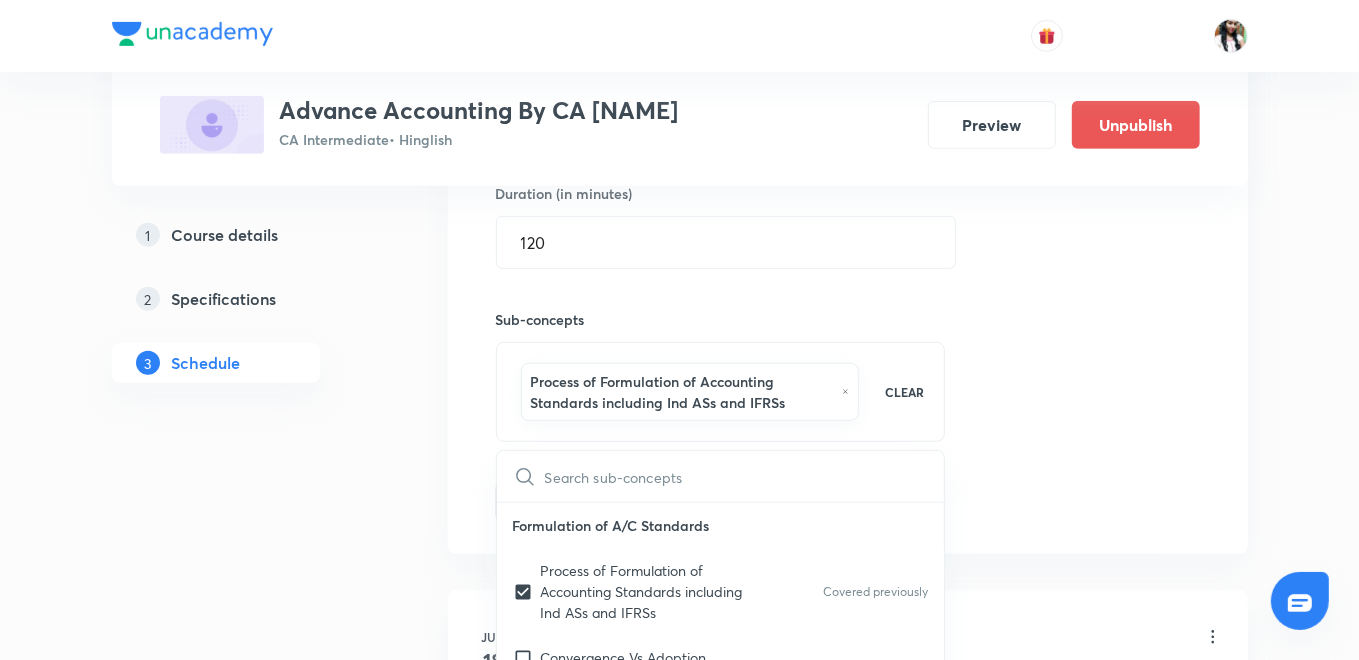 click on "Session  19 Live class Quiz Recorded classes Session title 23/99 Cash Flow Statements L7 ​ Schedule for Aug 7, [YEAR], 7:30 AM ​ Duration (in minutes) 120 ​ Sub-concepts Process of Formulation of Accounting Standards including Ind ASs and IFRSs CLEAR ​ Formulation of A/C Standards Process of Formulation of Accounting Standards including Ind ASs and IFRSs Covered previously Convergence Vs Adoption Objective and Concepts of Carve Outs Dissolution - Partnership Firm Dissolution of Partnership Firms Including Piecemeal Distribution of Assets Amalgamation of Partnership Firms Conversion of Partnership Firm Into a Company Sale to a Company Issues Related to Accounting in Limited Liability Partnership. Special Type of Accounting Departmental Accounting Accounting for Branches Including Foreign Branches Accounts from Incomplete Records Accounting - Spl. Transaction Investment Insurance Claims for Loss of Stock and Loss of Profit Hire – Purchase and Instalment Sale Transactions Company Accounts Add Cancel" at bounding box center [848, 159] 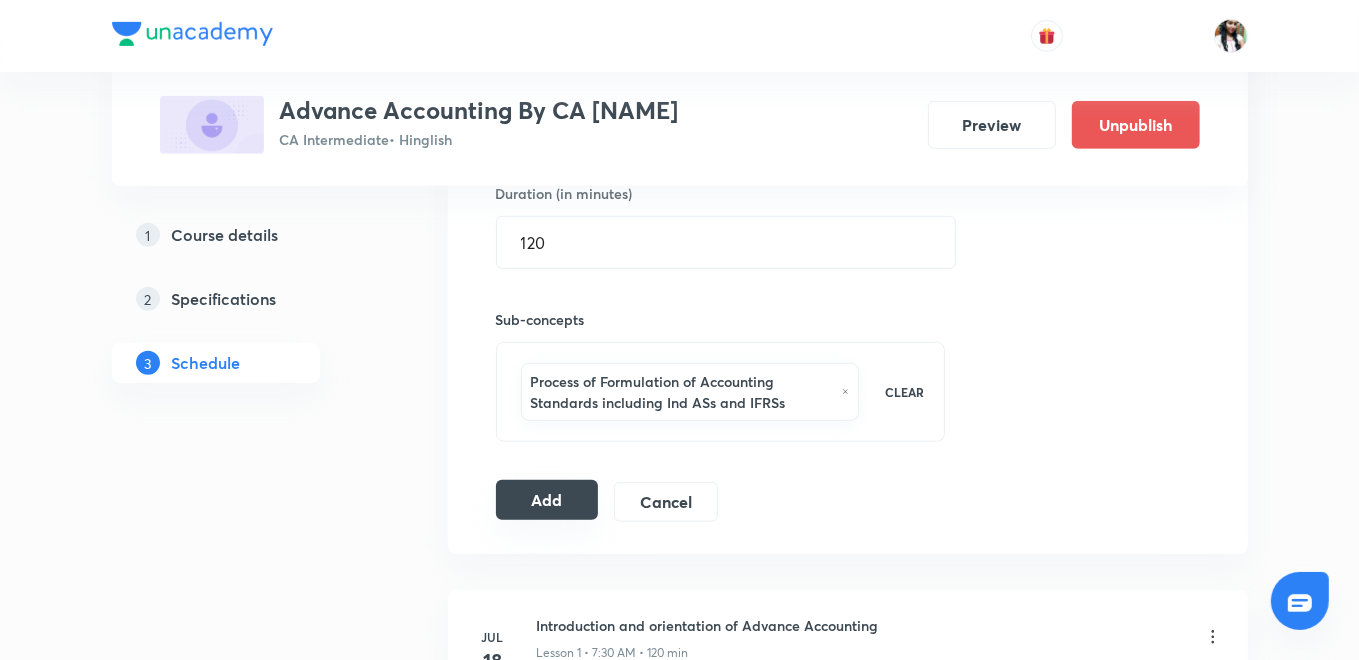 click on "Add" at bounding box center [547, 500] 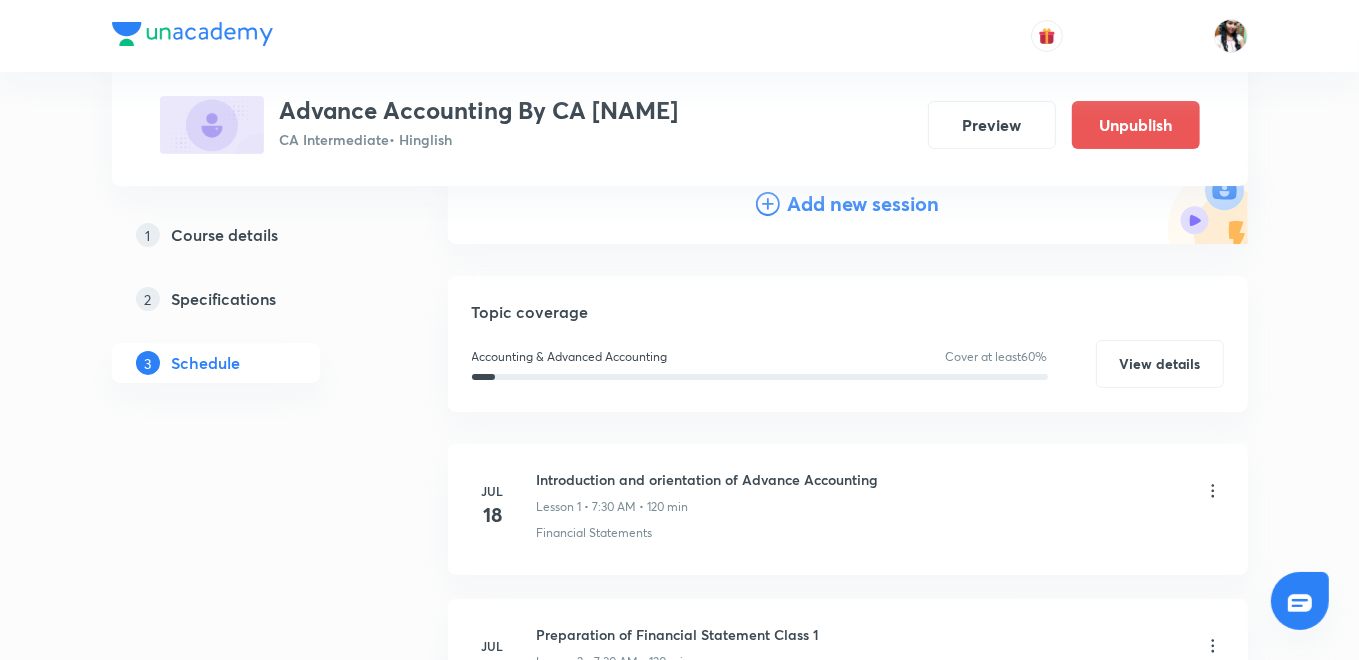 scroll, scrollTop: 118, scrollLeft: 0, axis: vertical 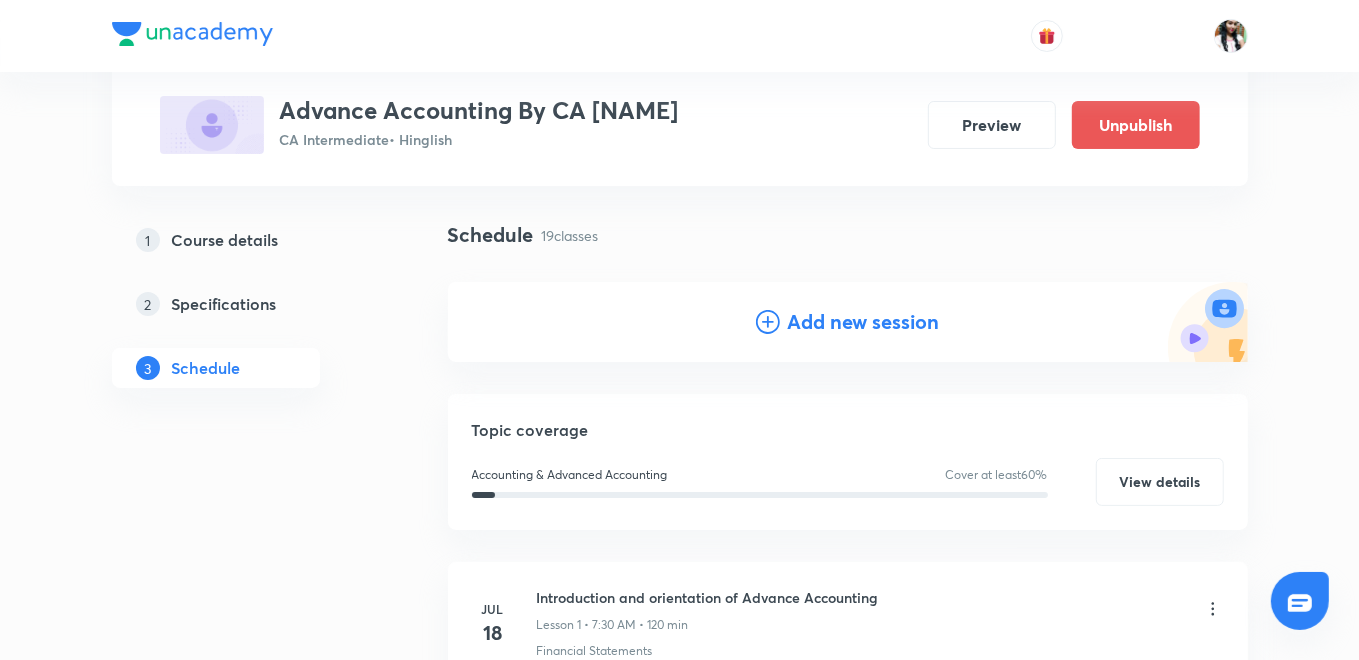click on "Add new session" at bounding box center [864, 322] 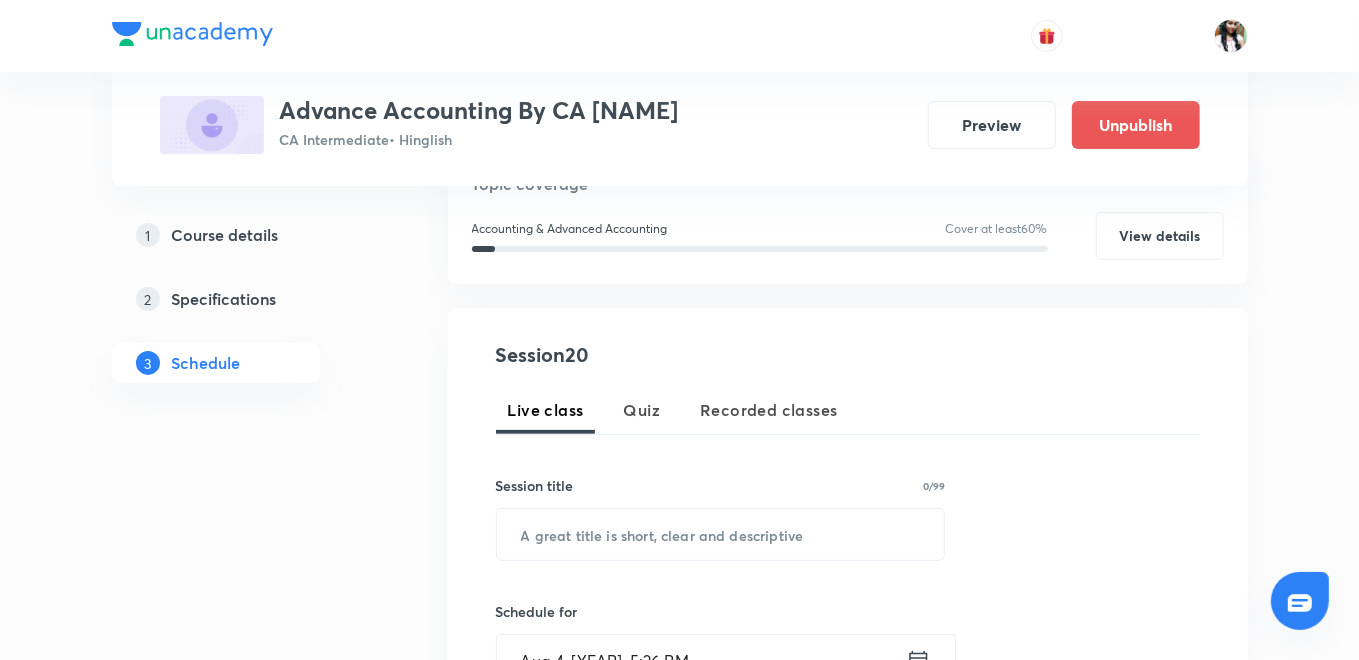 scroll, scrollTop: 340, scrollLeft: 0, axis: vertical 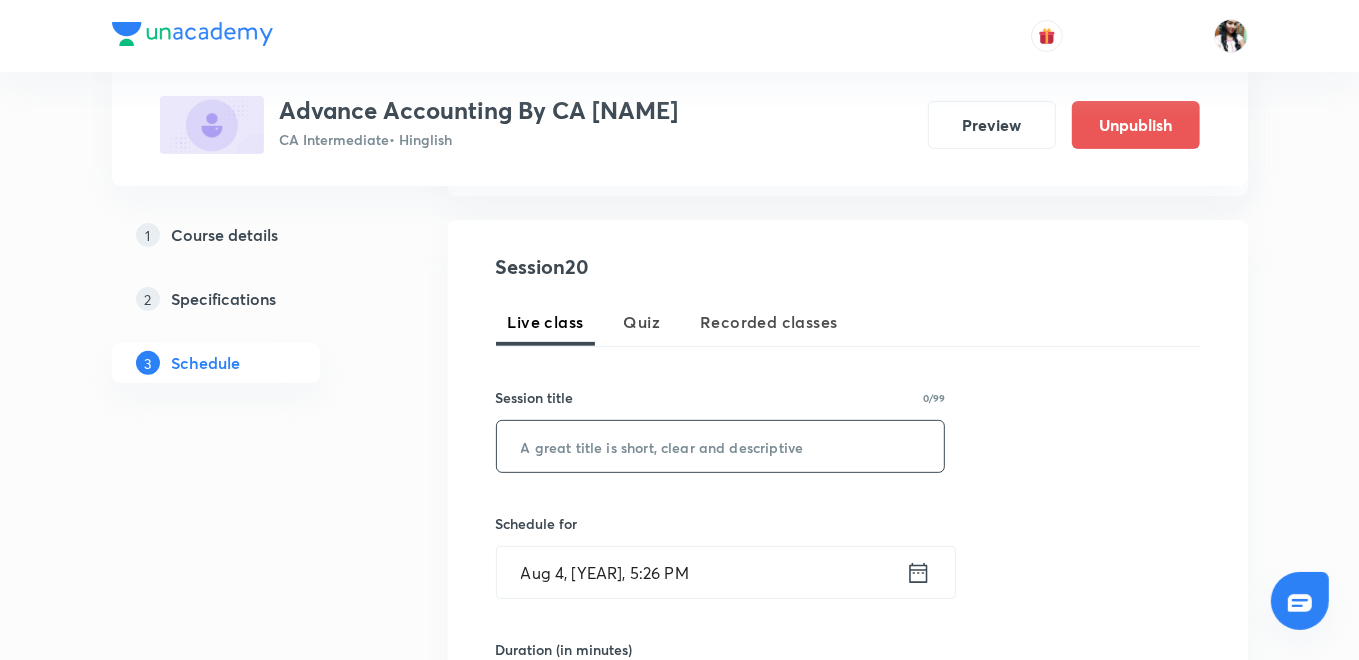 paste on "Cash Flow Statements L6" 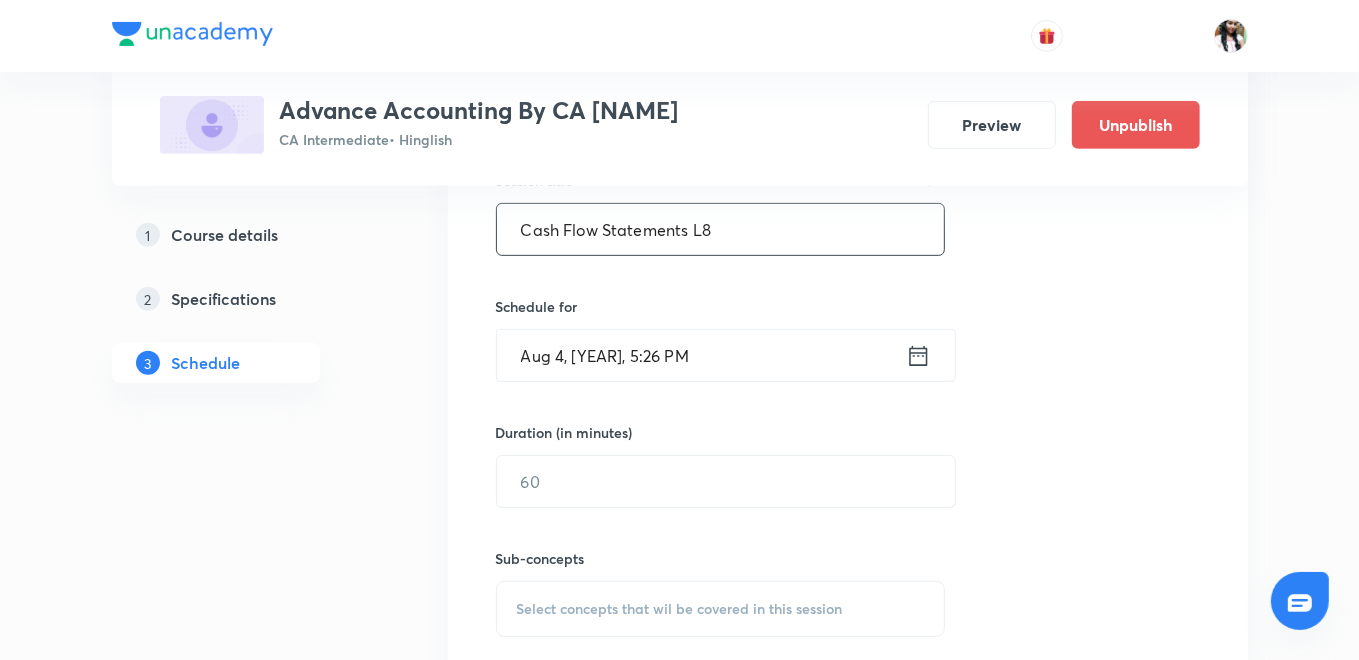 scroll, scrollTop: 562, scrollLeft: 0, axis: vertical 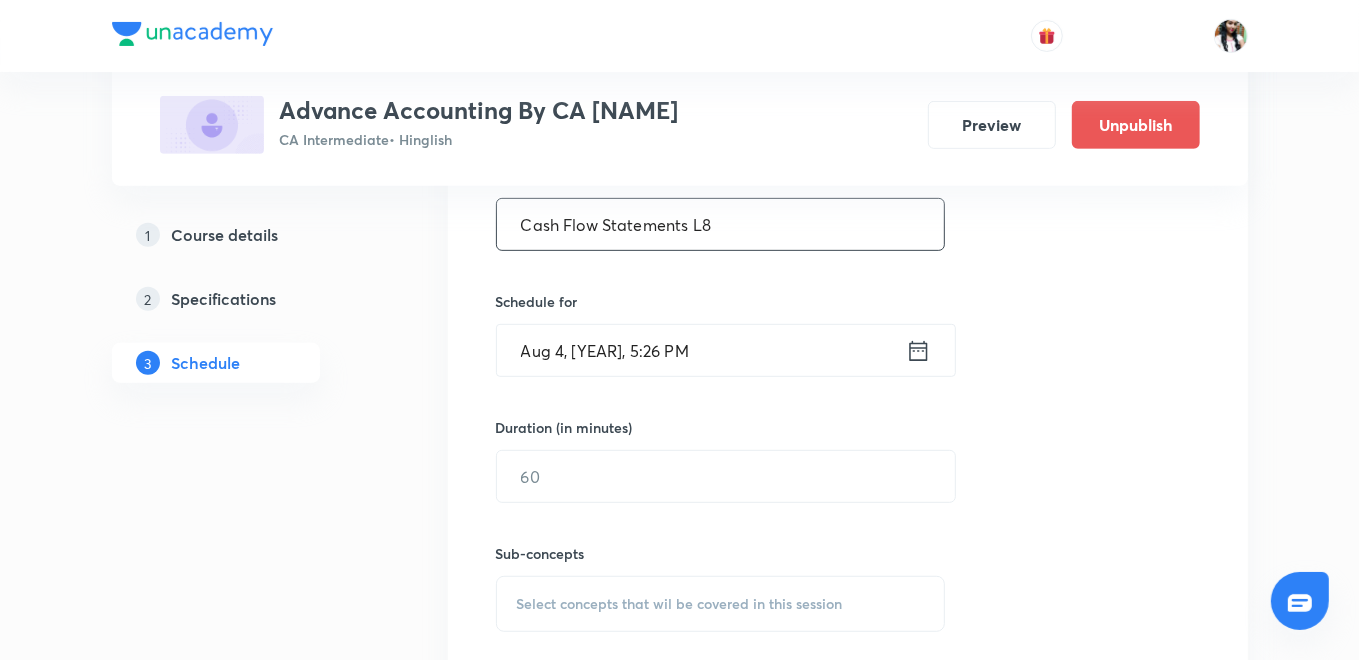 type on "Cash Flow Statements L8" 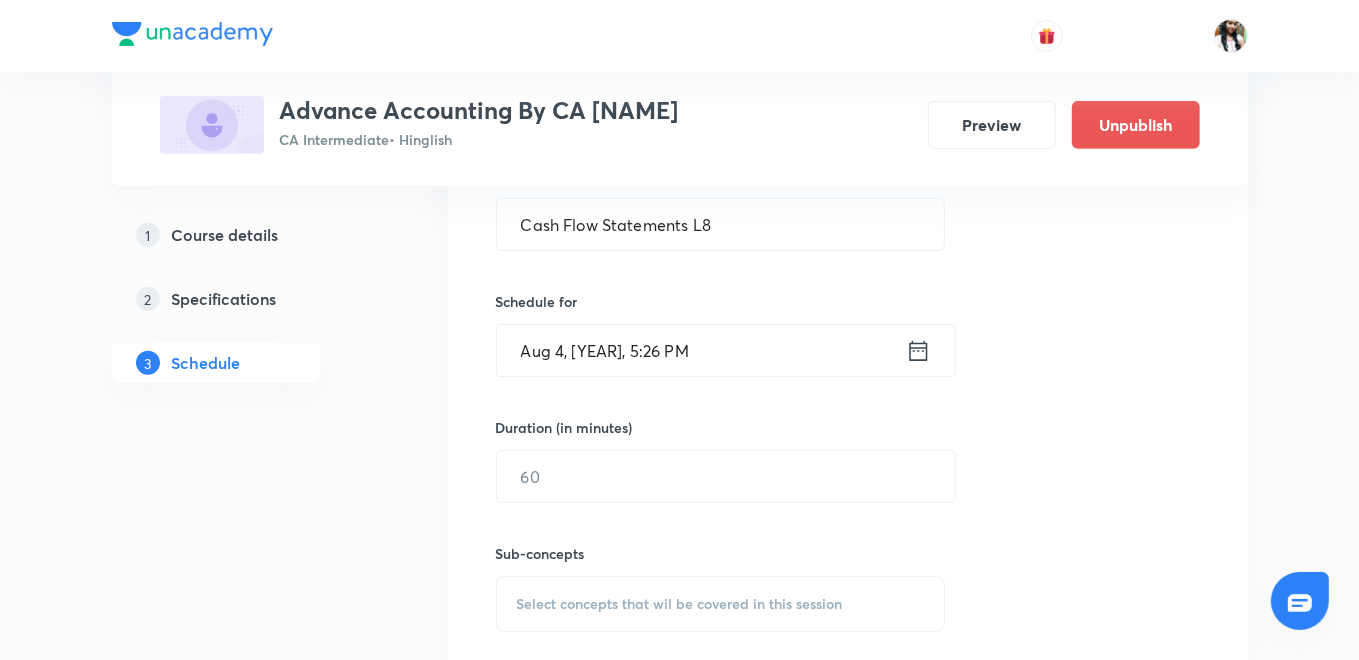 click 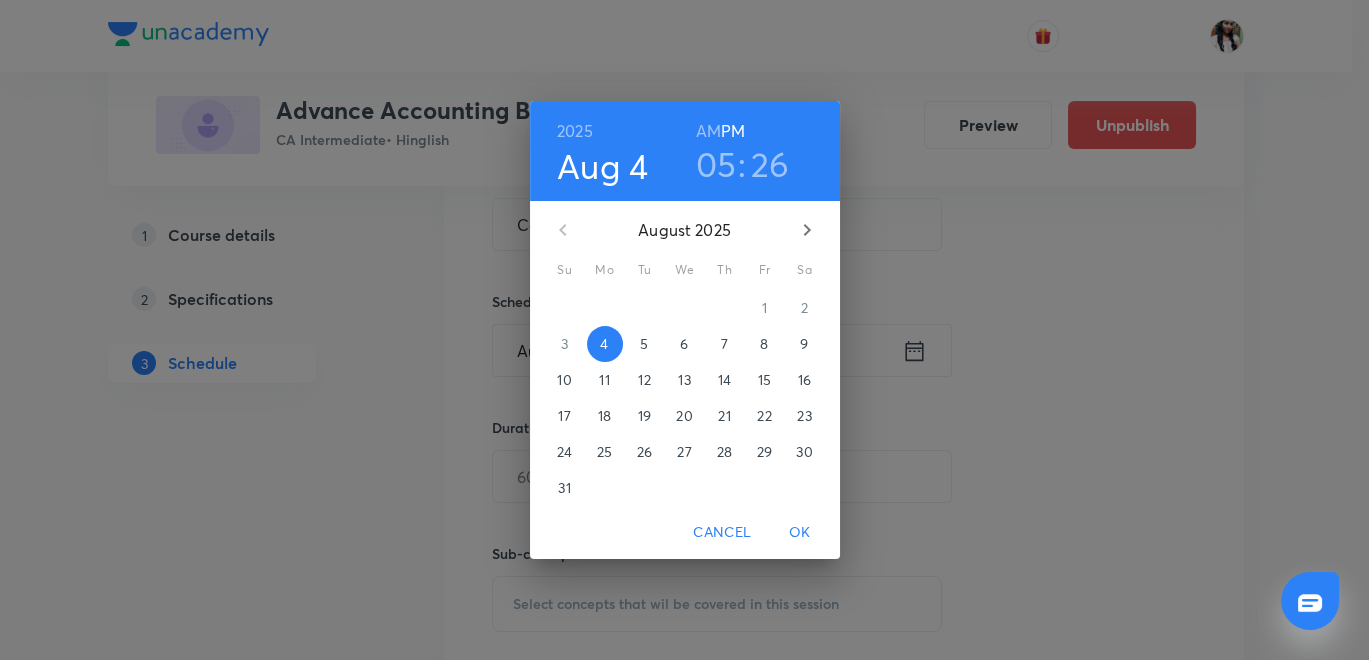click on "8" at bounding box center (764, 344) 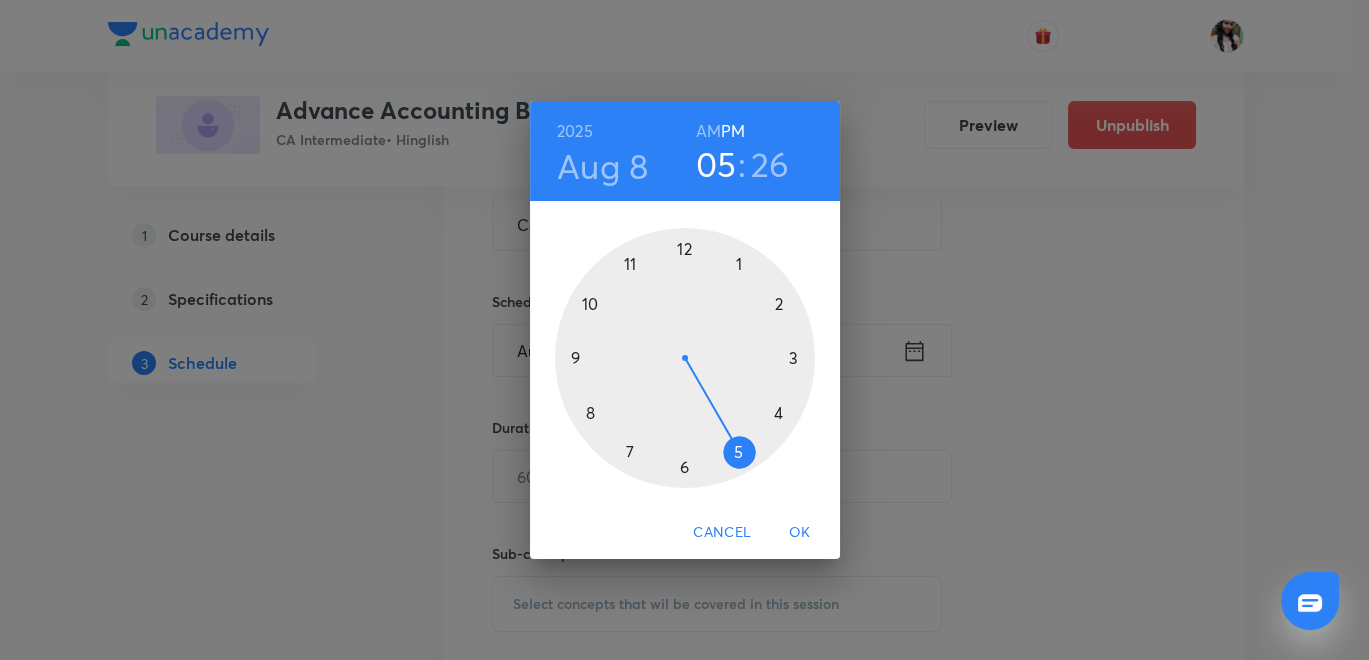drag, startPoint x: 704, startPoint y: 122, endPoint x: 705, endPoint y: 134, distance: 12.0415945 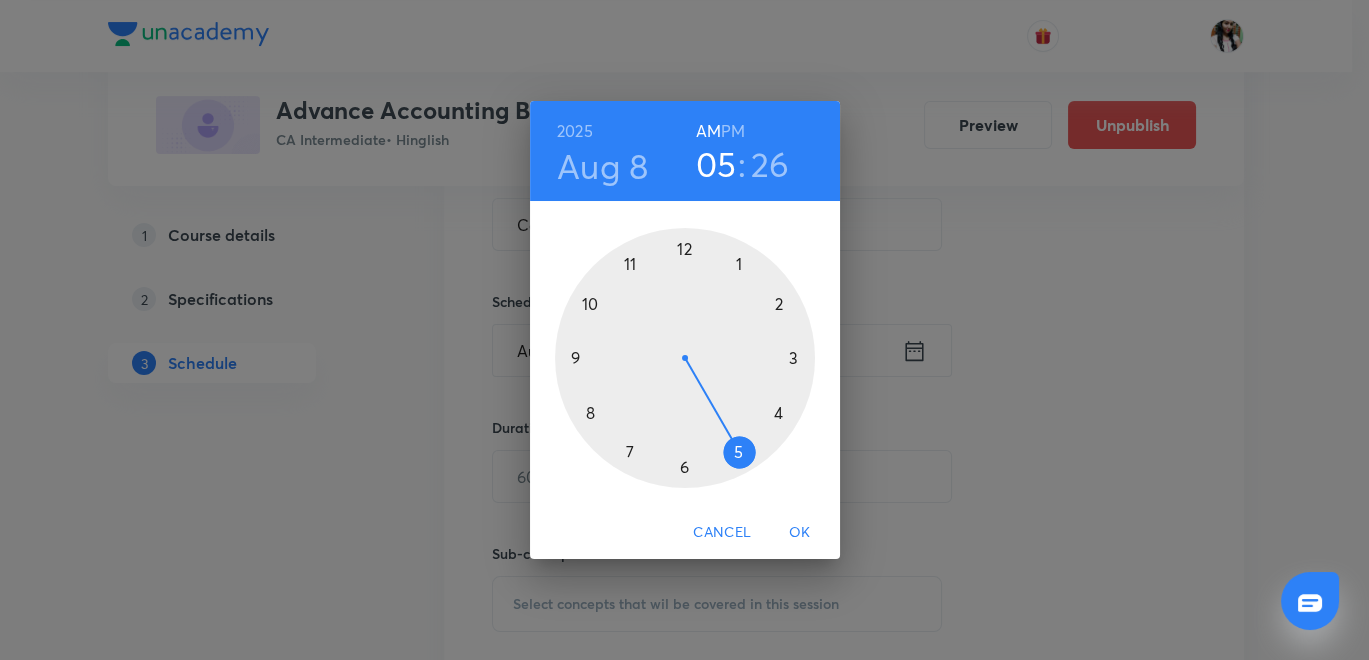 click at bounding box center [685, 358] 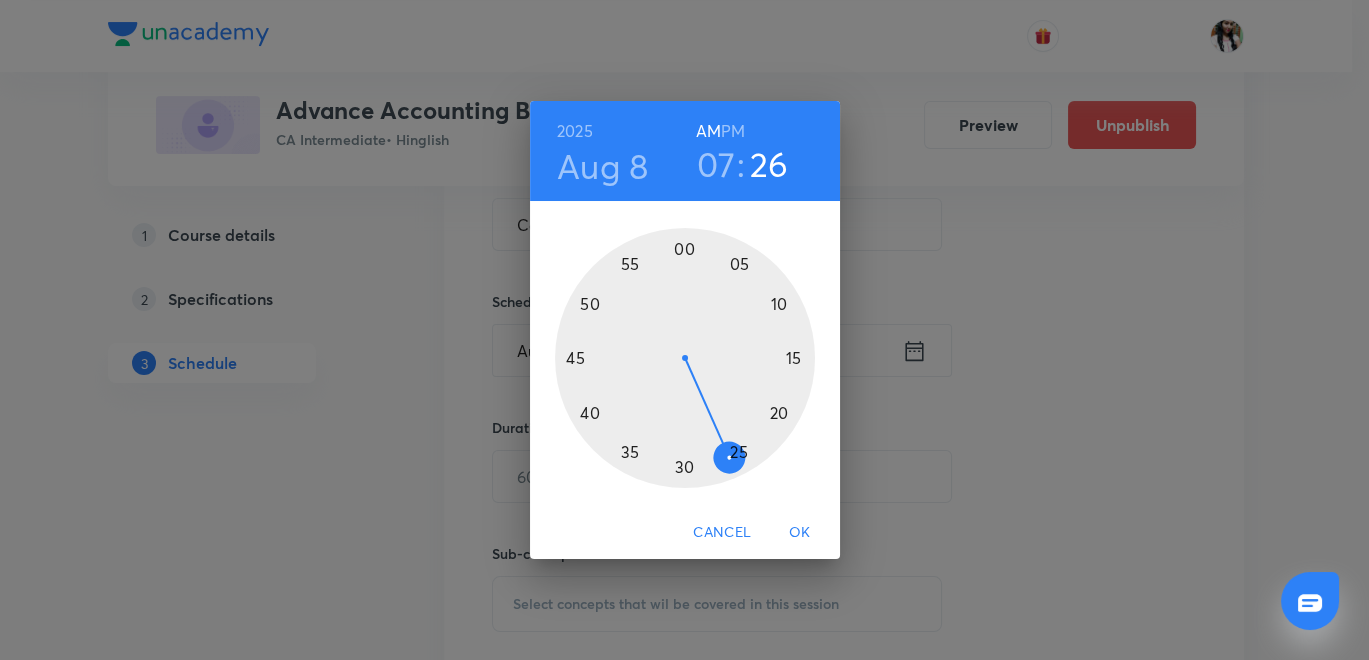 click at bounding box center (685, 358) 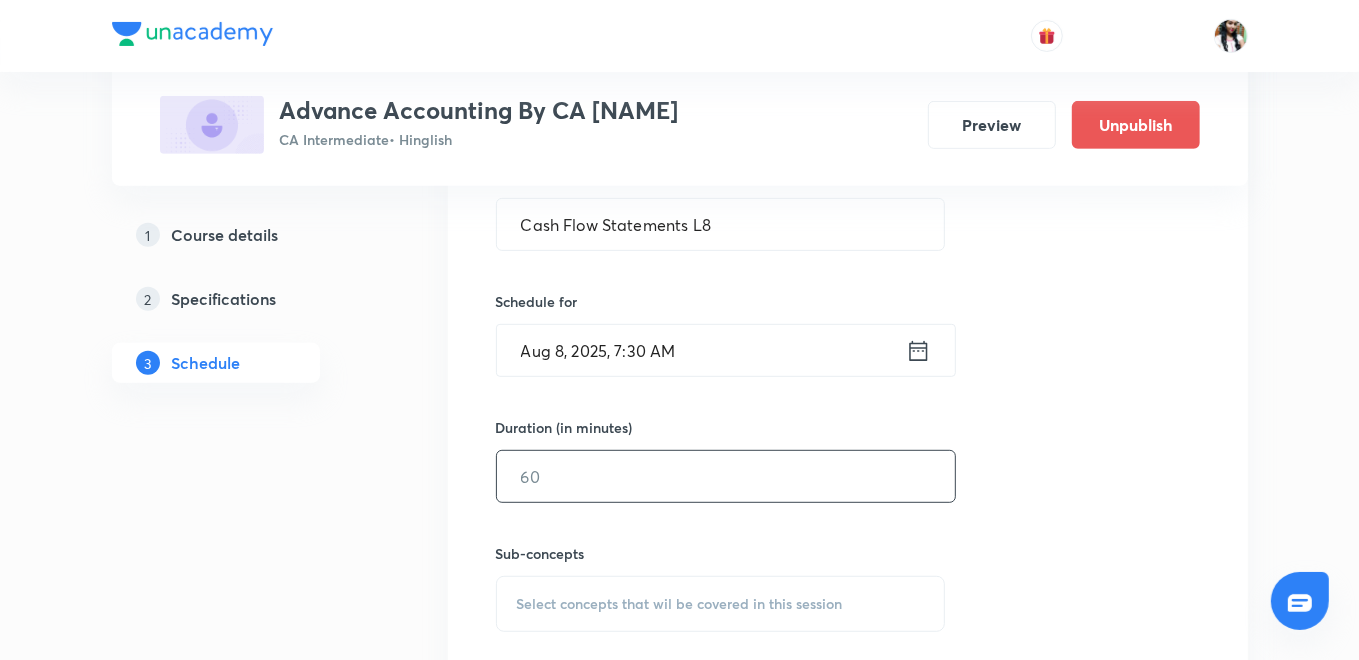 click at bounding box center (726, 476) 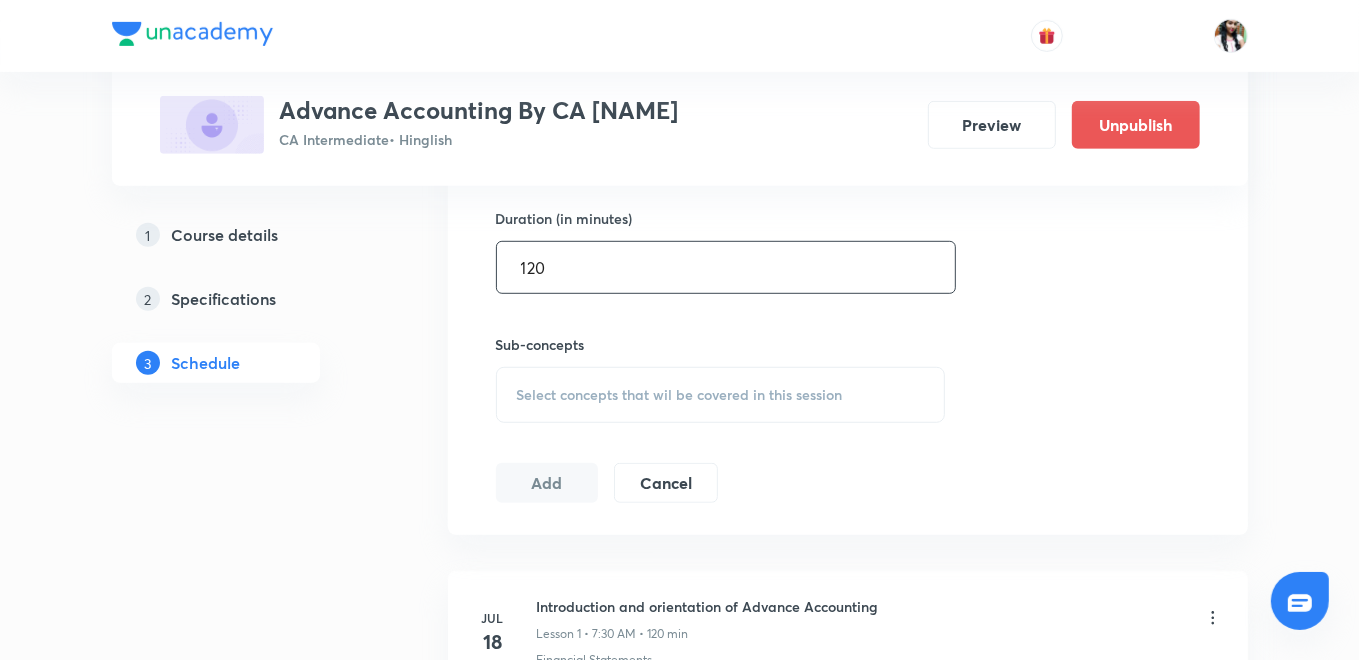 scroll, scrollTop: 785, scrollLeft: 0, axis: vertical 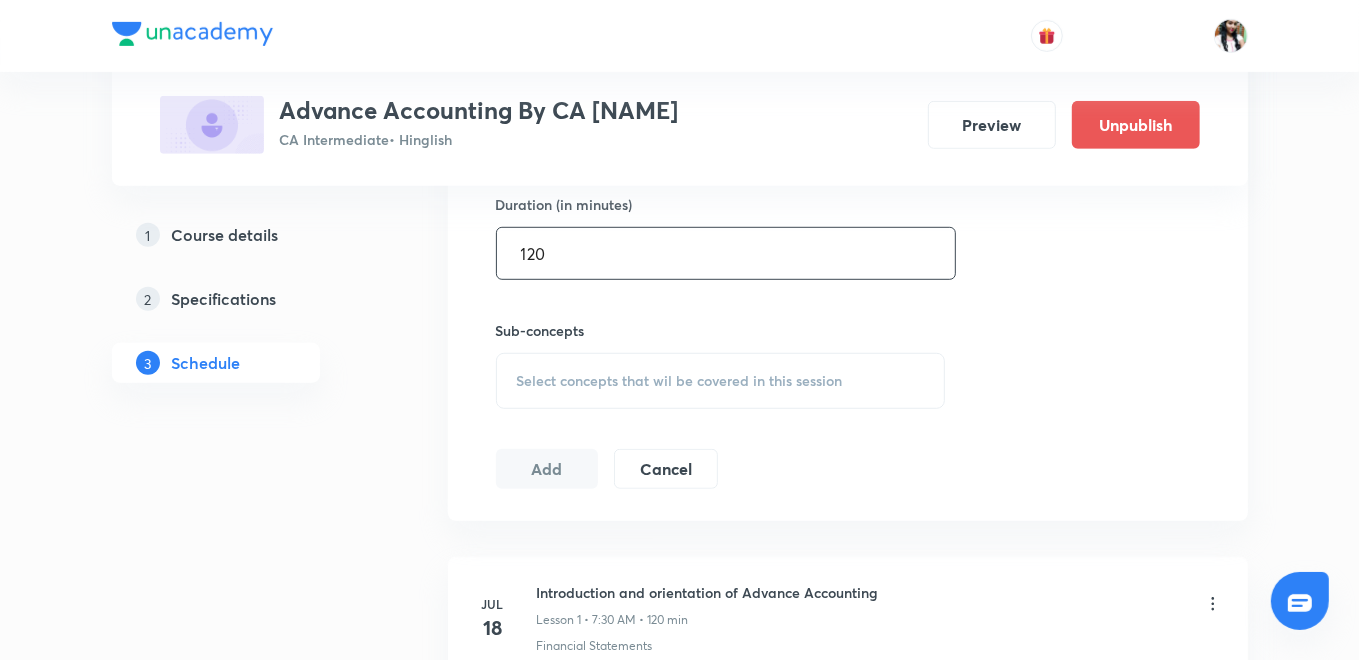type on "120" 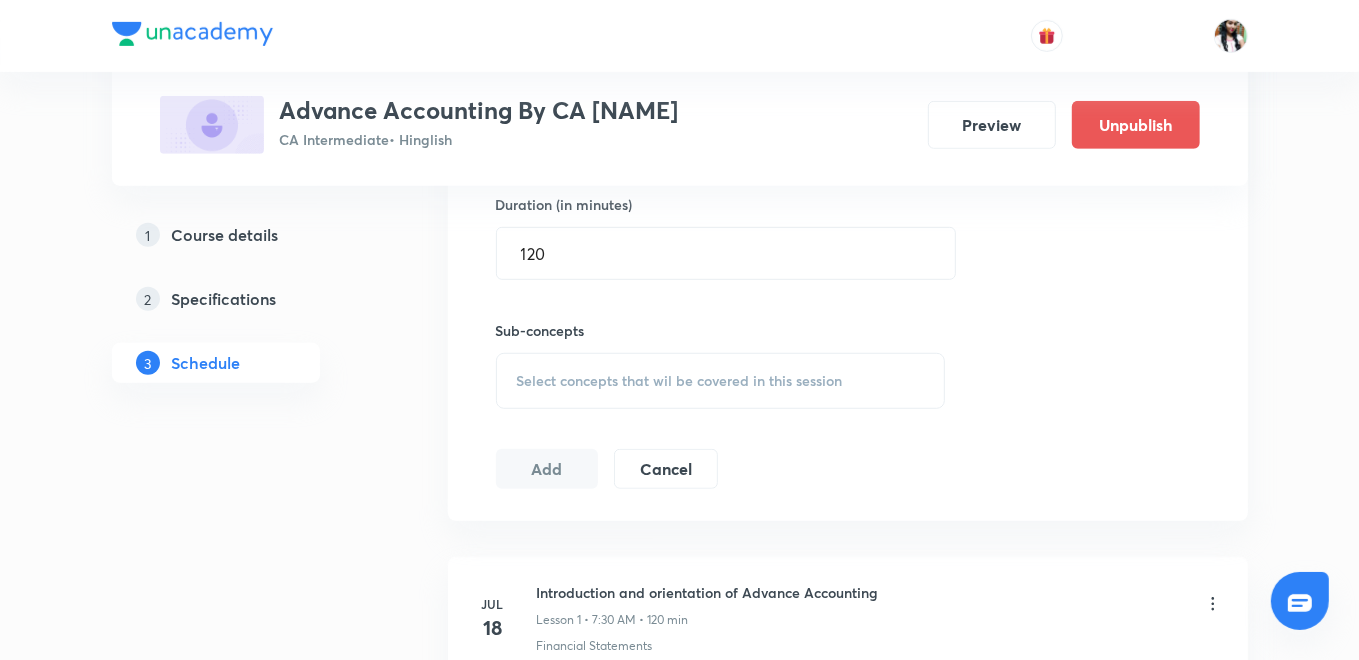 click on "Select concepts that wil be covered in this session" at bounding box center [680, 381] 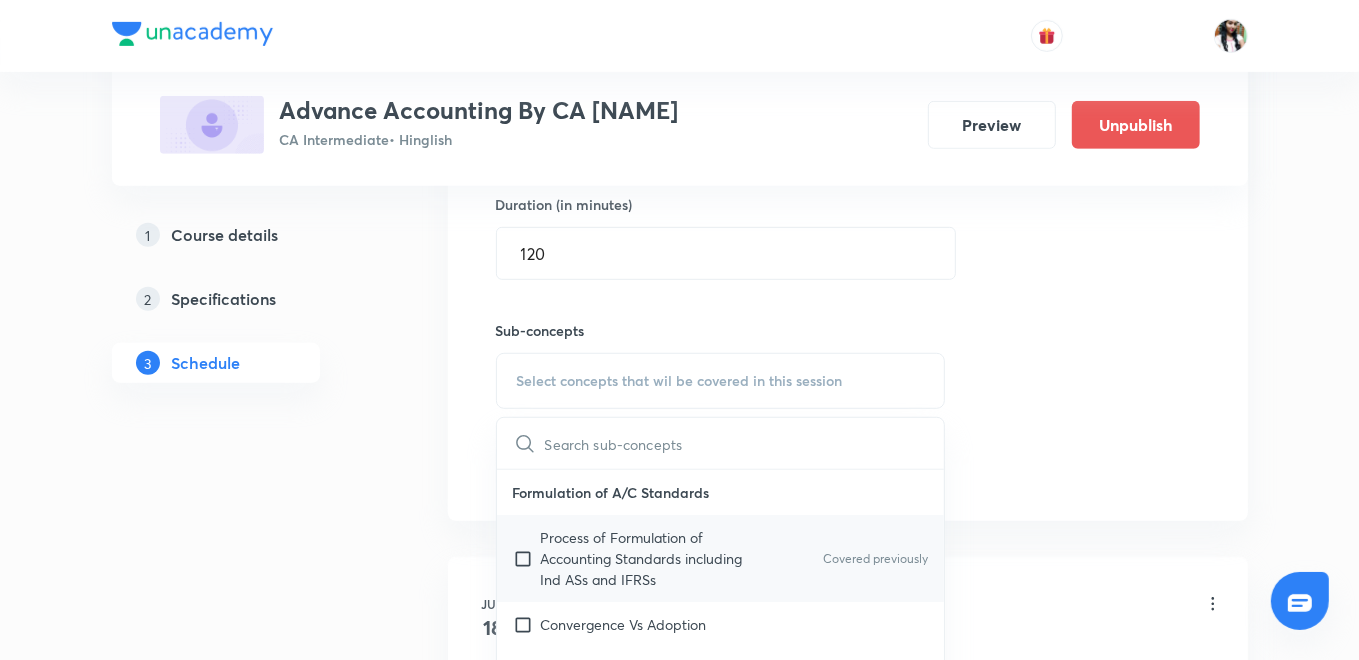 click on "Process of Formulation of Accounting Standards including Ind ASs and IFRSs" at bounding box center [642, 558] 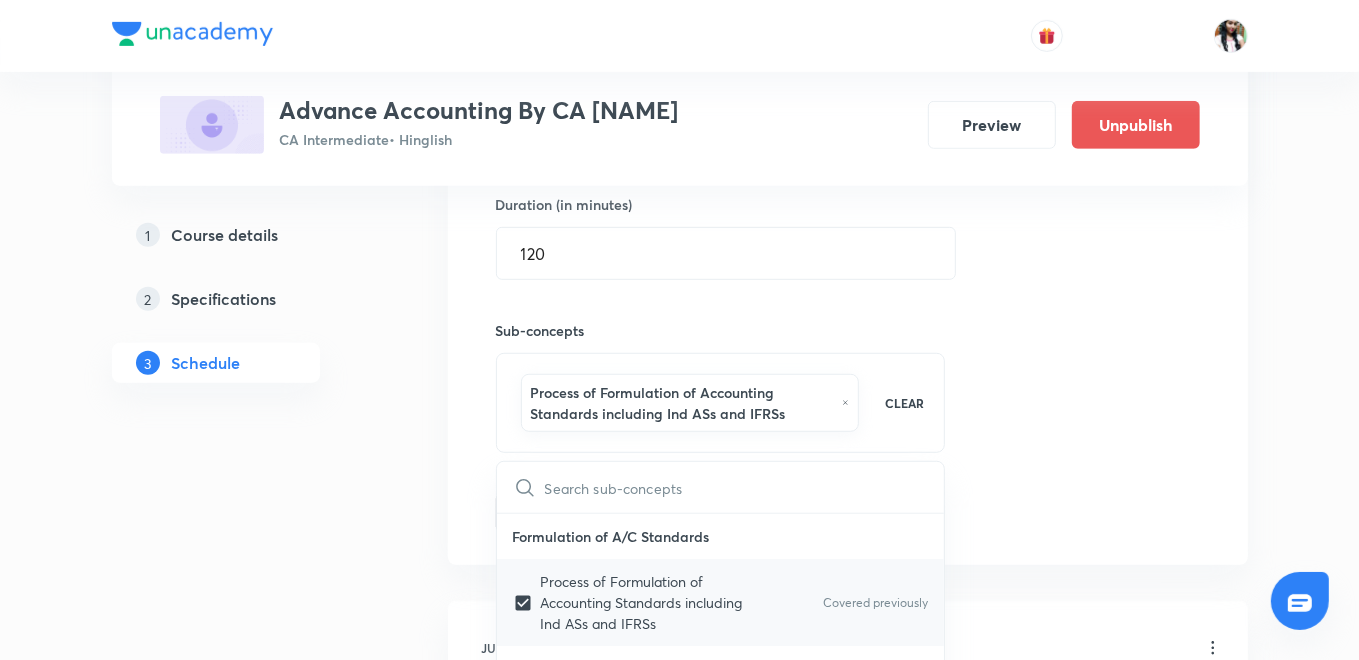 checkbox on "true" 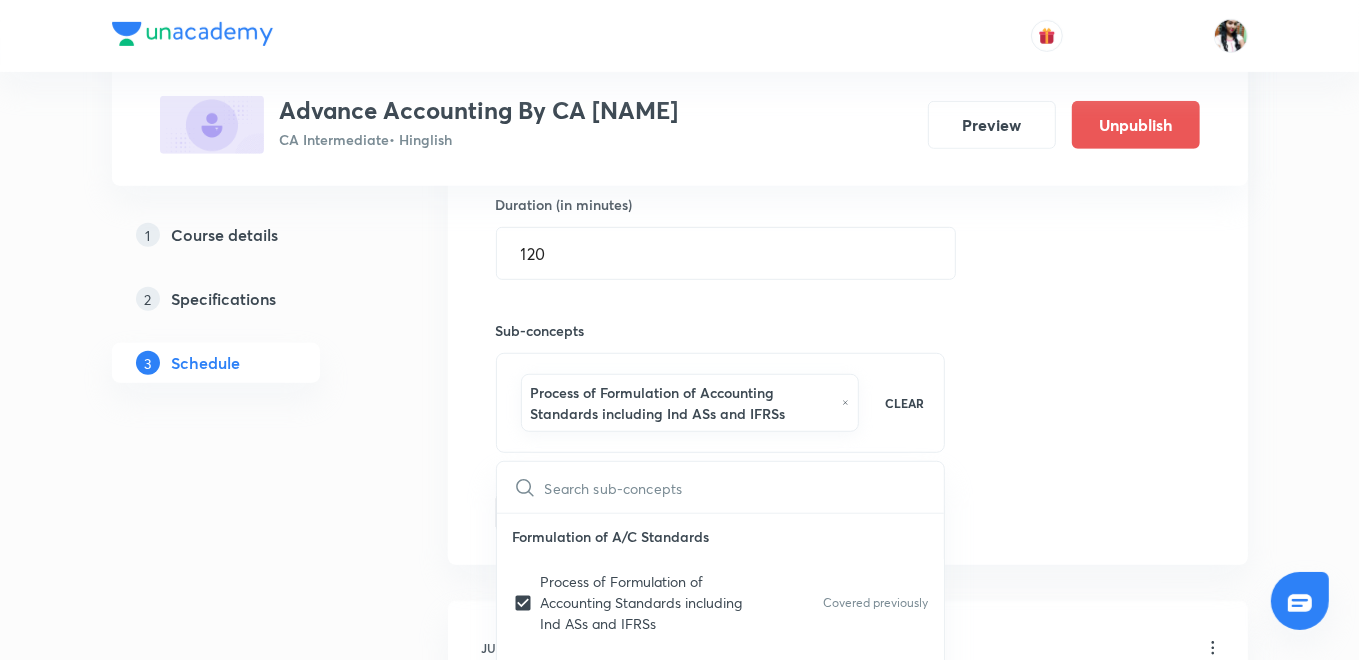 click on "Plus Courses Advance Accounting By CA [NAME] CA Intermediate  • Hinglish Preview Unpublish 1 Course details 2 Specifications 3 Schedule Schedule 19  classes Topic coverage Accounting & Advanced Accounting Cover at least  60 % View details Session  20 Live class Quiz Recorded classes Session title 23/99 Cash Flow Statements L8 ​ Schedule for Aug 8, [YEAR], 7:30 AM ​ Duration (in minutes) 120 ​ Sub-concepts Process of Formulation of Accounting Standards including Ind ASs and IFRSs CLEAR ​ Formulation of A/C Standards Process of Formulation of Accounting Standards including Ind ASs and IFRSs Covered previously Convergence Vs Adoption Objective and Concepts of Carve Outs Dissolution - Partnership Firm Dissolution of Partnership Firms Including Piecemeal Distribution of Assets Amalgamation of Partnership Firms Conversion of Partnership Firm Into a Company Sale to a Company Issues Related to Accounting in Limited Liability Partnership. Special Type of Accounting Departmental Accounting Investment Add" at bounding box center [680, 1500] 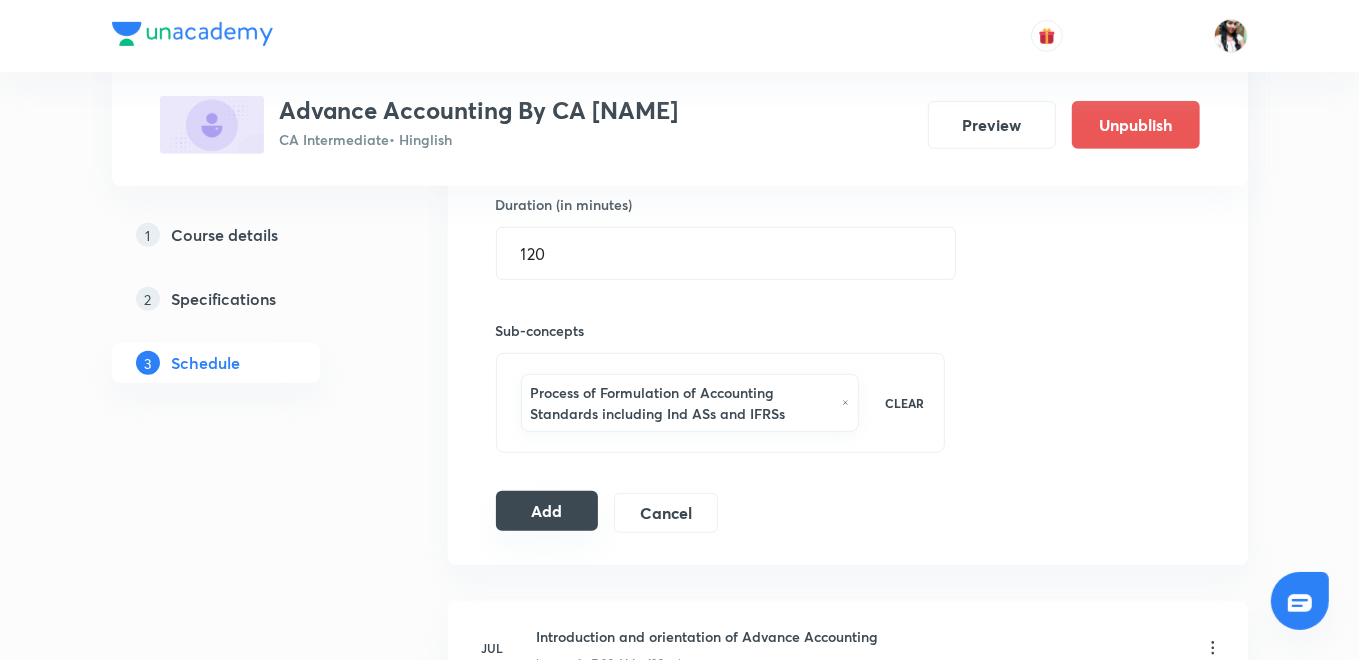 click on "Add" at bounding box center (547, 511) 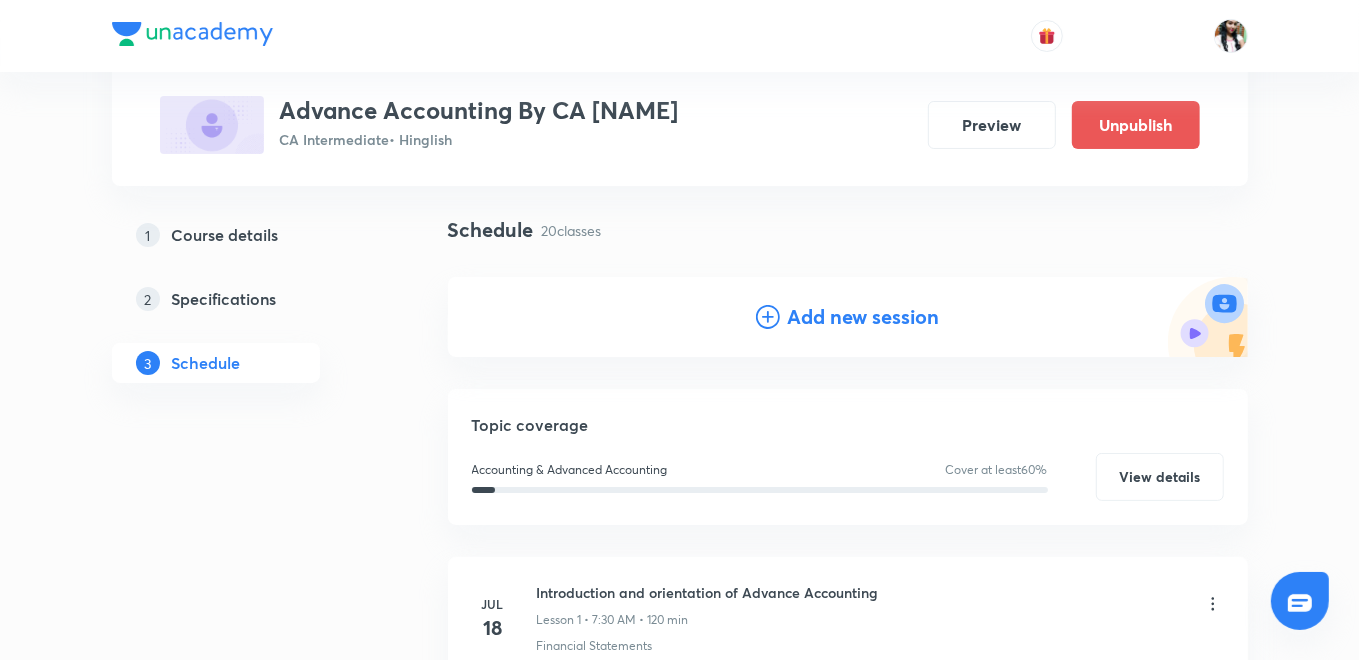 scroll, scrollTop: 0, scrollLeft: 0, axis: both 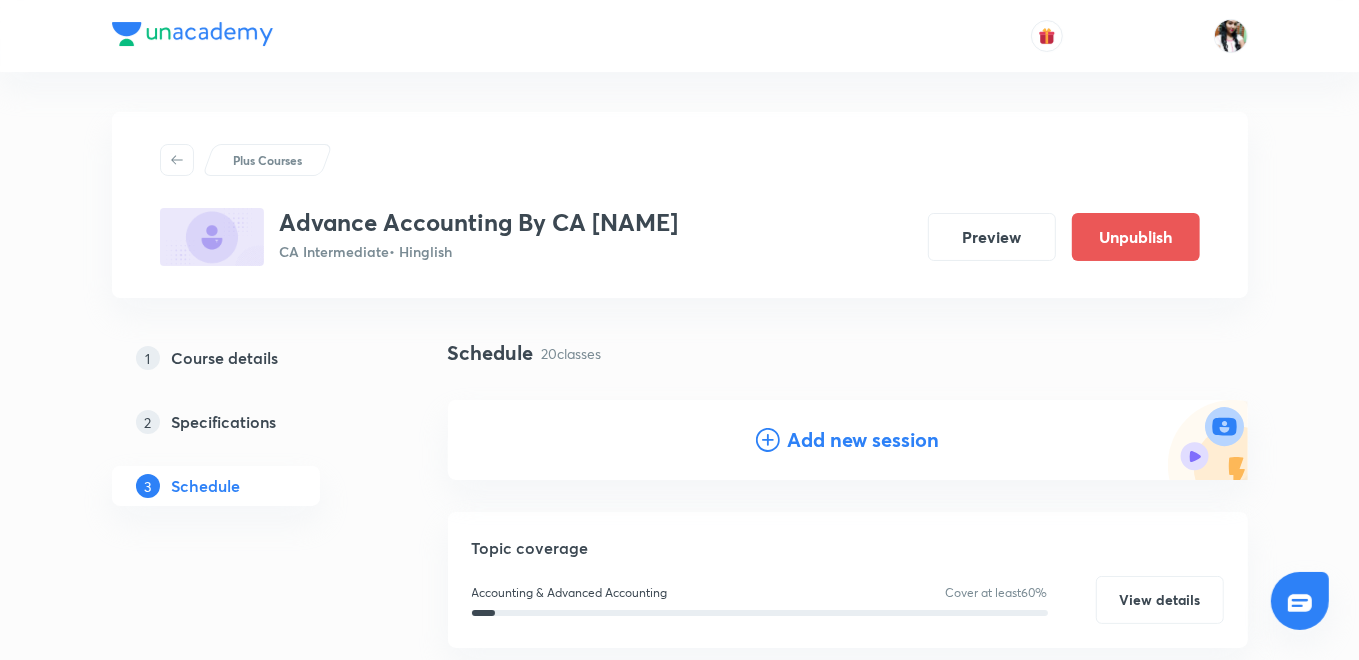 drag, startPoint x: 780, startPoint y: 437, endPoint x: 751, endPoint y: 419, distance: 34.132095 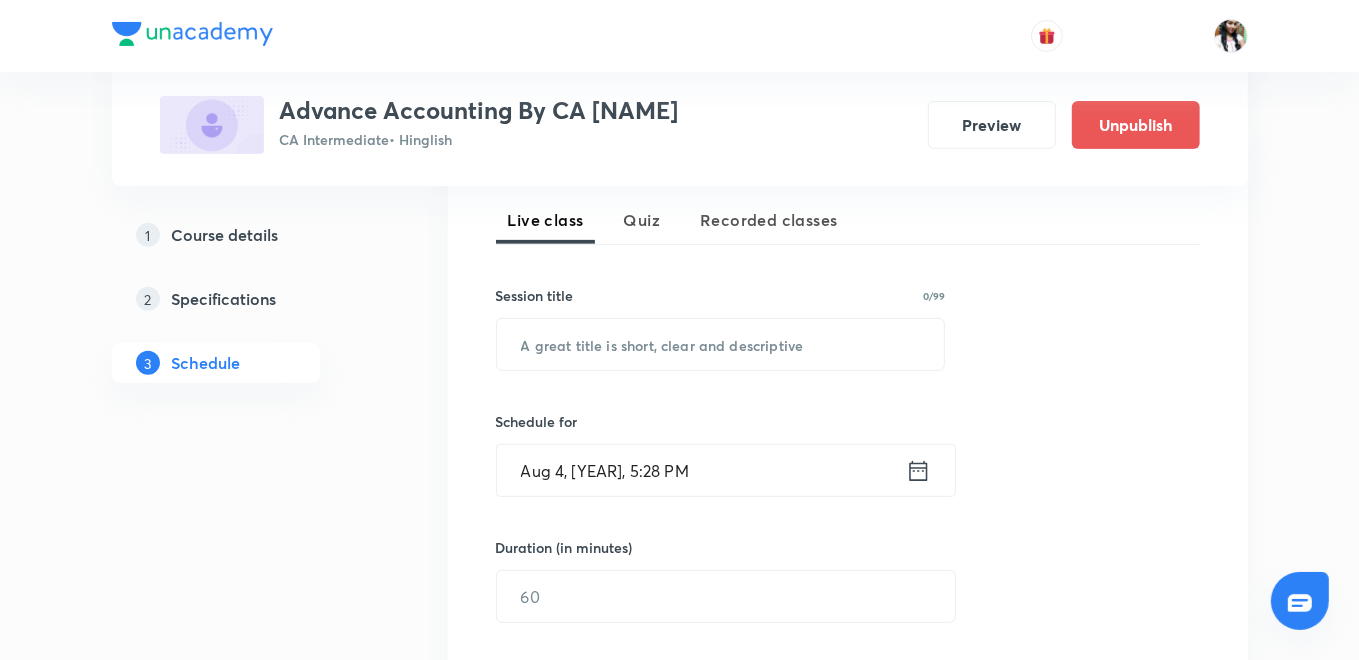 scroll, scrollTop: 444, scrollLeft: 0, axis: vertical 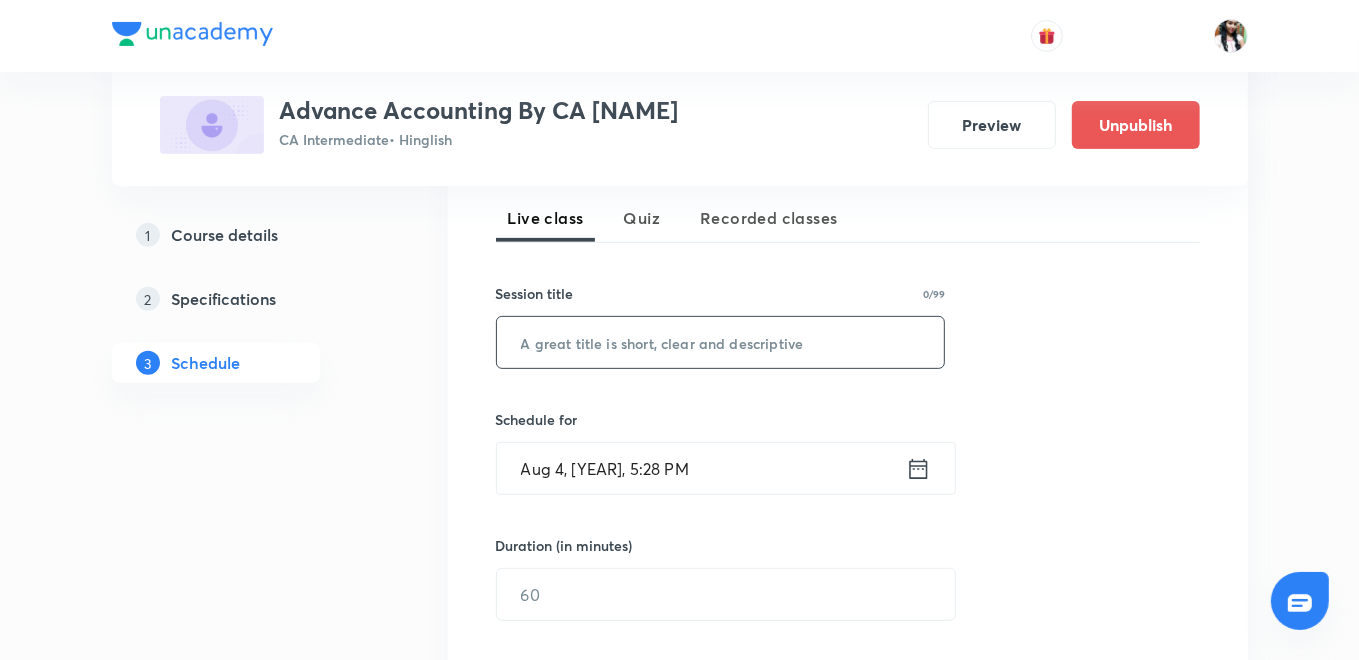 paste on "Cash Flow Statements L9" 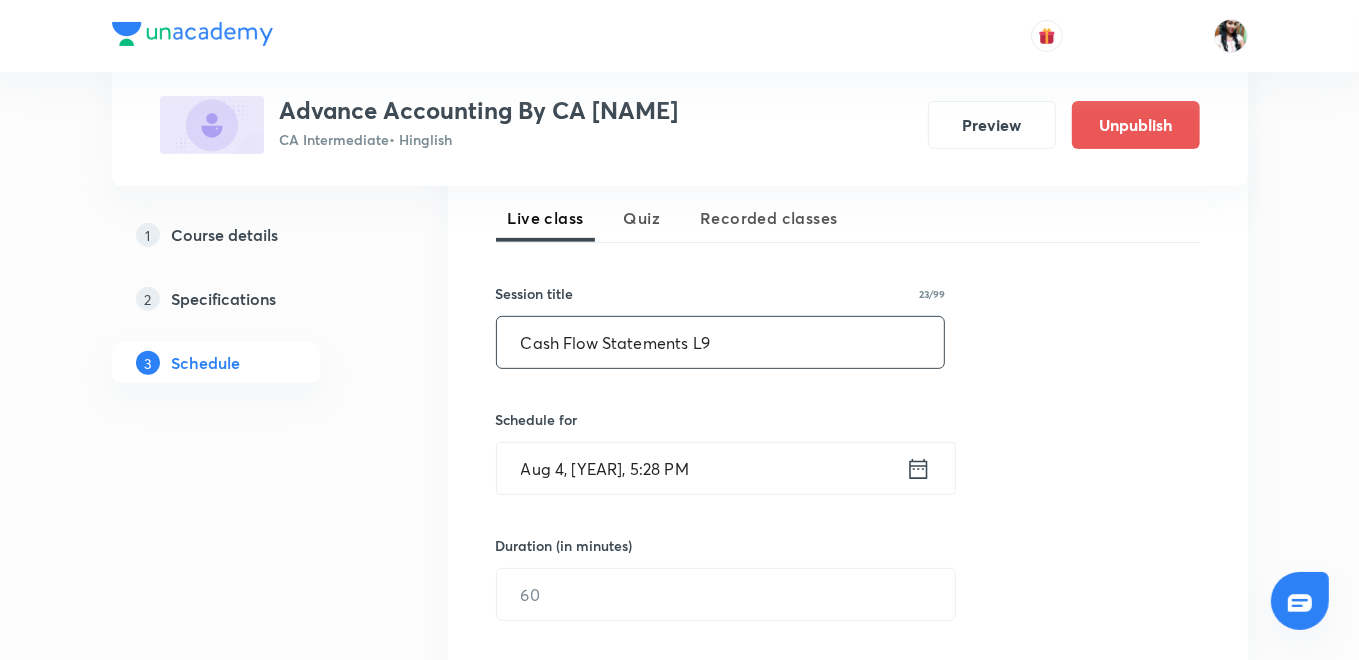 type on "Cash Flow Statements L9" 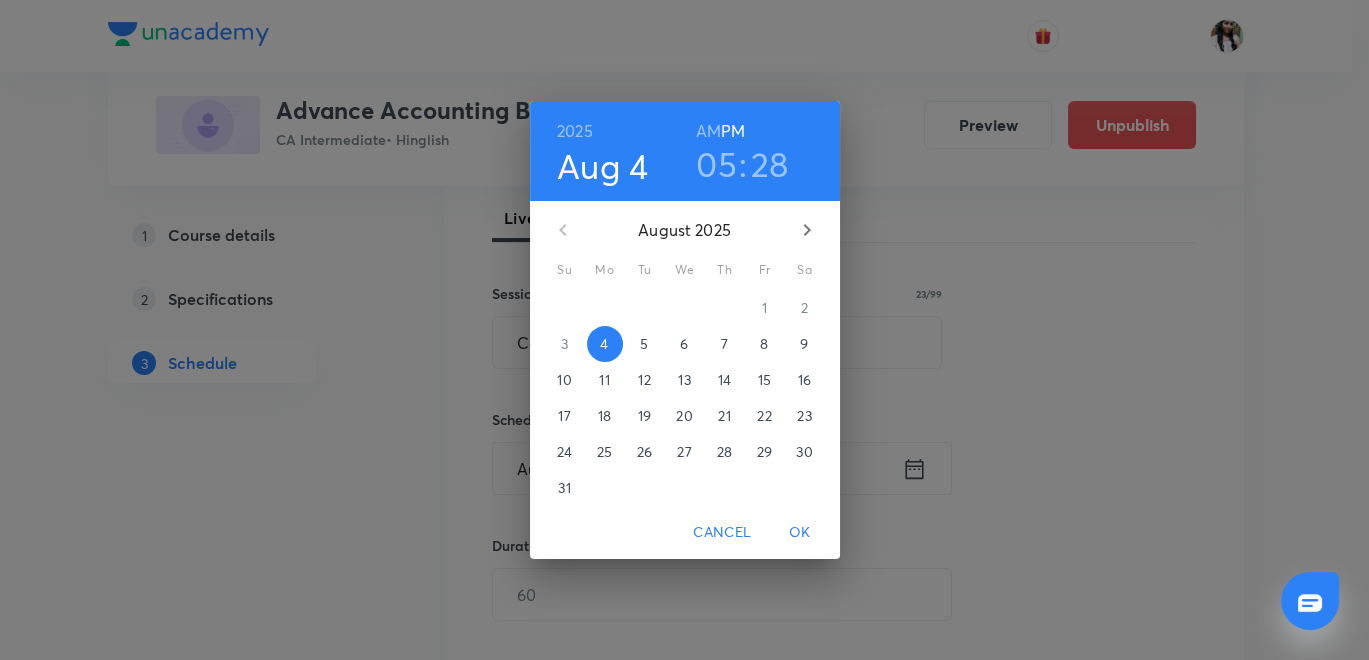 click on "11" at bounding box center [604, 380] 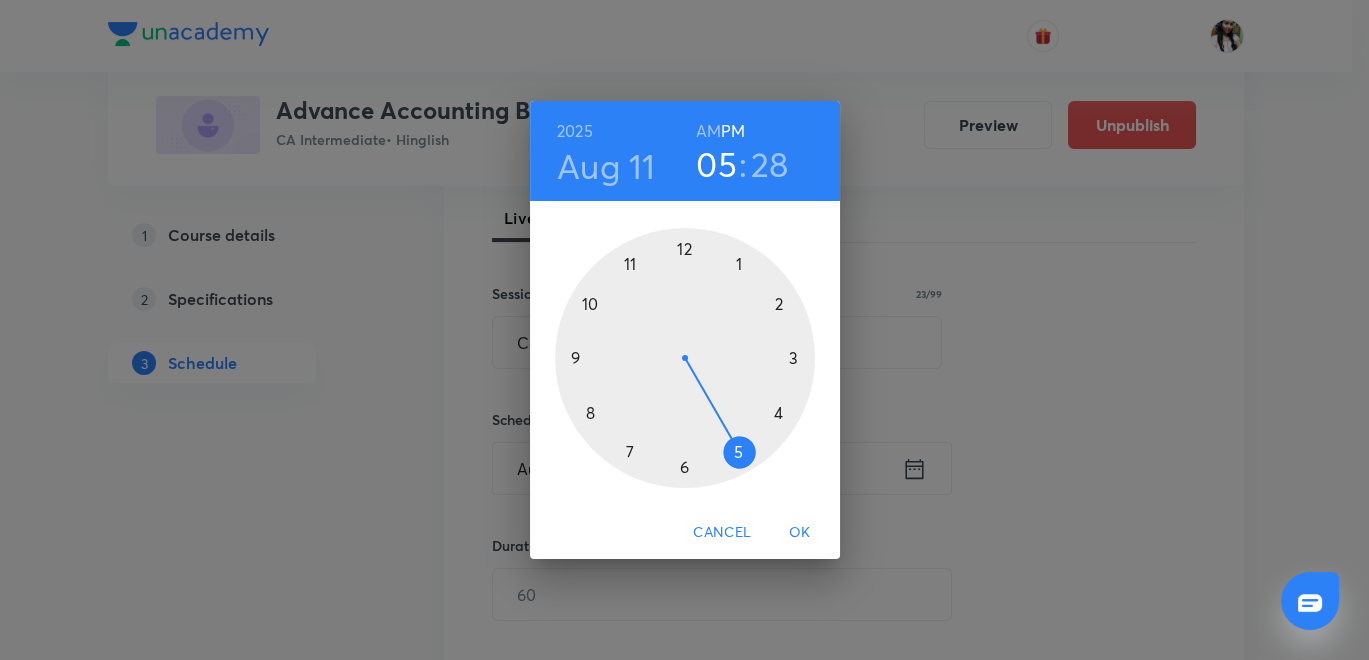 click on "AM" at bounding box center (708, 131) 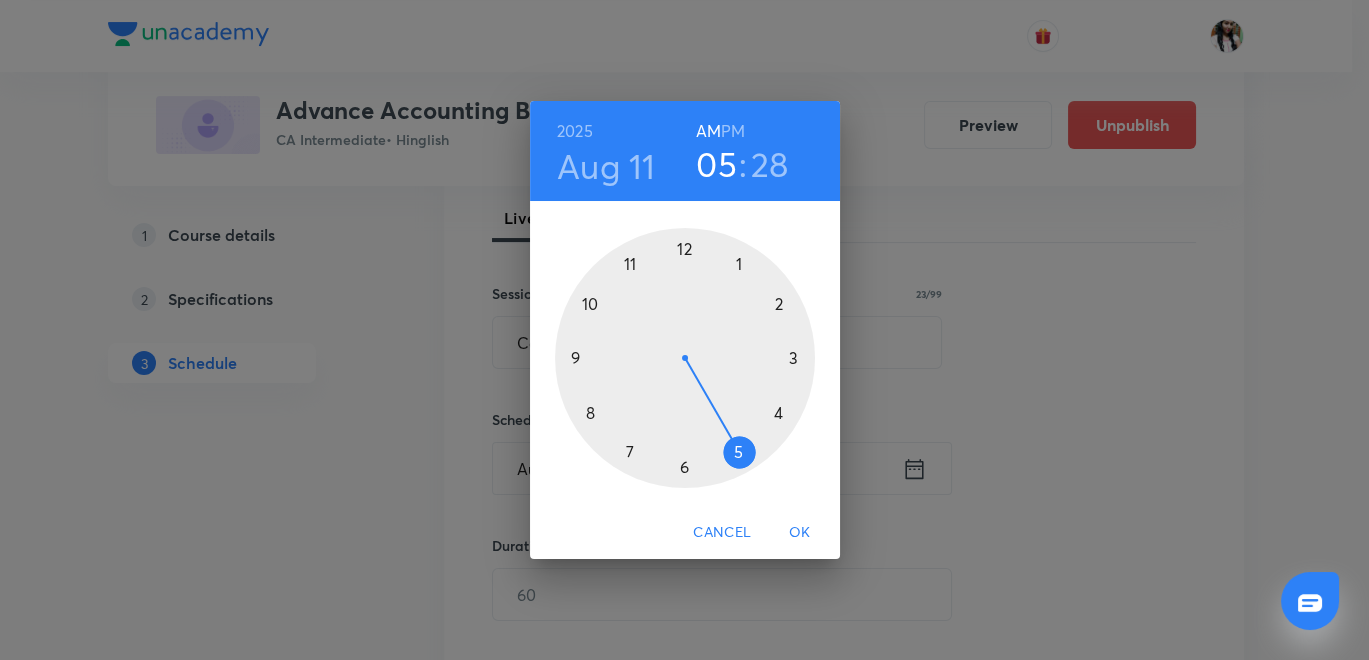 click at bounding box center [685, 358] 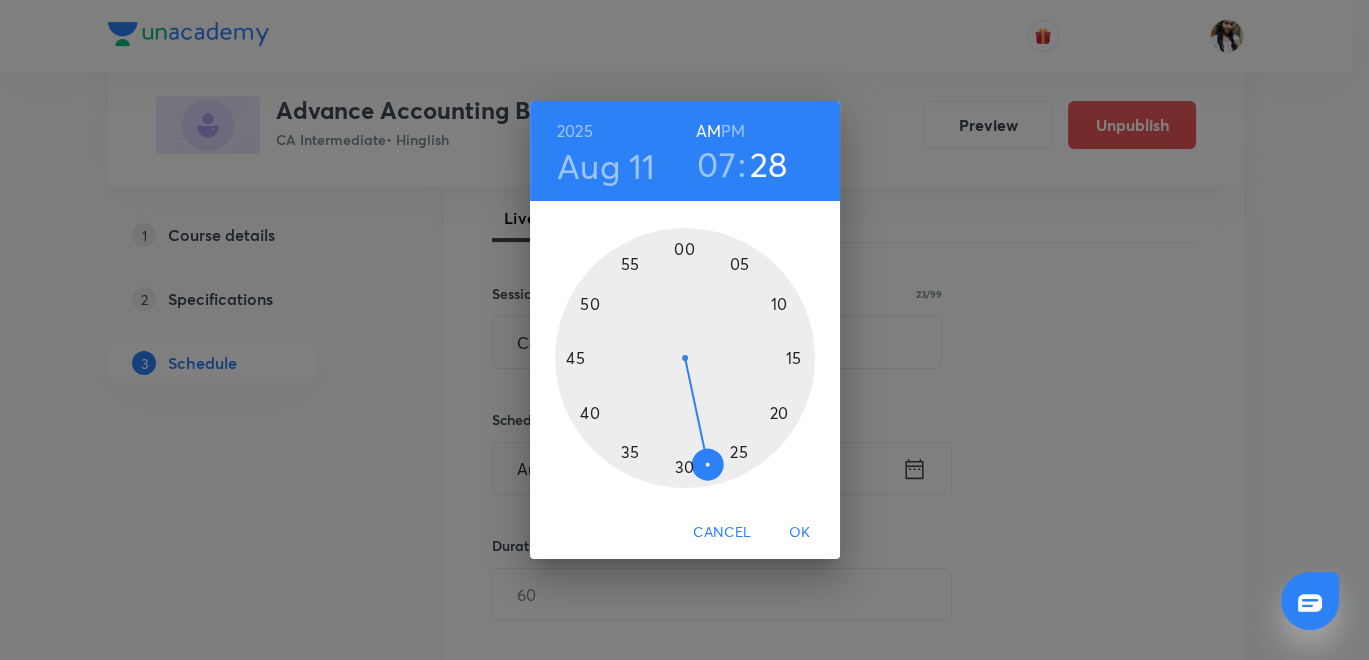 click at bounding box center (685, 358) 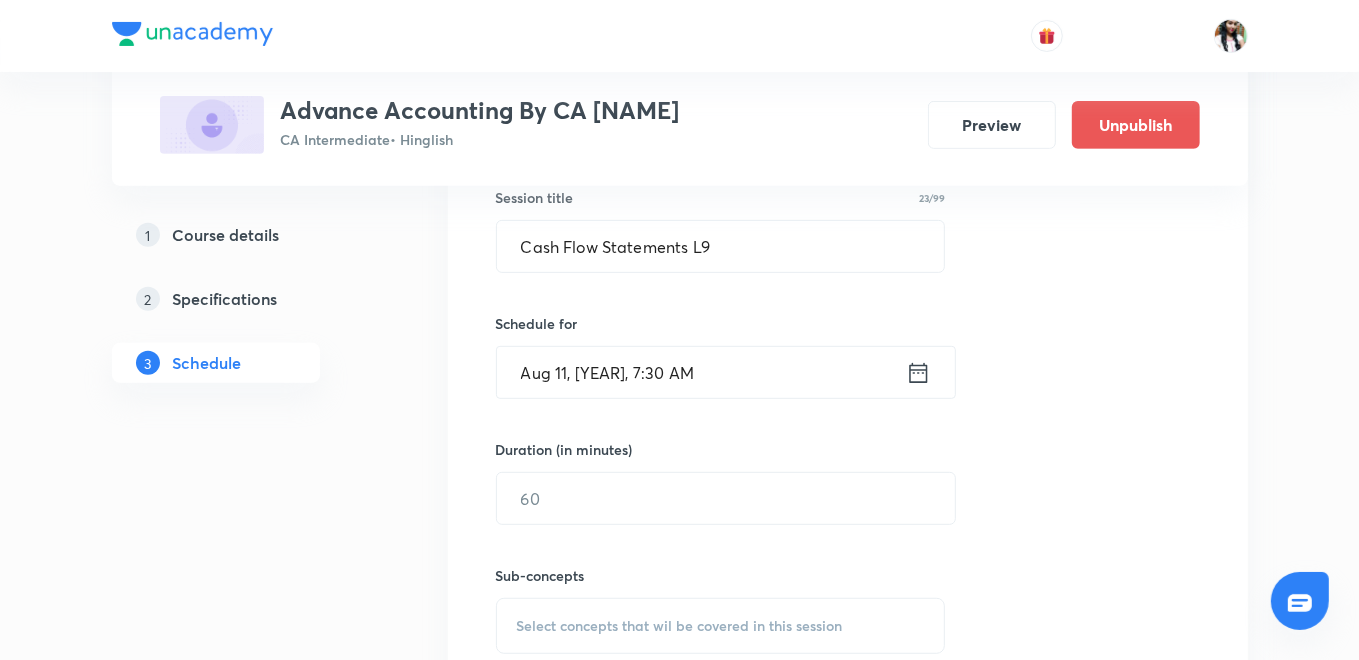 scroll, scrollTop: 666, scrollLeft: 0, axis: vertical 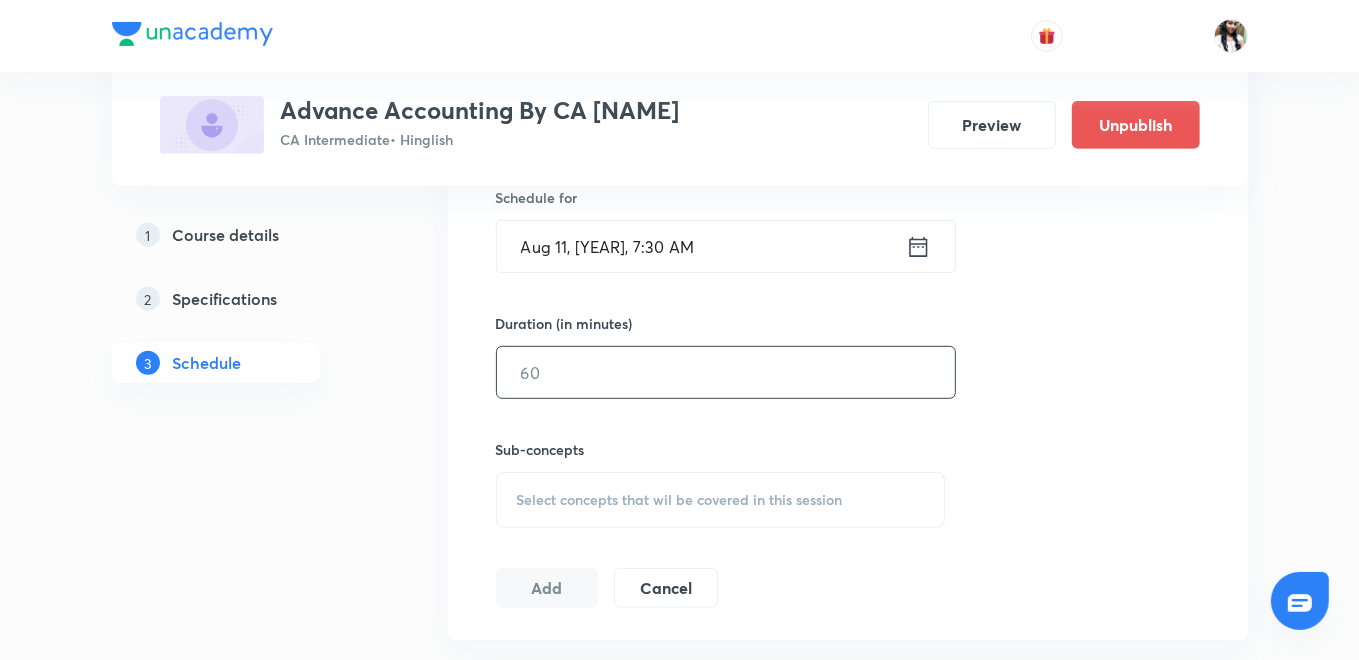 click at bounding box center (726, 372) 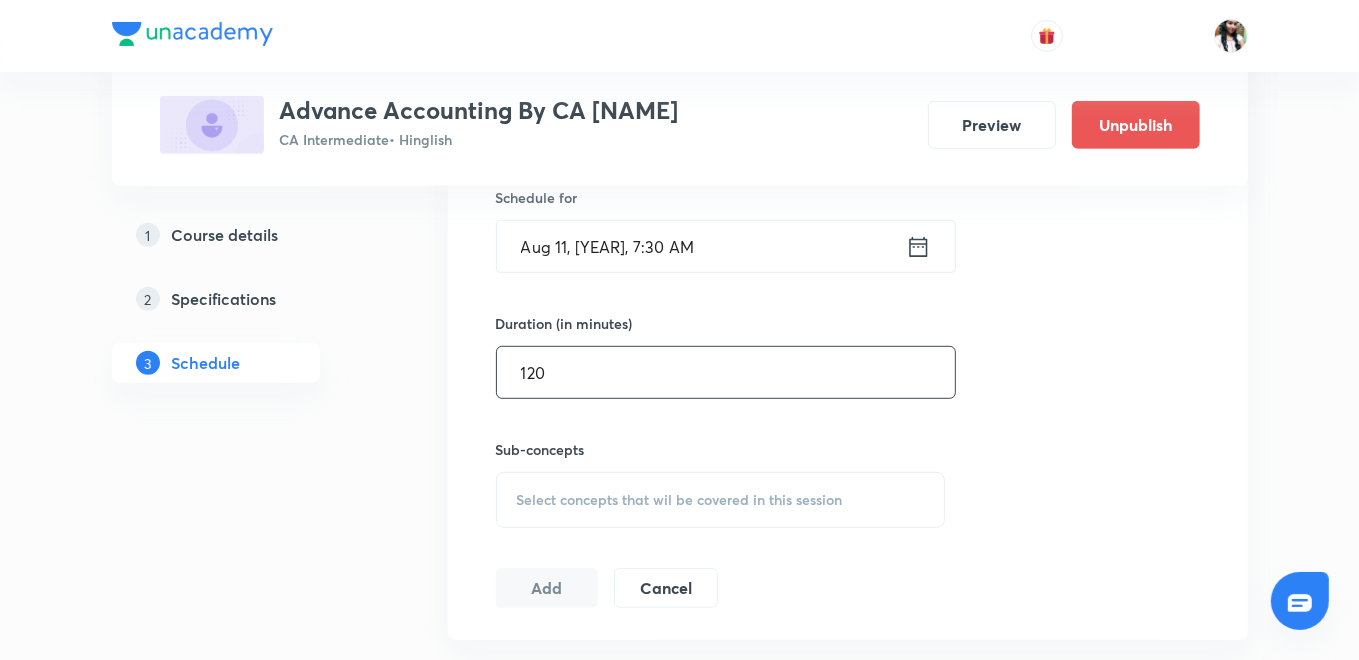 type on "120" 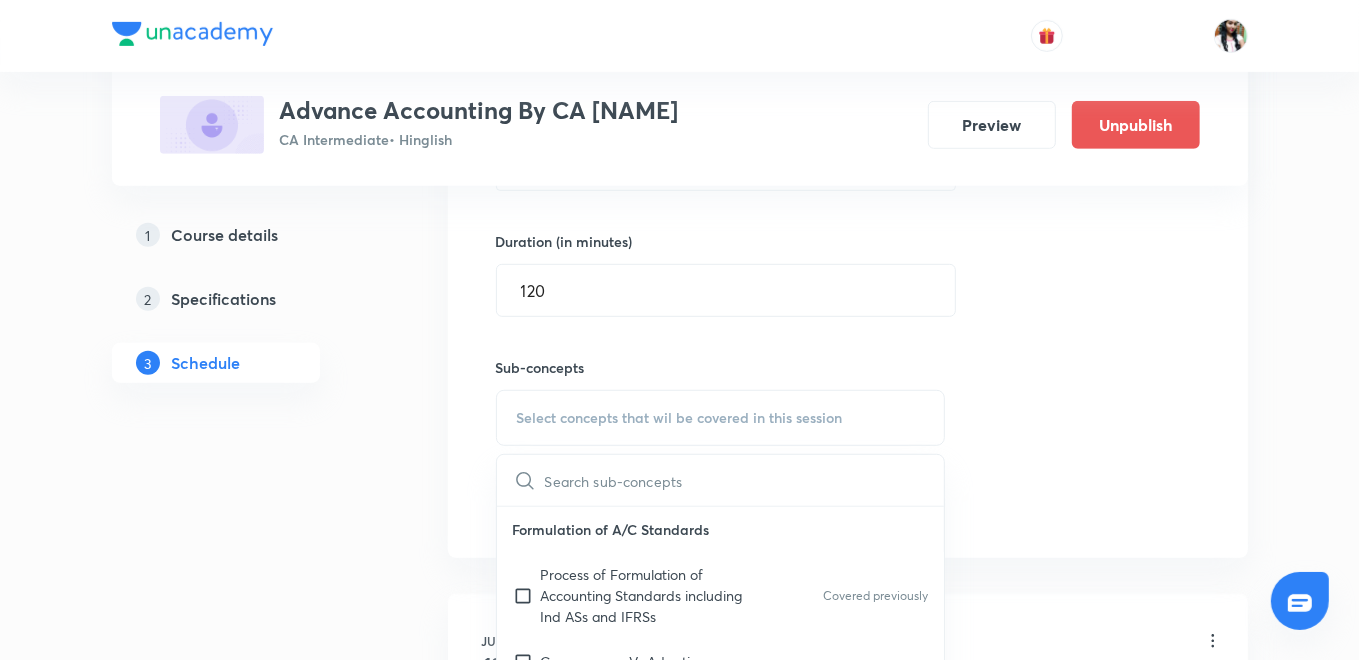 scroll, scrollTop: 777, scrollLeft: 0, axis: vertical 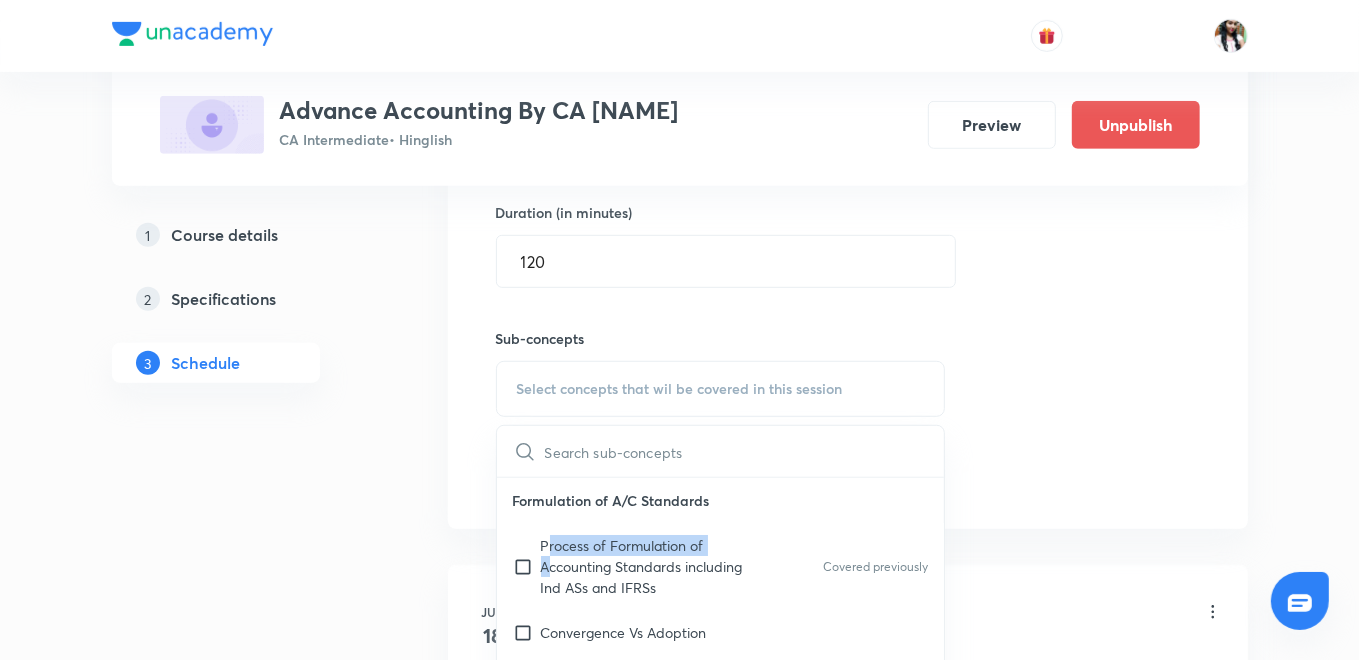 click on "Process of Formulation of Accounting Standards including Ind ASs and IFRSs" at bounding box center (642, 566) 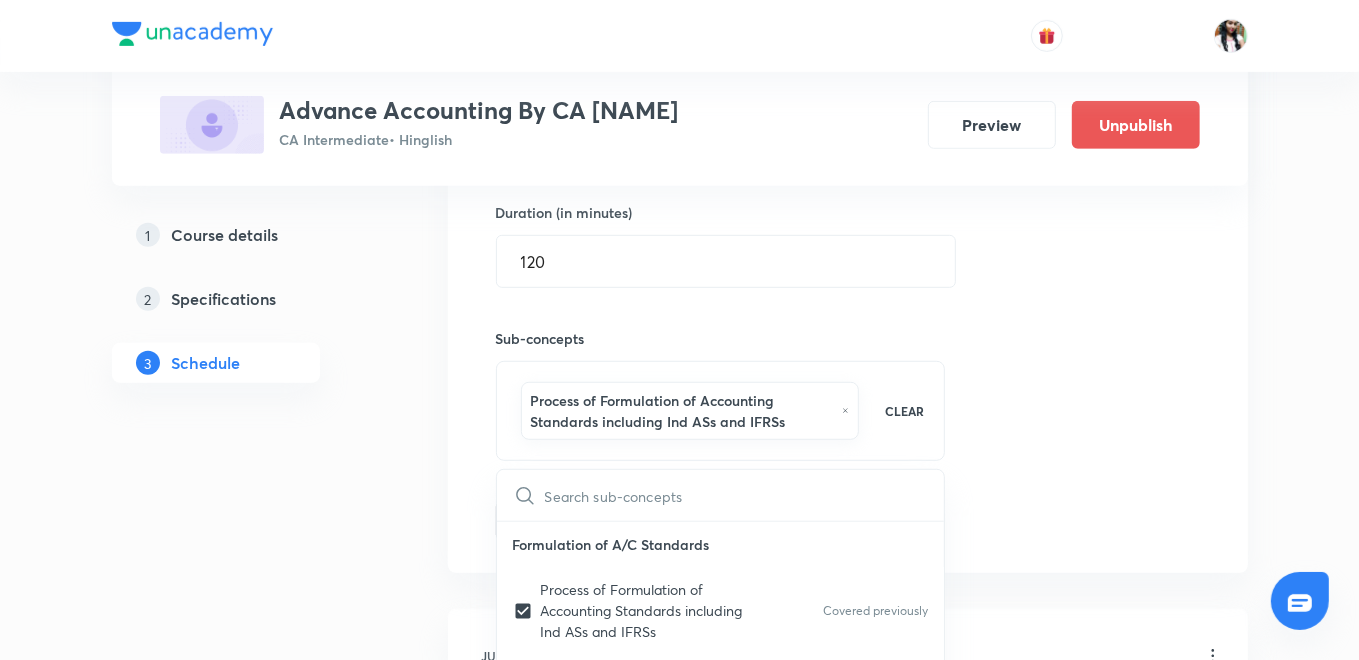 drag, startPoint x: 452, startPoint y: 494, endPoint x: 420, endPoint y: 458, distance: 48.166378 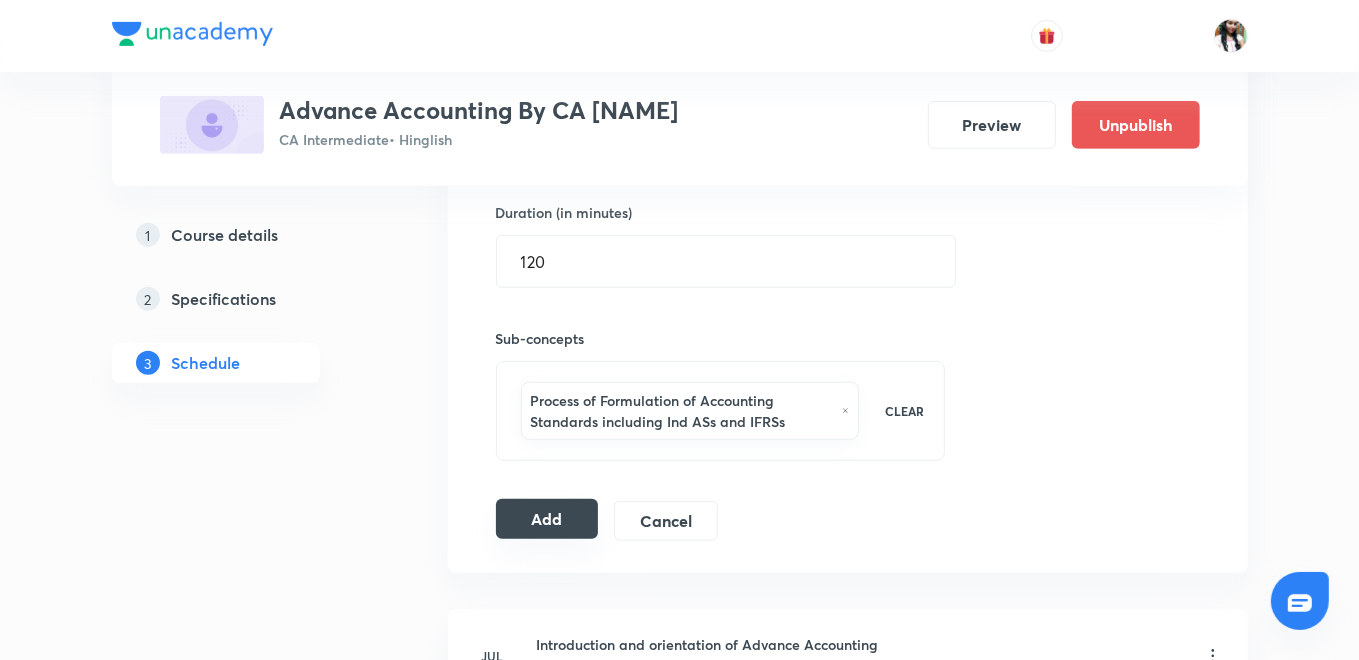 drag, startPoint x: 553, startPoint y: 512, endPoint x: 553, endPoint y: 495, distance: 17 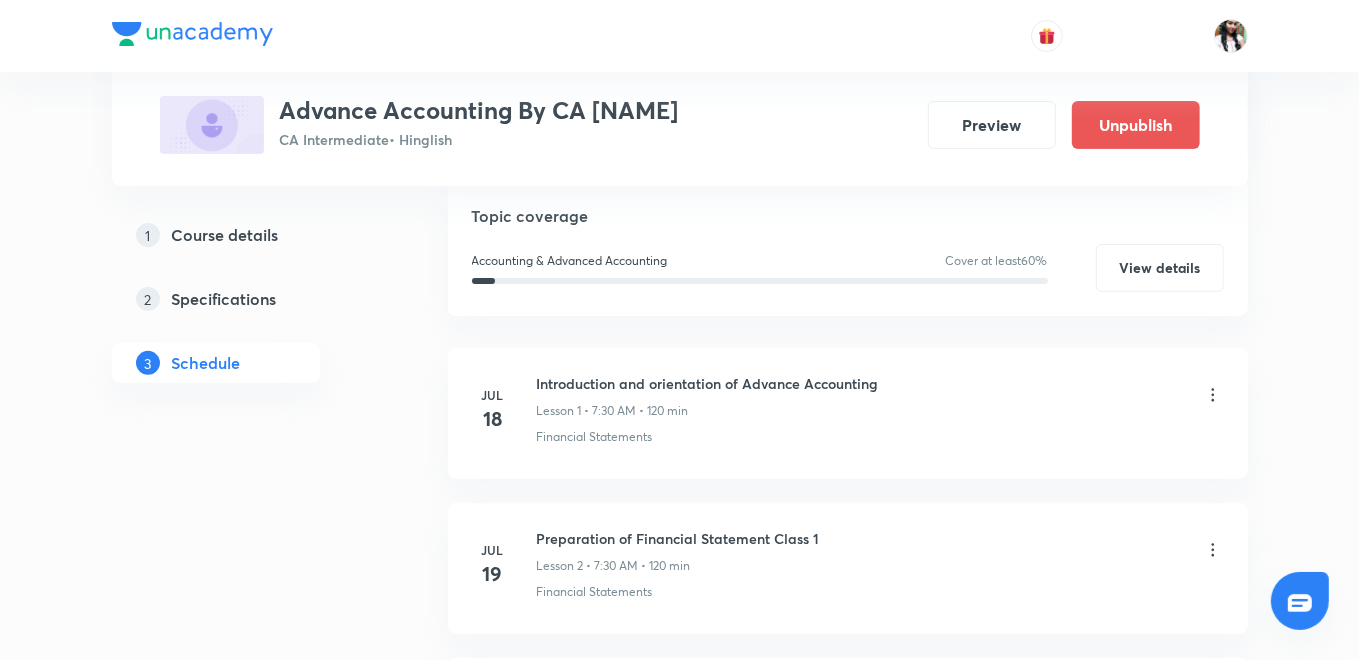 scroll, scrollTop: 0, scrollLeft: 0, axis: both 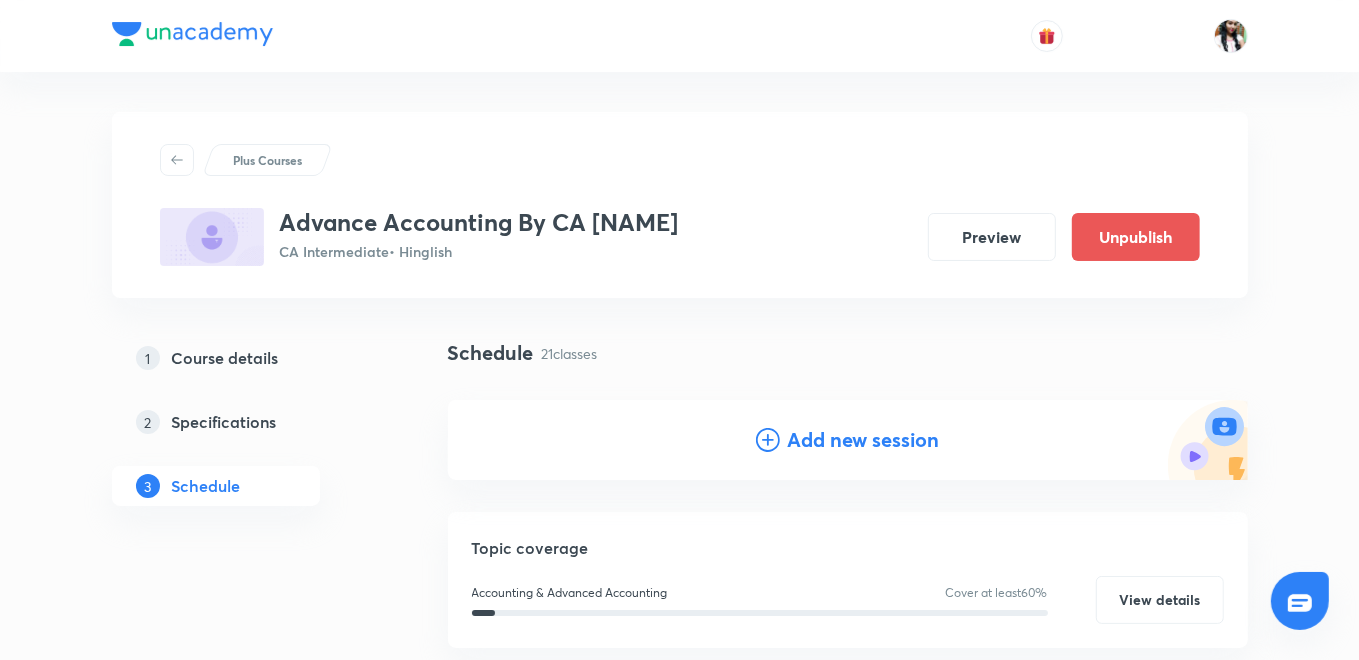 drag, startPoint x: 821, startPoint y: 441, endPoint x: 764, endPoint y: 368, distance: 92.61749 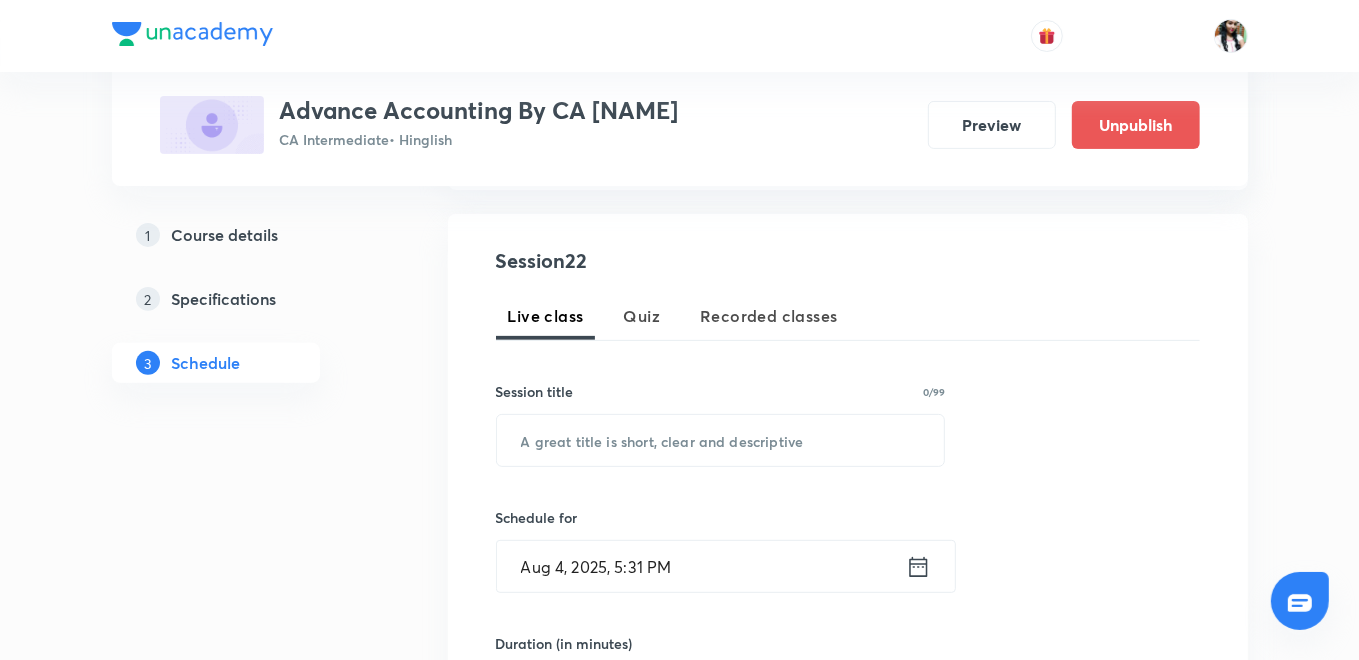 scroll, scrollTop: 555, scrollLeft: 0, axis: vertical 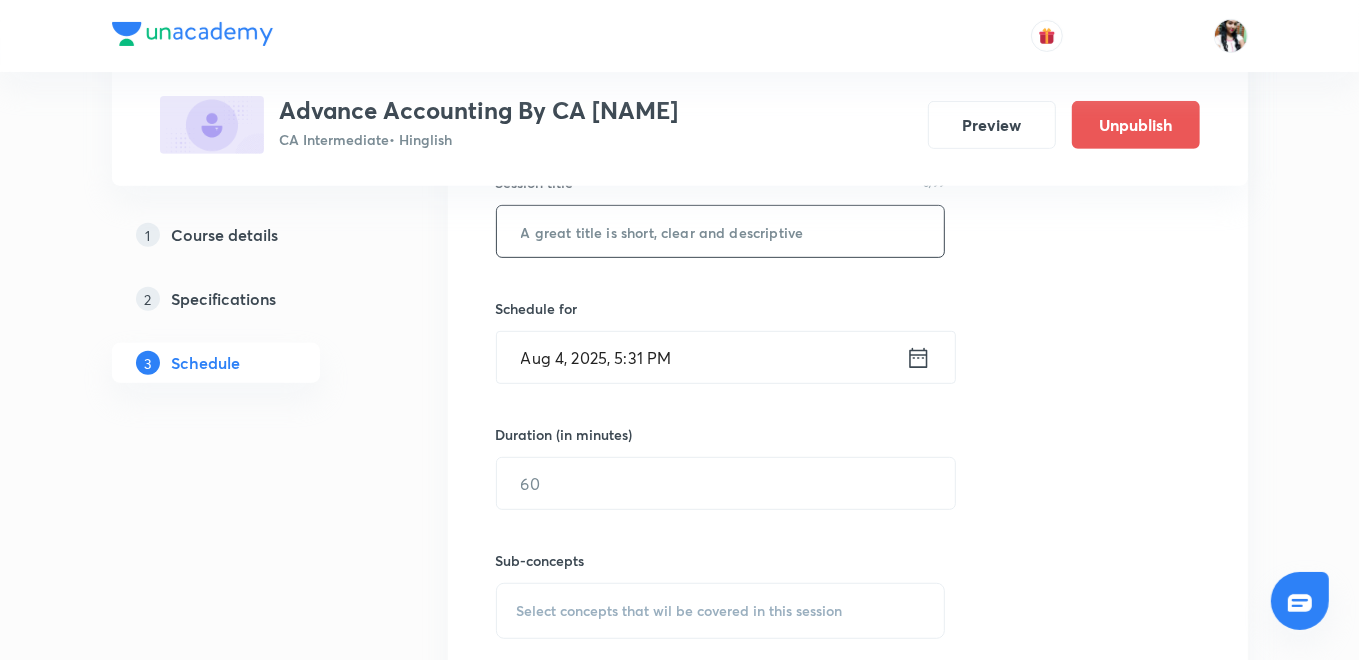 paste on "Cash Flow Statements L10" 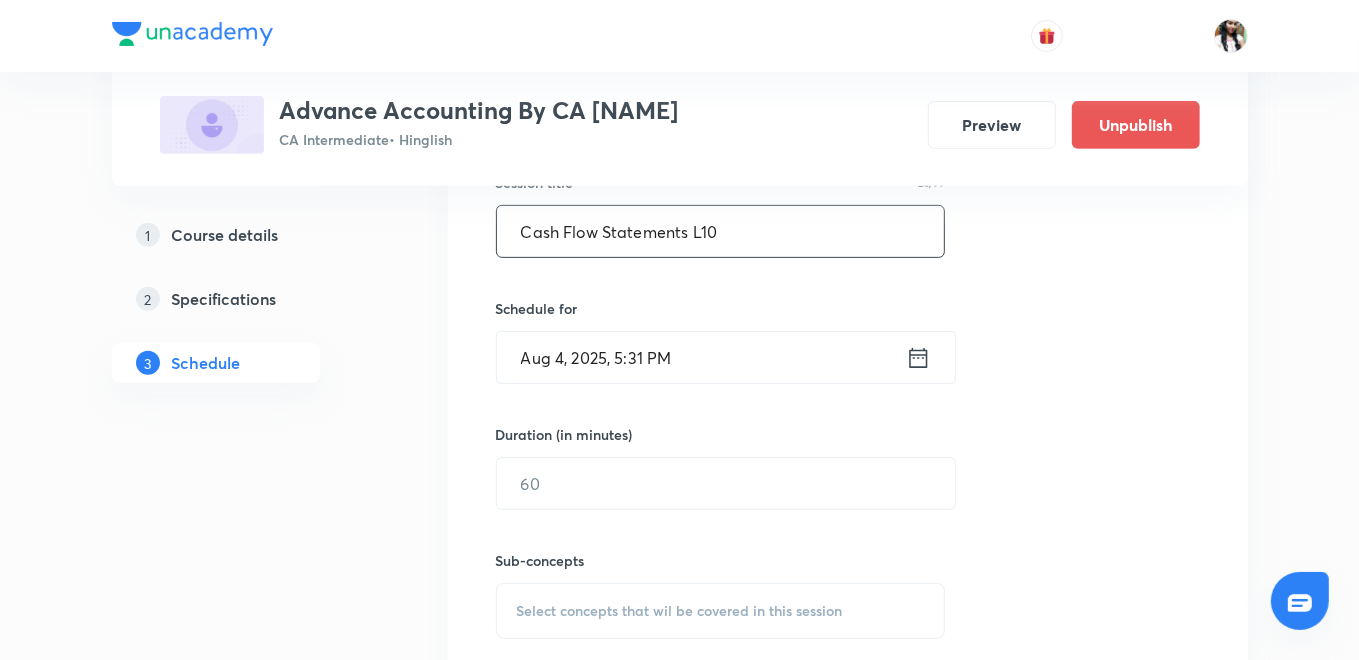 type on "Cash Flow Statements L10" 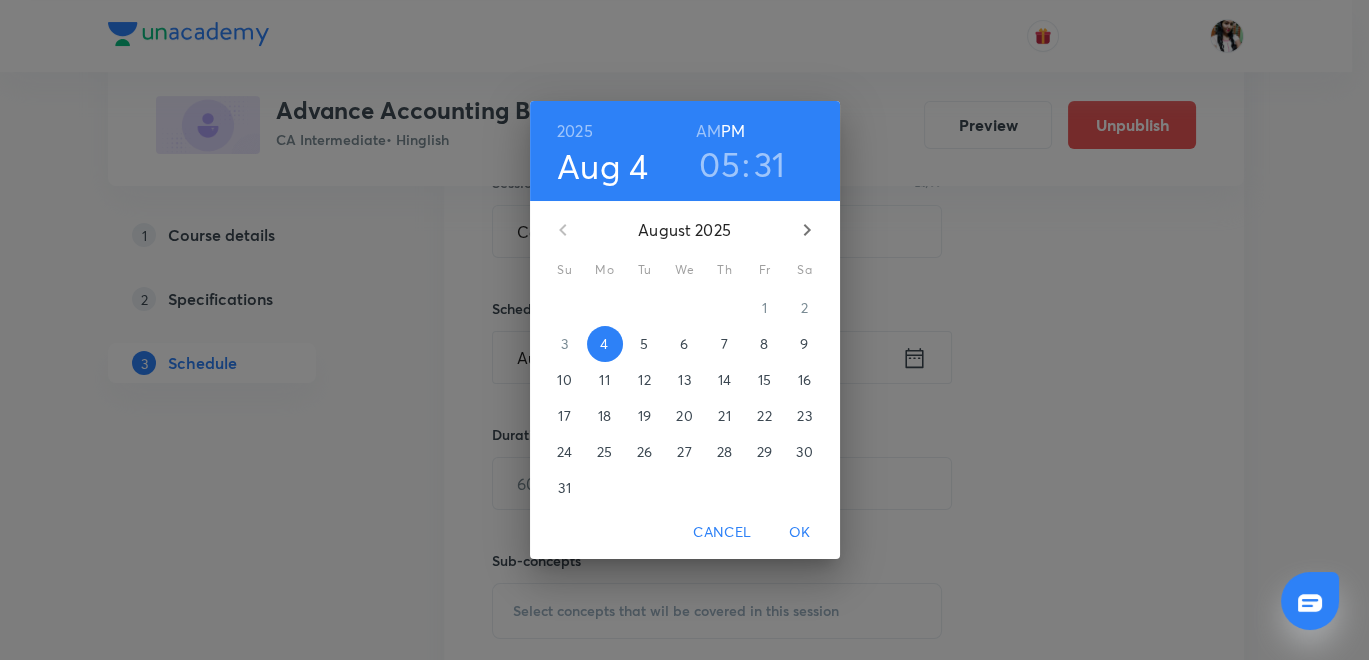 click on "12" at bounding box center (644, 380) 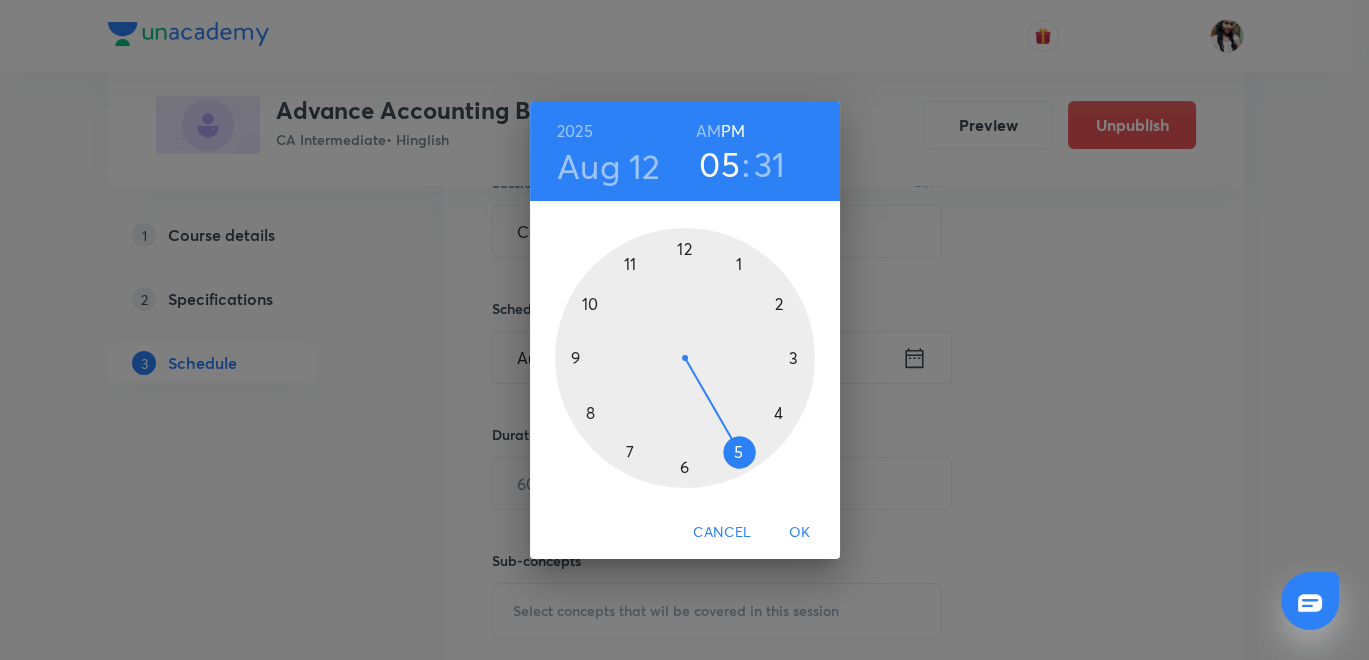 click on "AM" at bounding box center (708, 131) 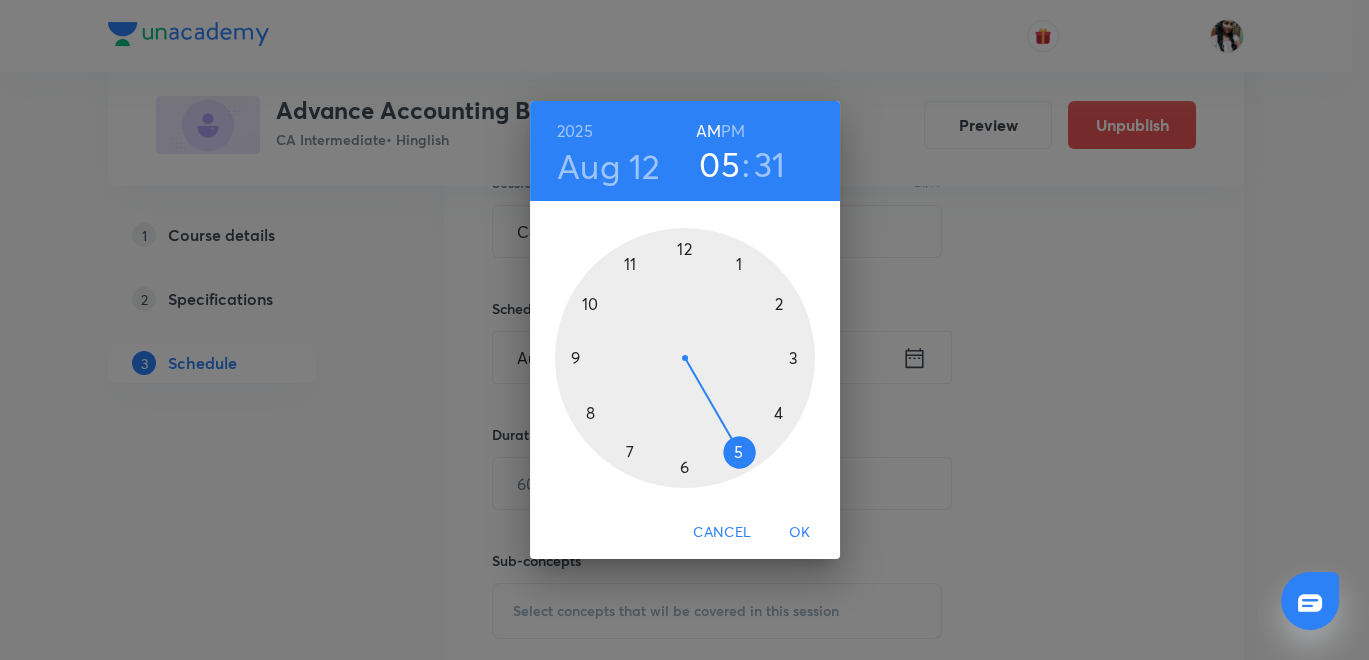 click at bounding box center [685, 358] 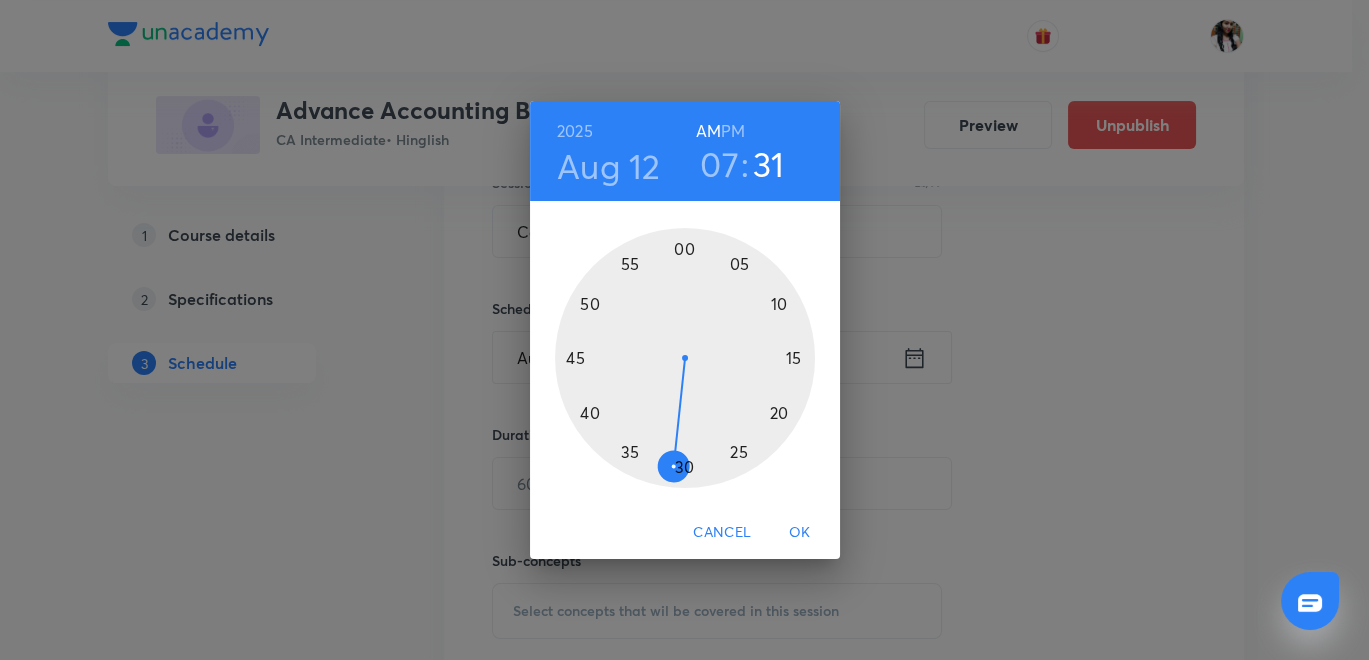 click at bounding box center (685, 358) 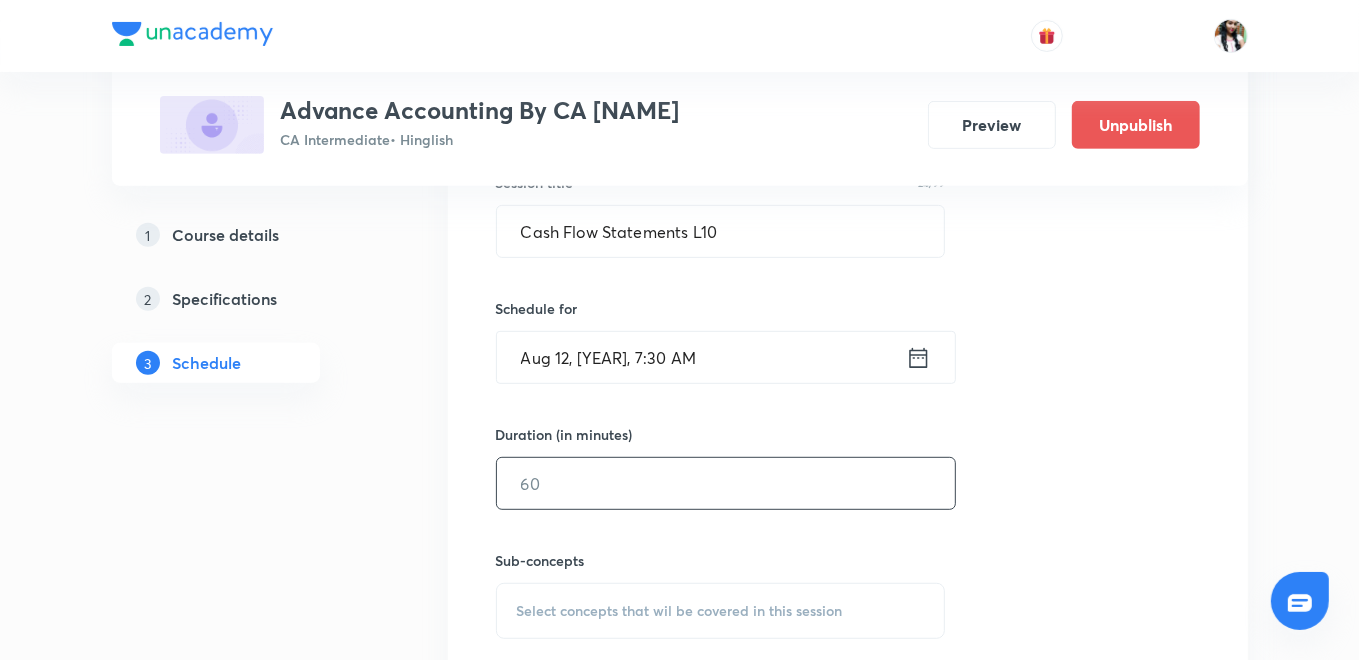 click at bounding box center [726, 483] 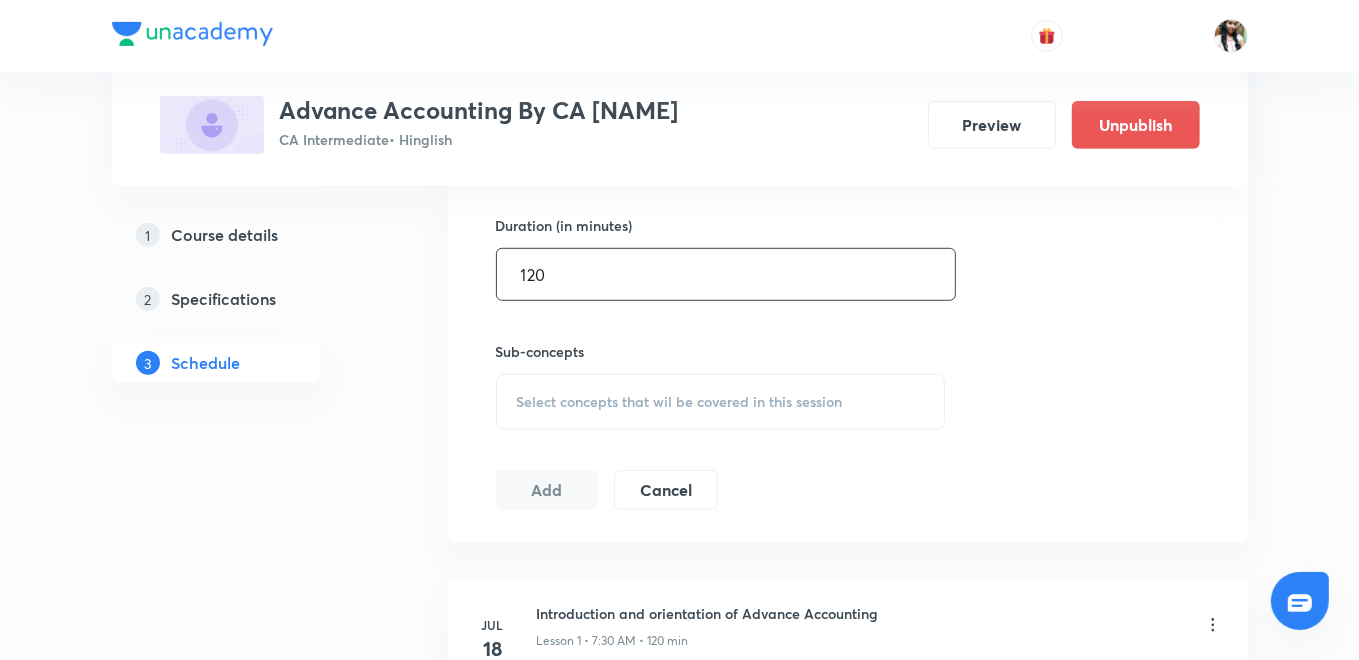 scroll, scrollTop: 888, scrollLeft: 0, axis: vertical 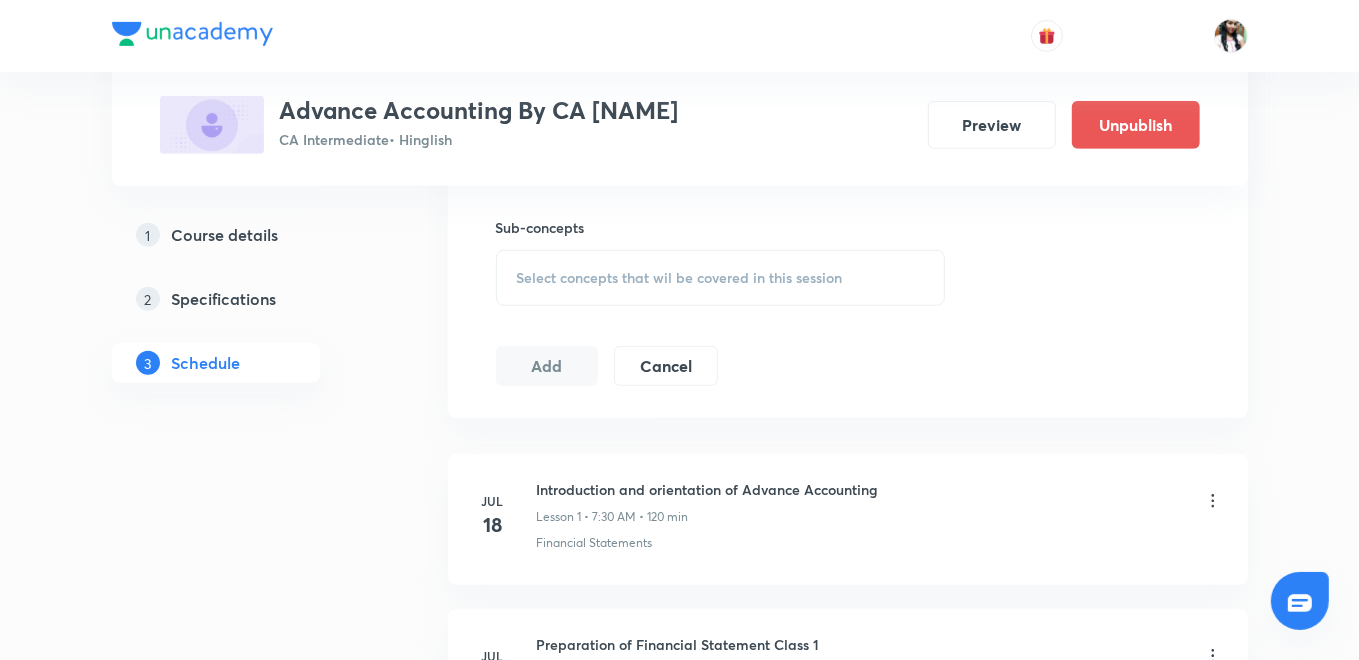 type on "120" 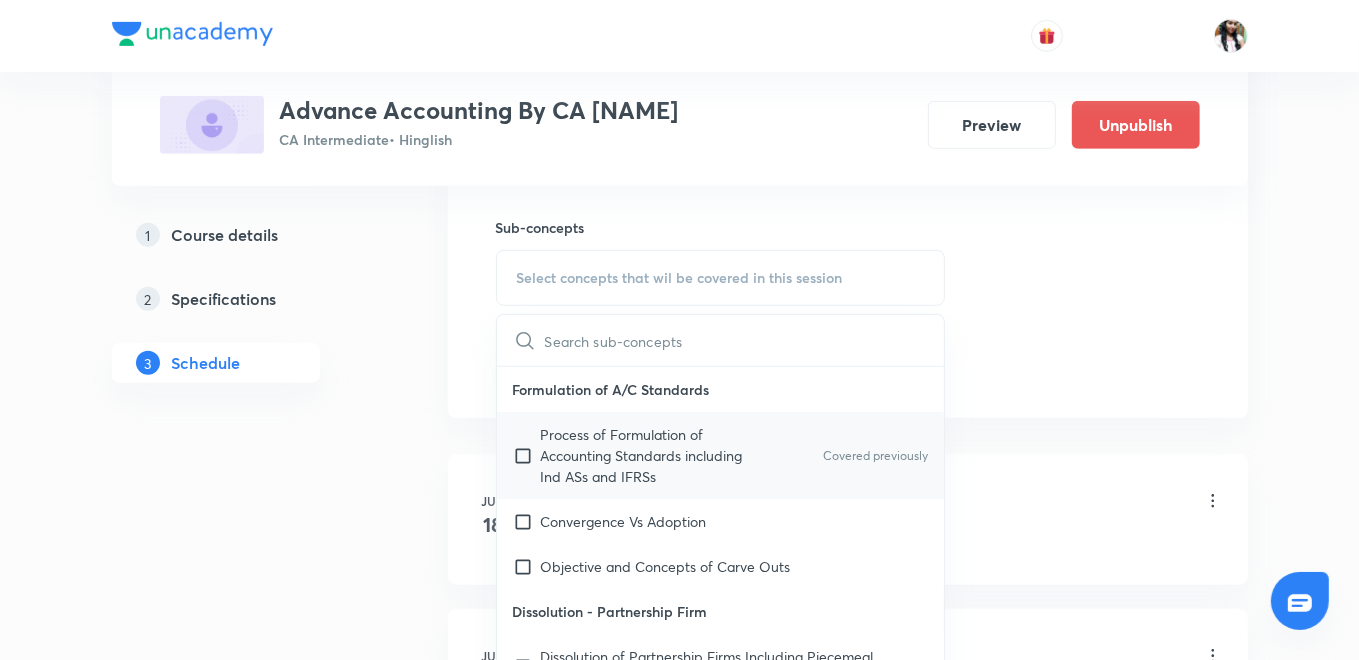 click on "Process of Formulation of Accounting Standards including Ind ASs and IFRSs" at bounding box center [642, 455] 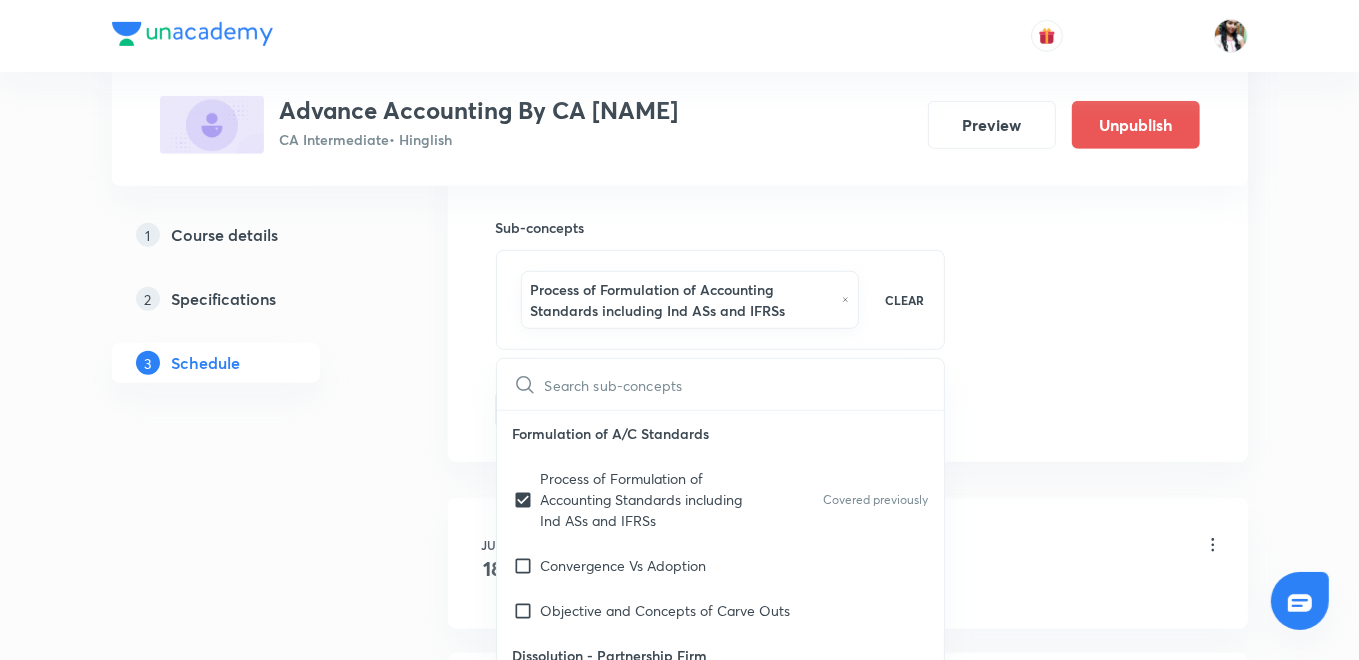 checkbox on "true" 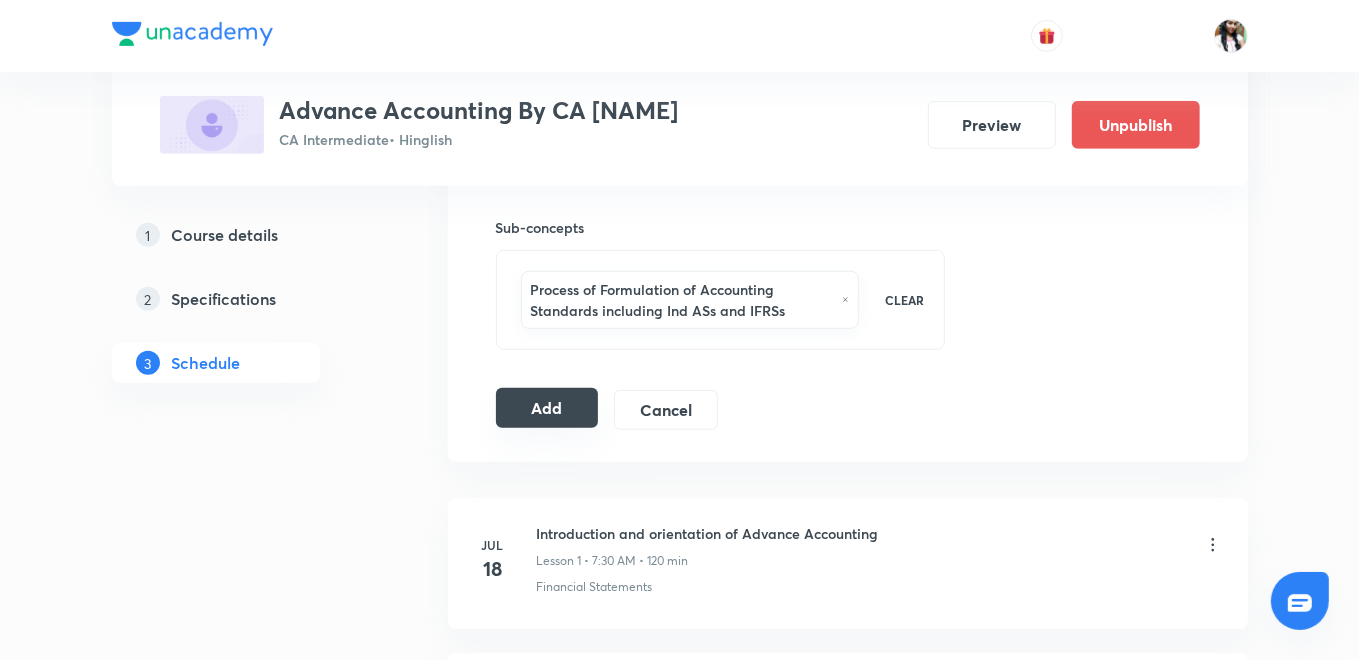 click on "Add" at bounding box center (547, 408) 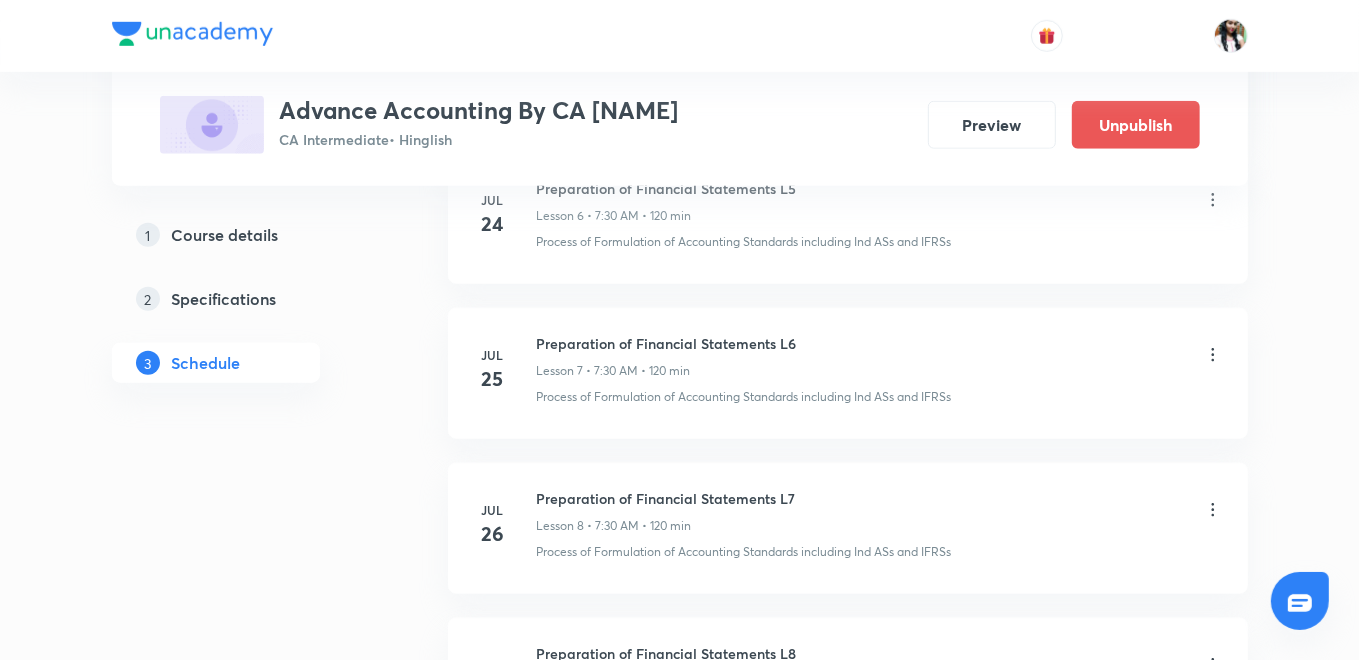 scroll, scrollTop: 1666, scrollLeft: 0, axis: vertical 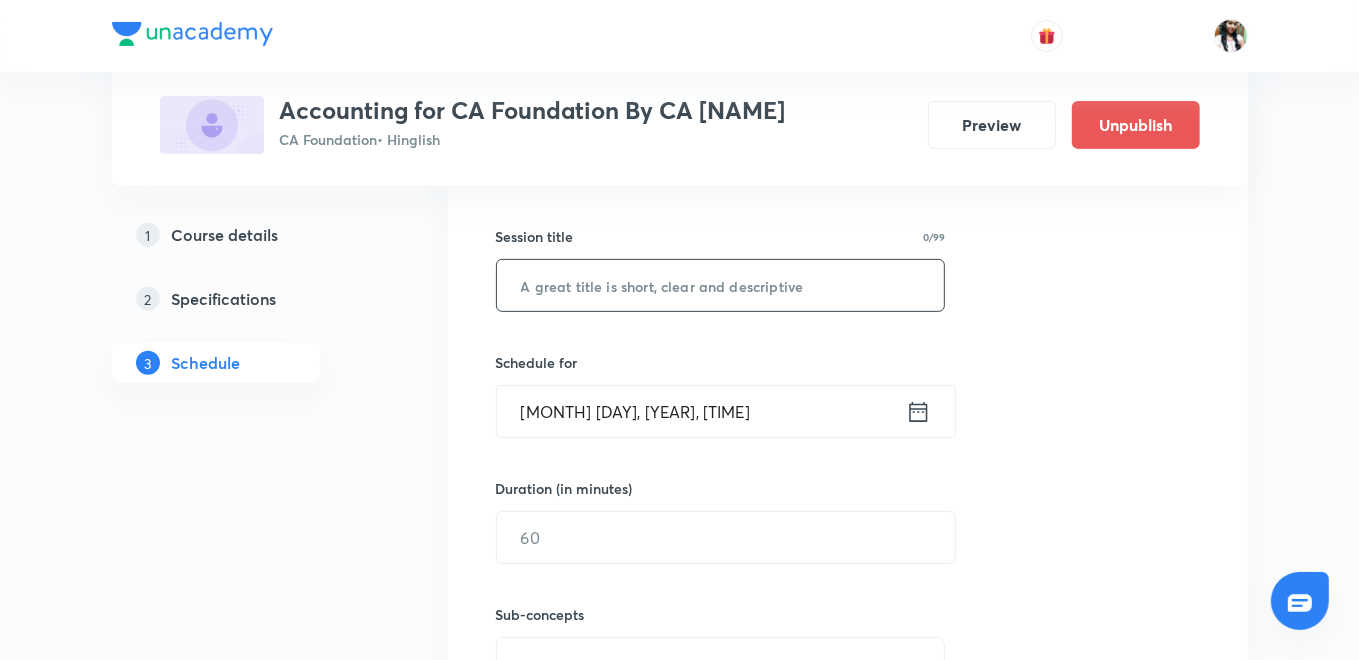 click at bounding box center (721, 285) 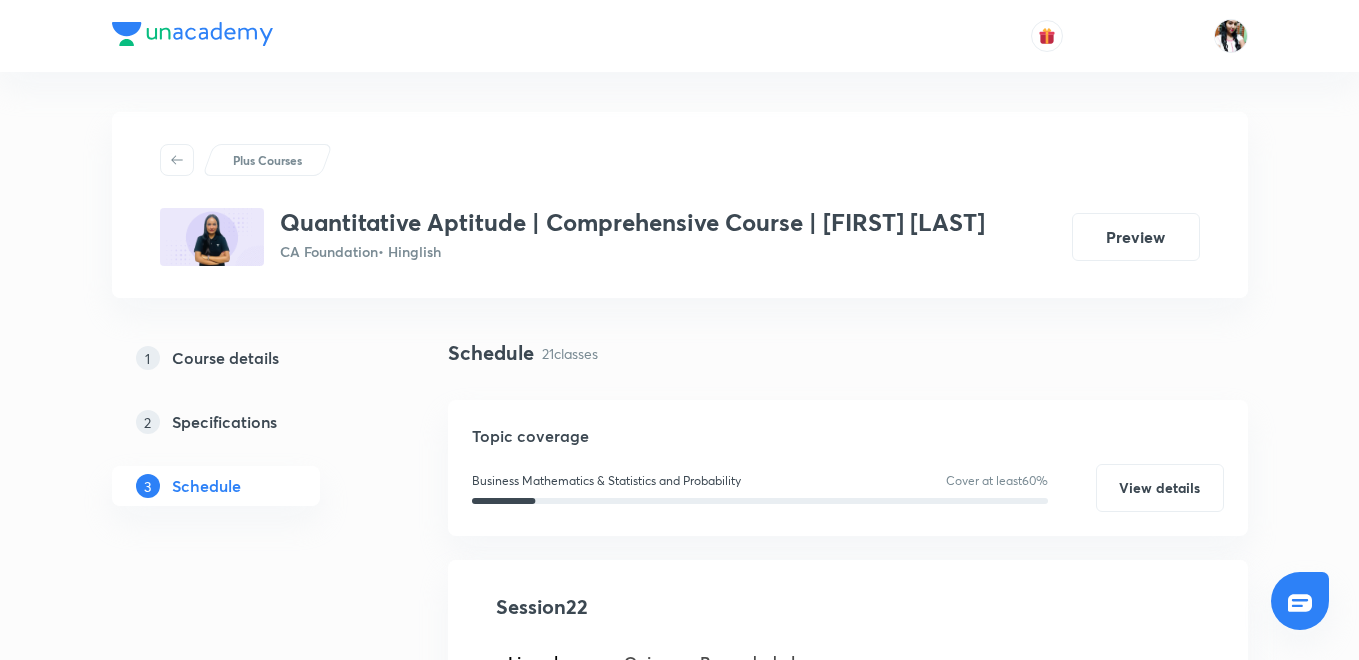 scroll, scrollTop: 847, scrollLeft: 0, axis: vertical 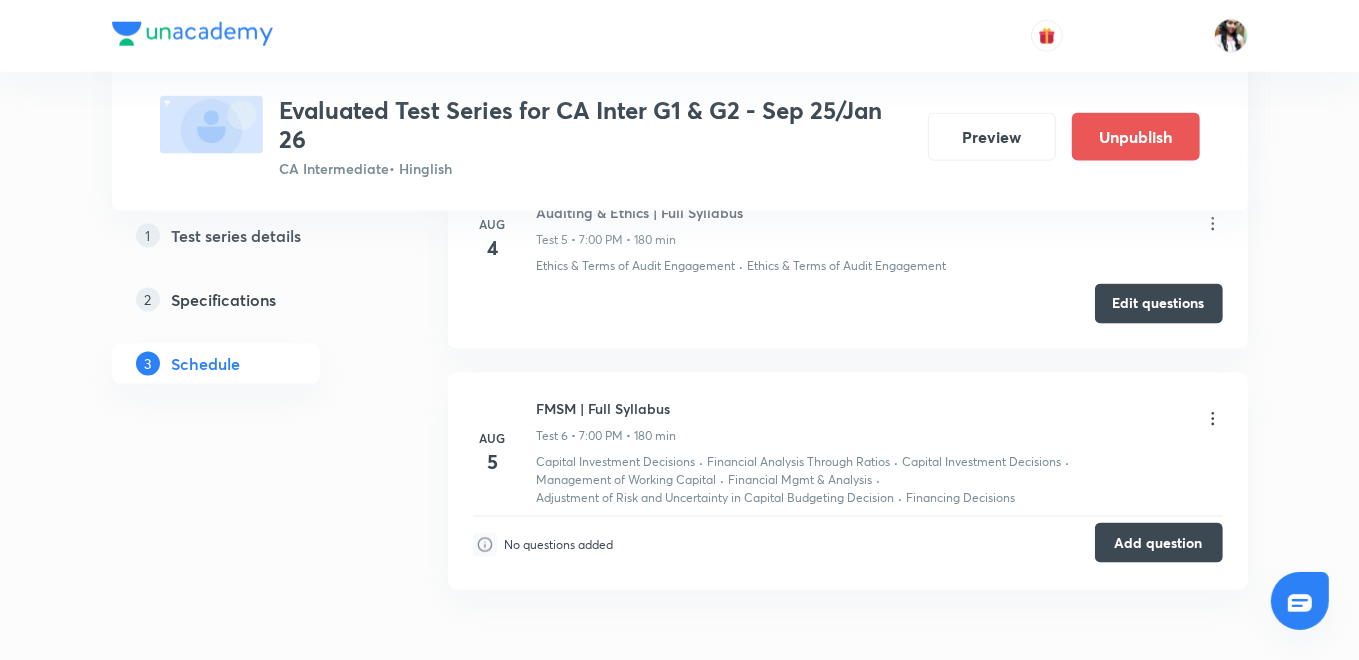 click on "Add question" at bounding box center (1159, 543) 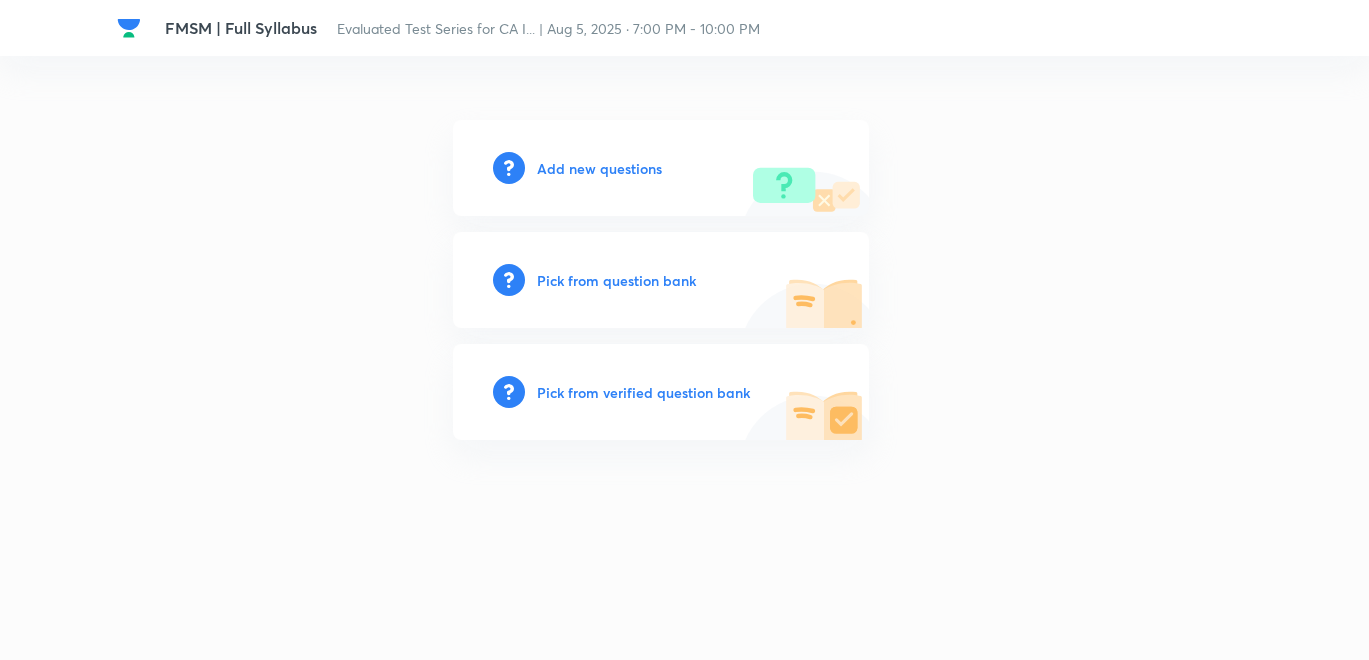 scroll, scrollTop: 0, scrollLeft: 0, axis: both 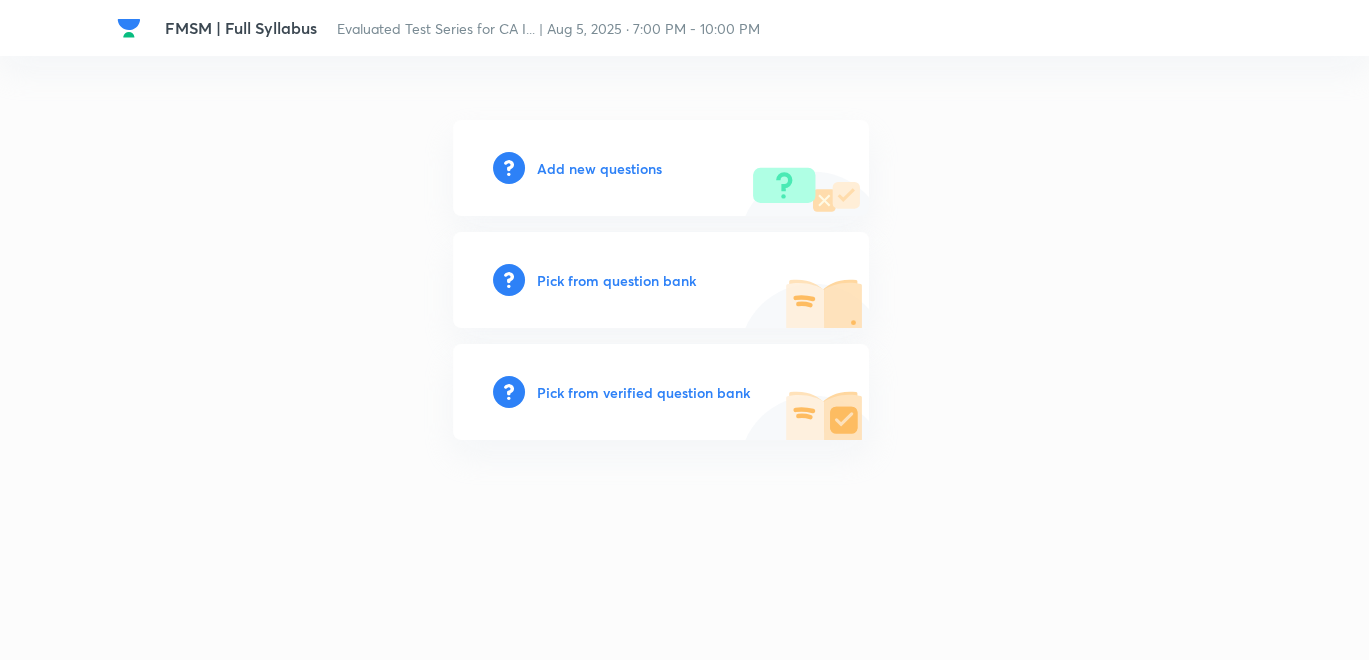 click on "Add new questions" at bounding box center [599, 168] 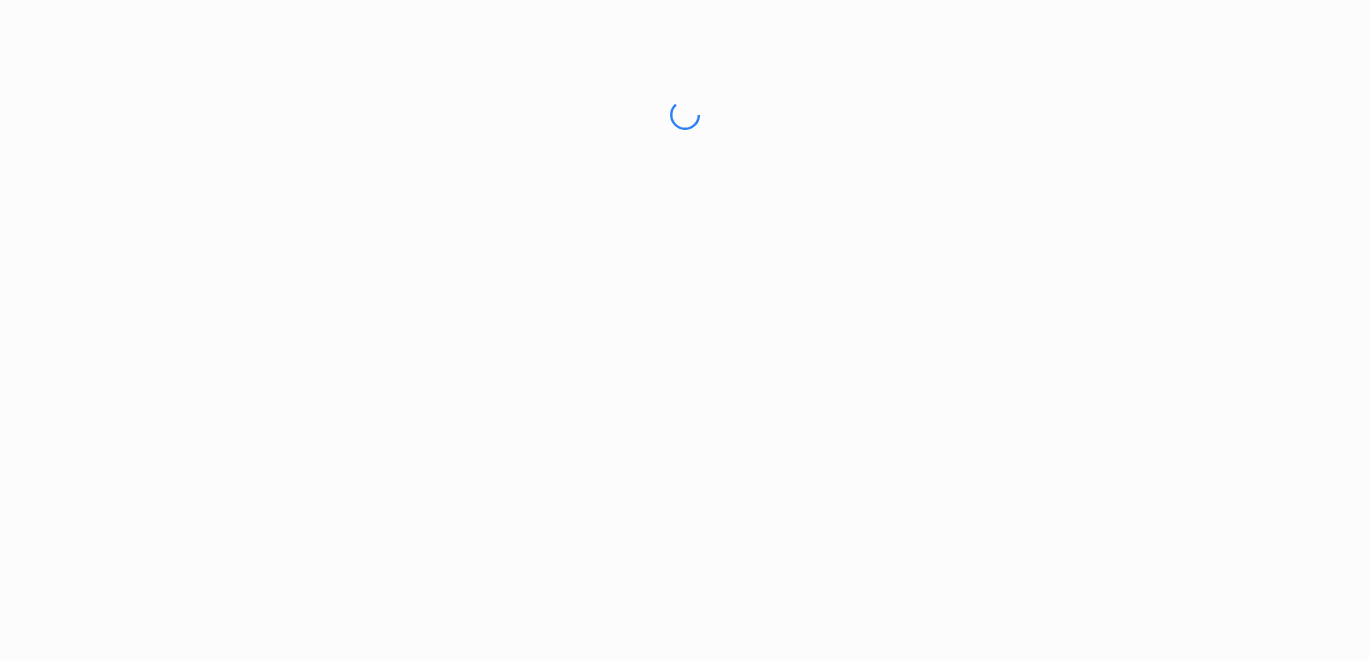click on "No internet connection FMSM | Full Syllabus | Unacademy" at bounding box center [684, 115] 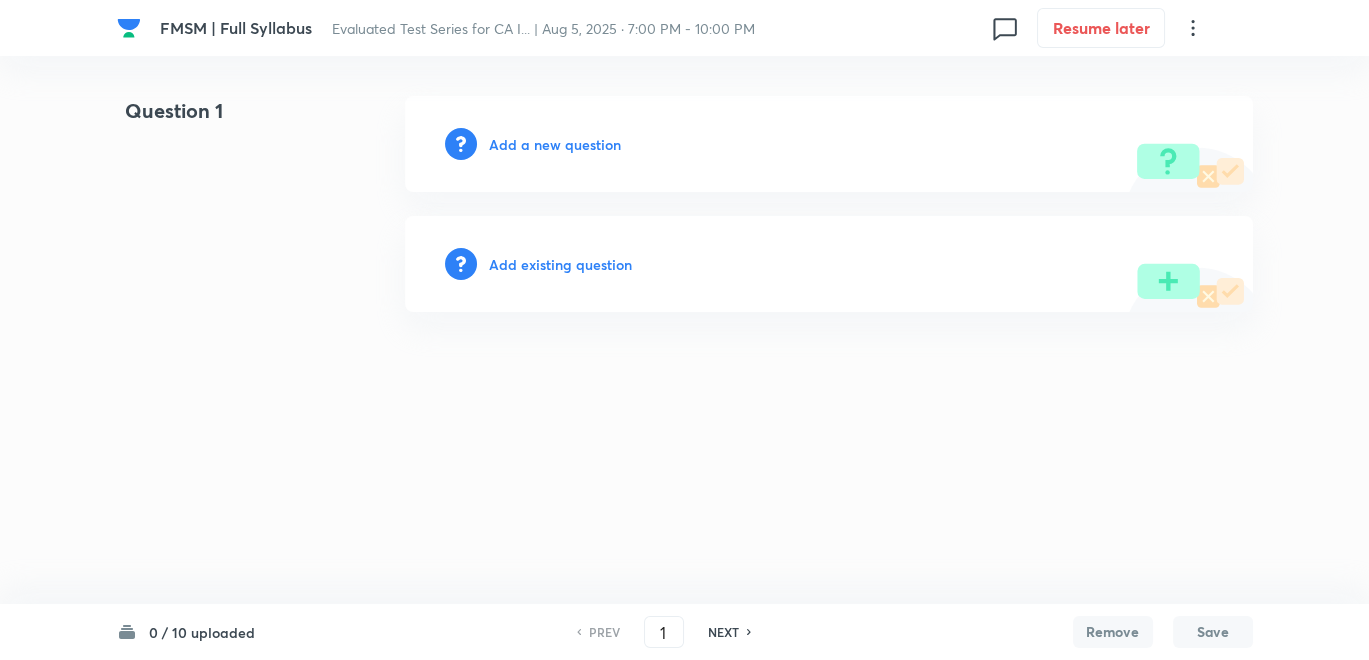 click on "Add a new question" at bounding box center [555, 144] 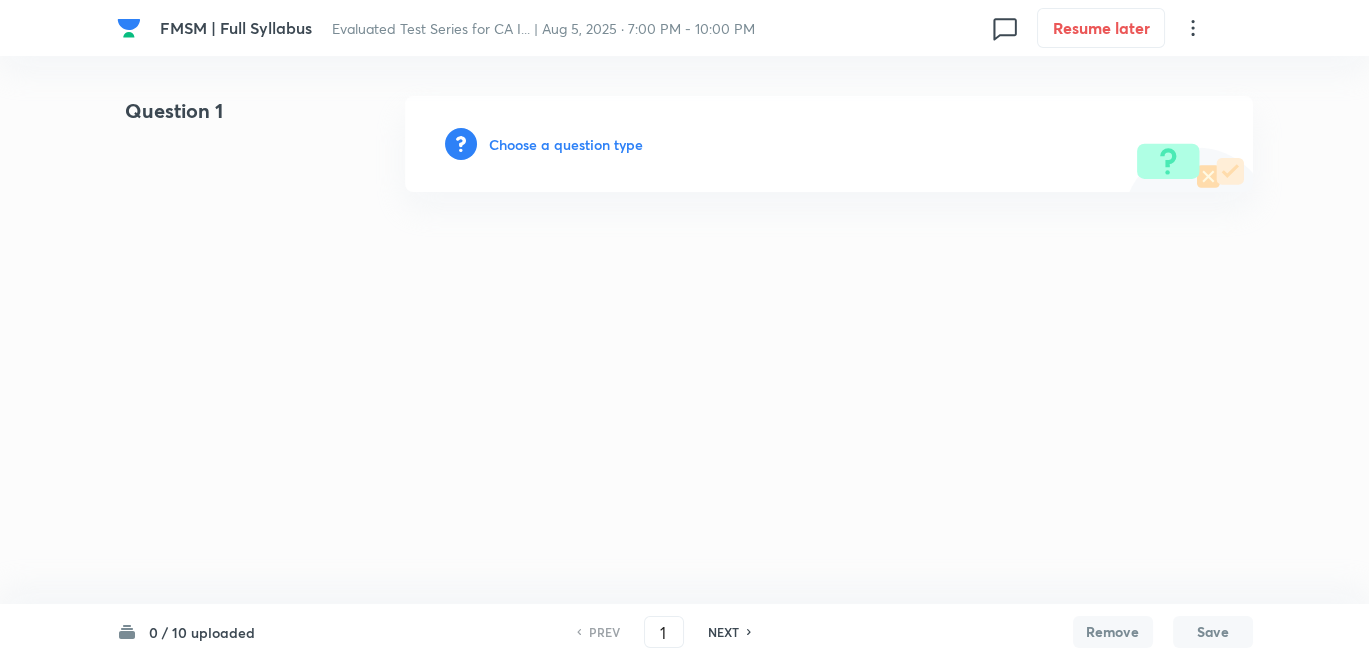 click on "Choose a question type" at bounding box center [566, 144] 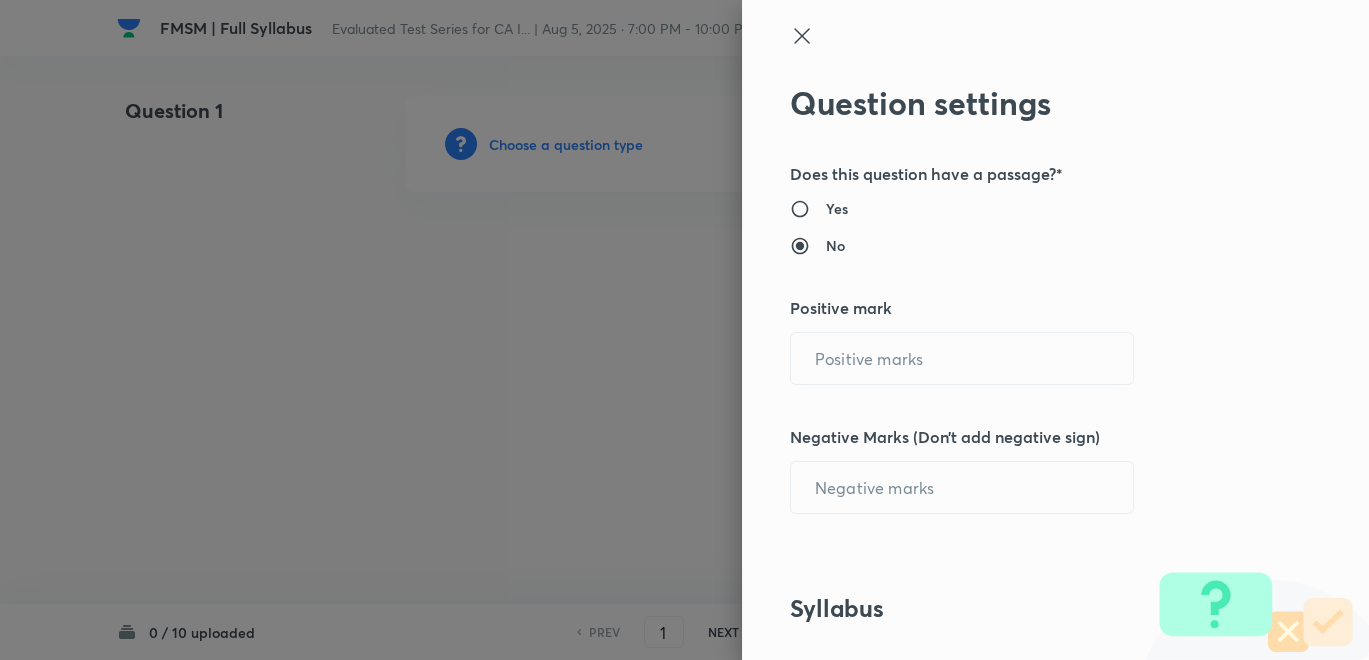 type on "1" 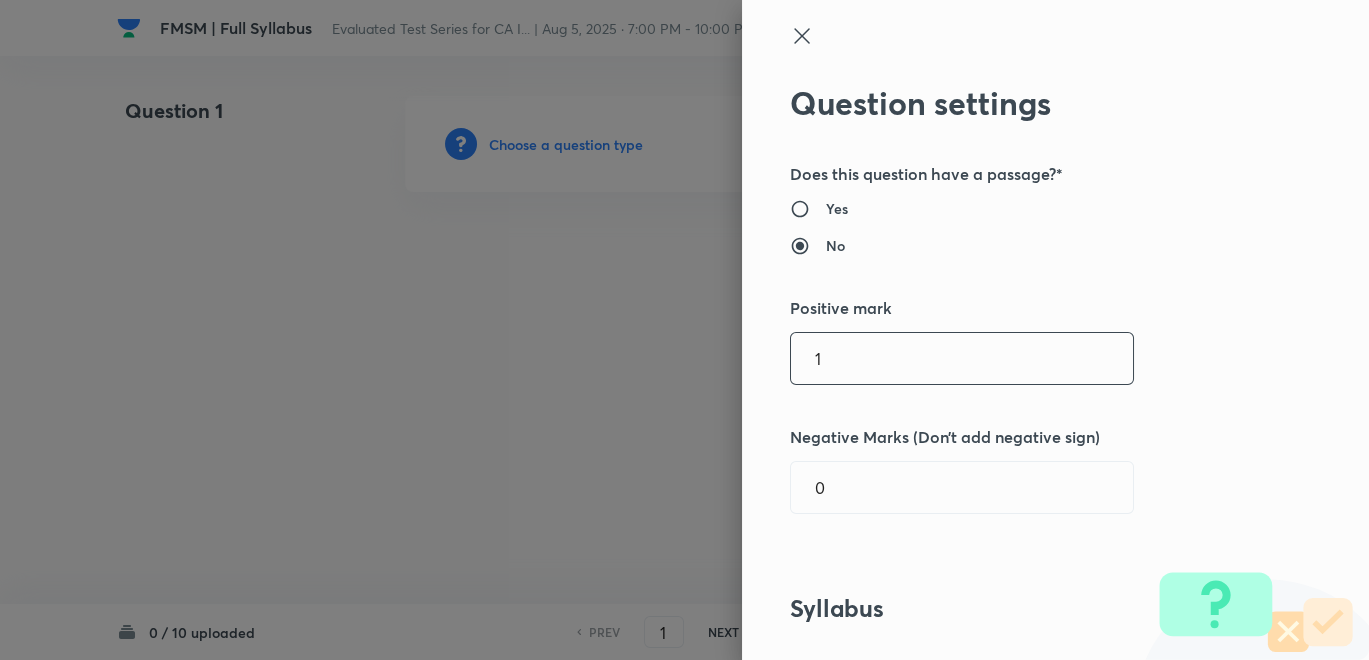 click on "1" at bounding box center [962, 358] 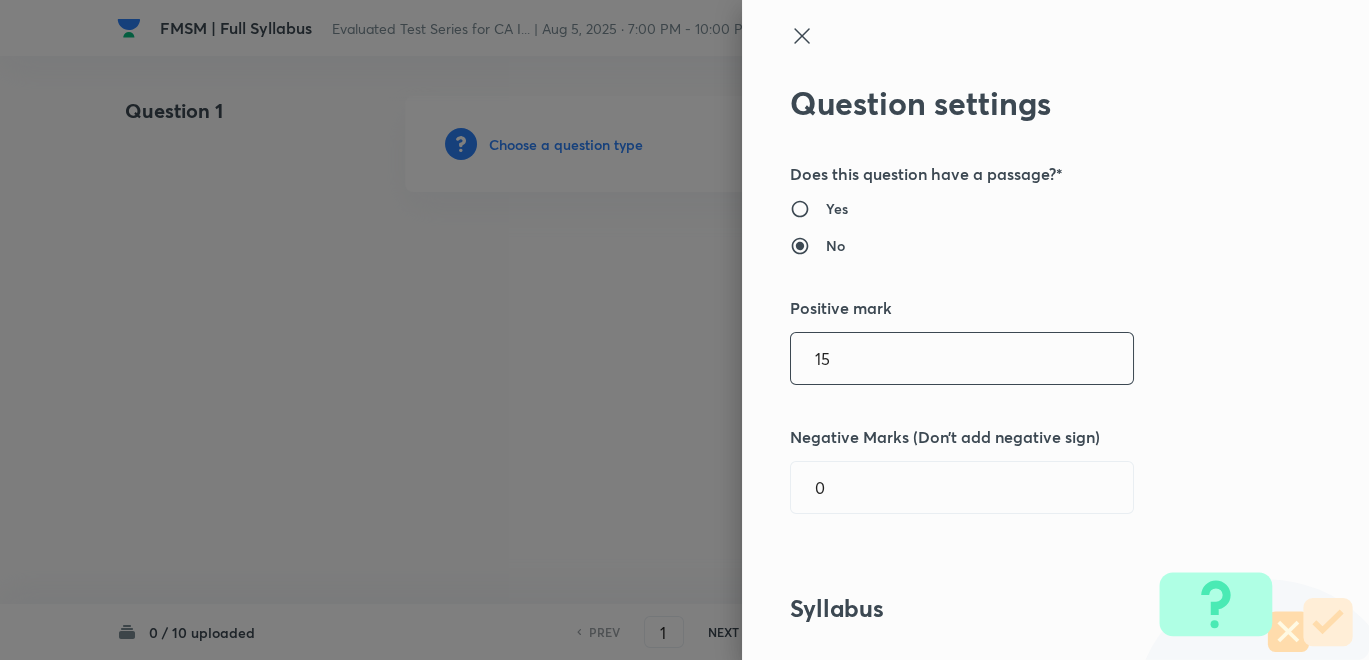 type on "15" 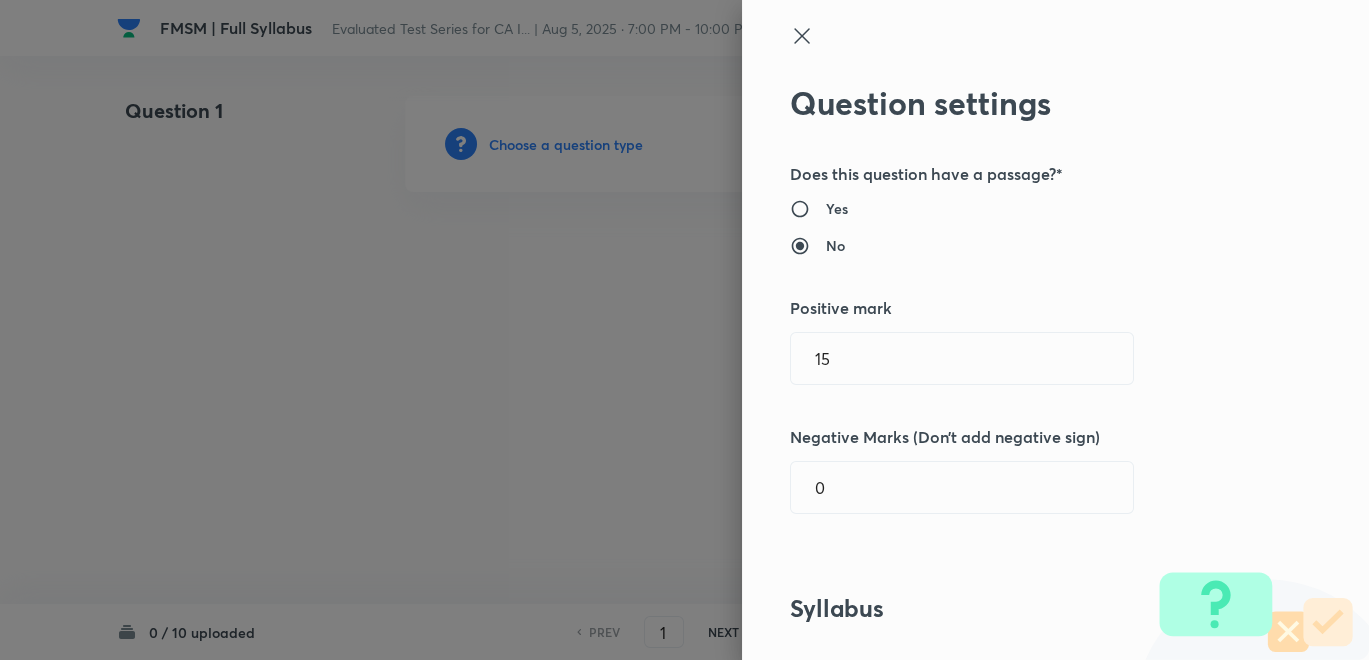 click on "Question settings Does this question have a passage?* Yes No Positive mark 15 ​ Negative Marks (Don’t add negative sign) 0 ​ Syllabus Topic group* ​ Topic* ​ Concept* ​ Sub-concept* ​ Concept-field ​ Additional details Question Difficulty Very easy Easy Moderate Hard Very hard Question is based on Fact Numerical Concept Previous year question Yes No Does this question have equation? Yes No Verification status Is the question verified? *Select 'yes' only if a question is verified Yes No Save" at bounding box center [1055, 330] 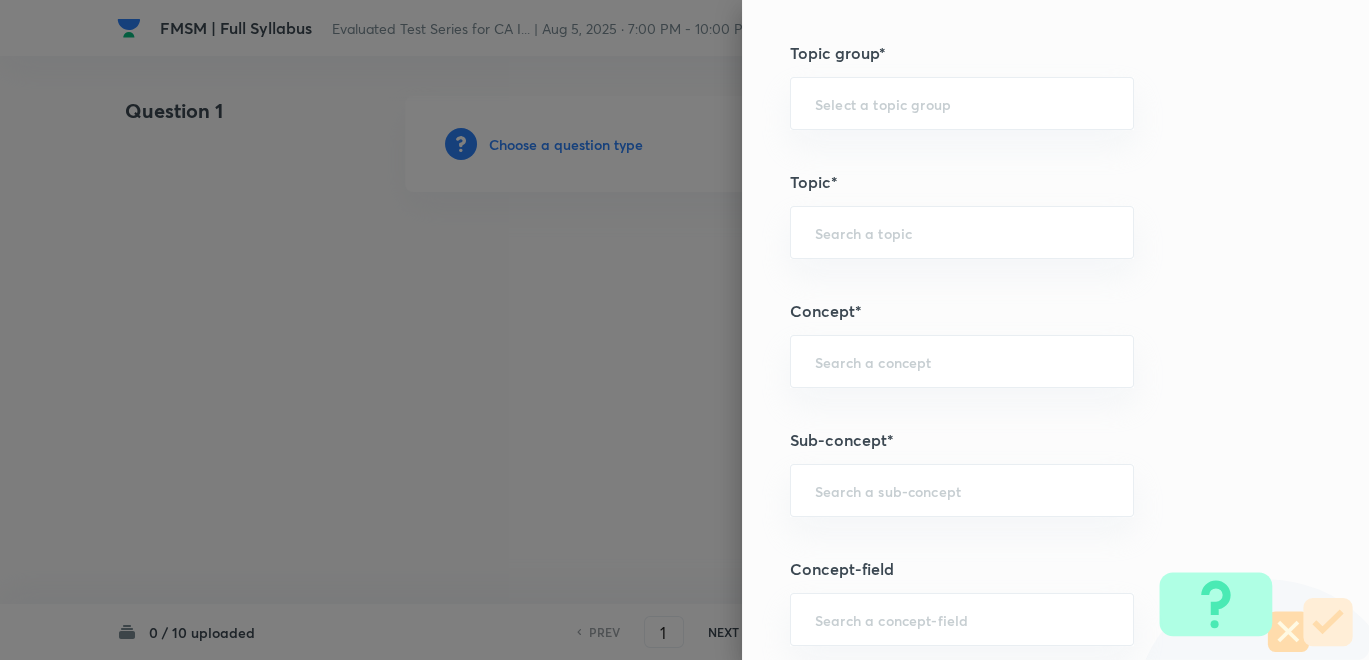 scroll, scrollTop: 666, scrollLeft: 0, axis: vertical 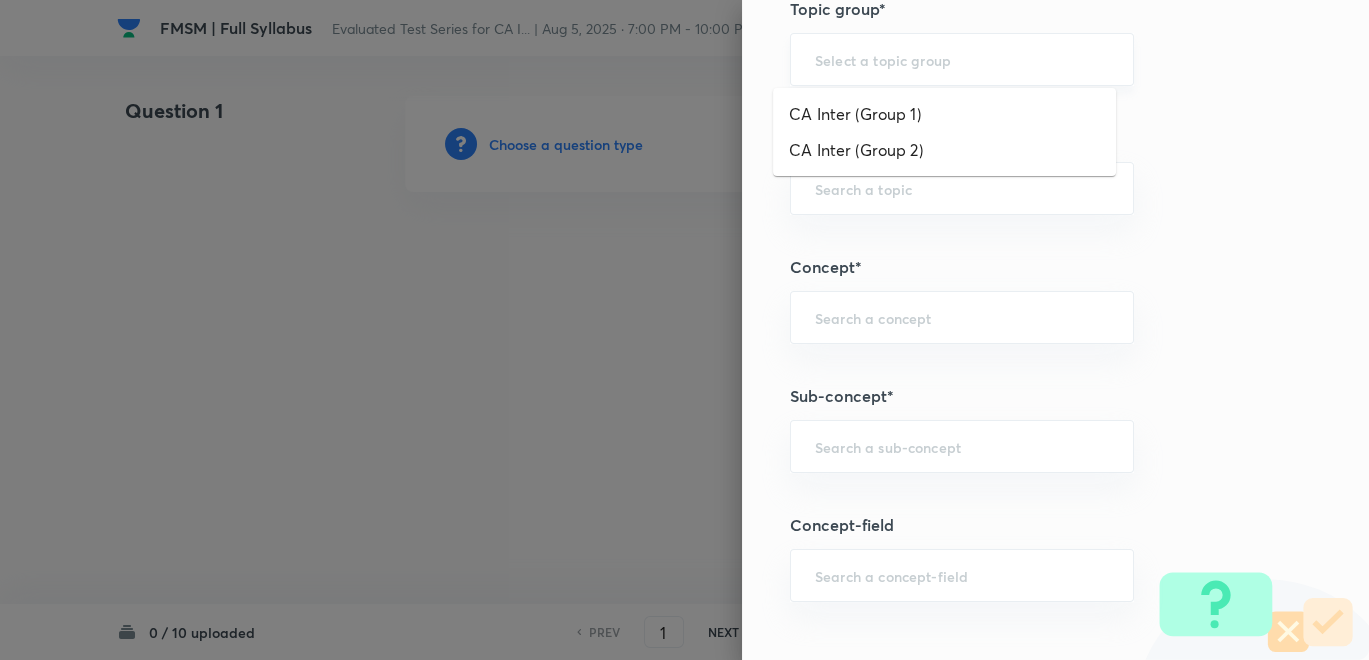 click at bounding box center [962, 59] 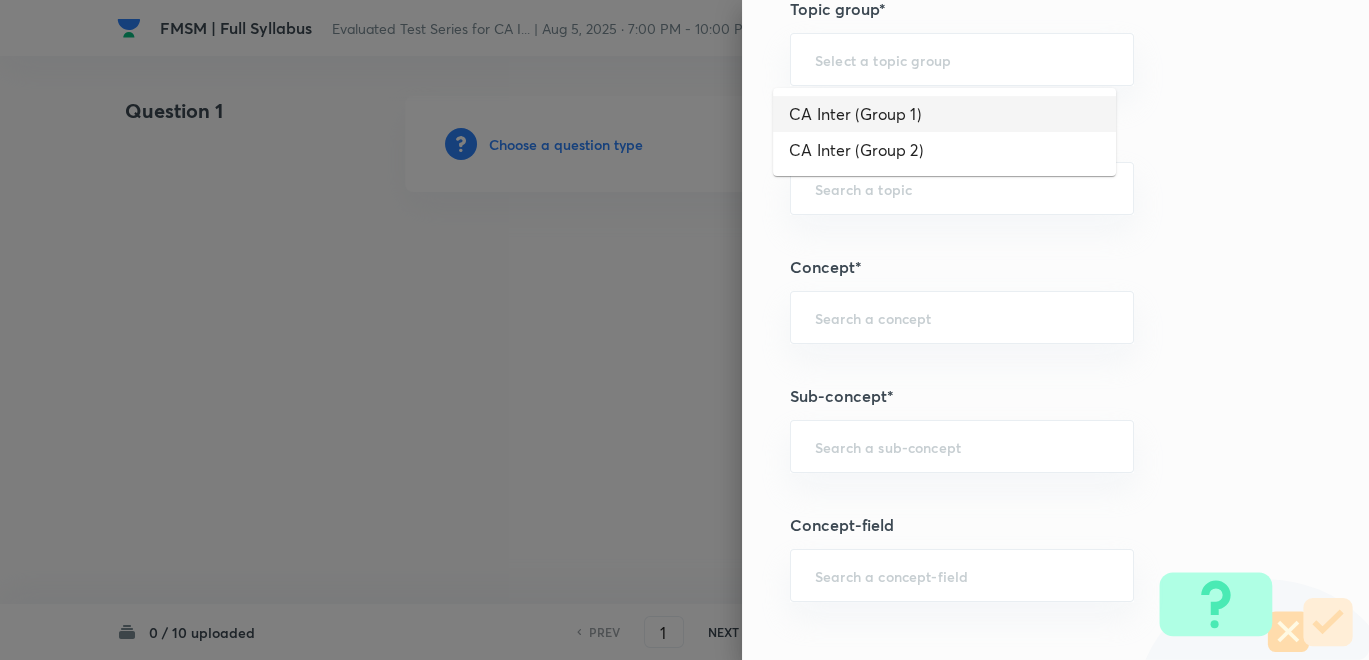 click on "CA Inter (Group 1)" at bounding box center [944, 114] 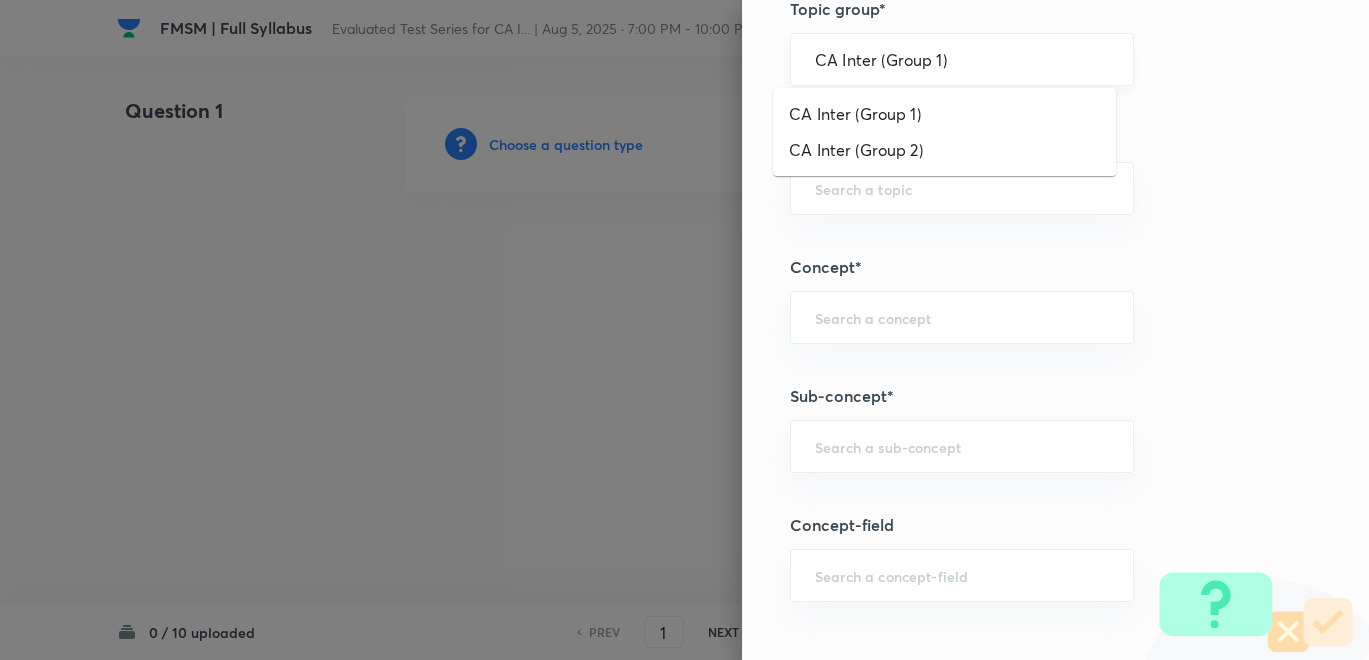 click on "CA Inter (Group 1)" at bounding box center [962, 59] 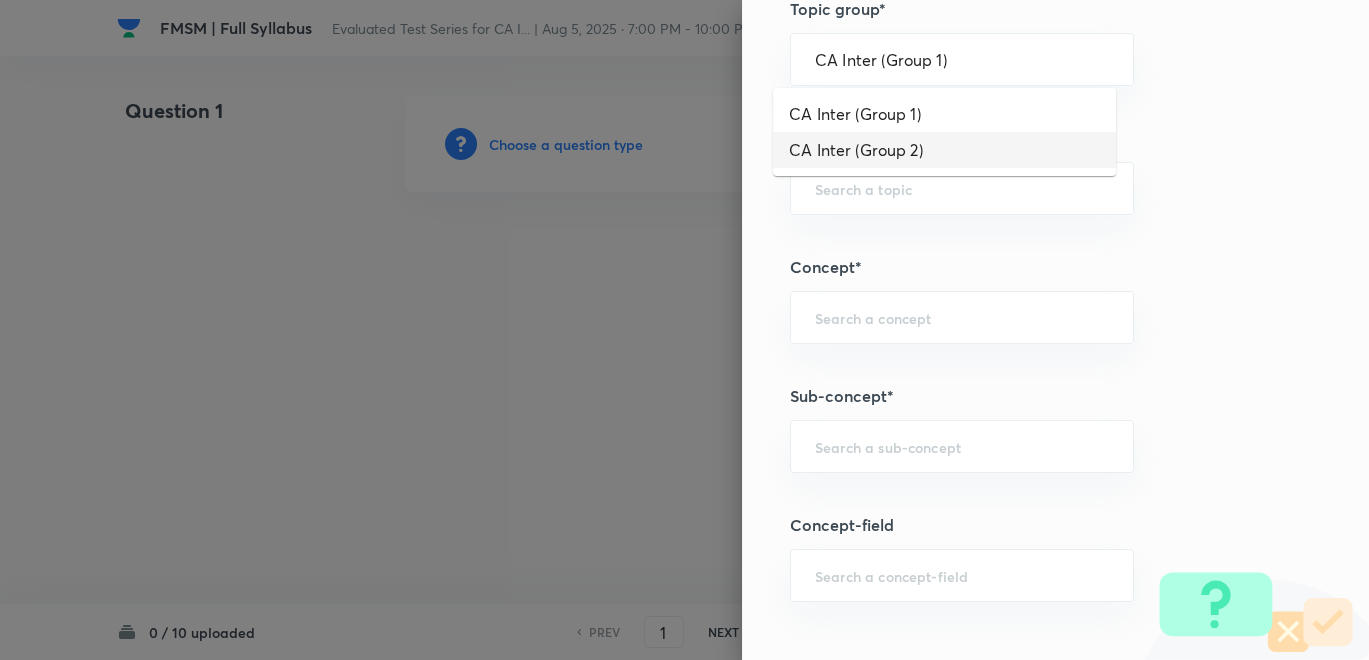 click on "CA Inter (Group 2)" at bounding box center [944, 150] 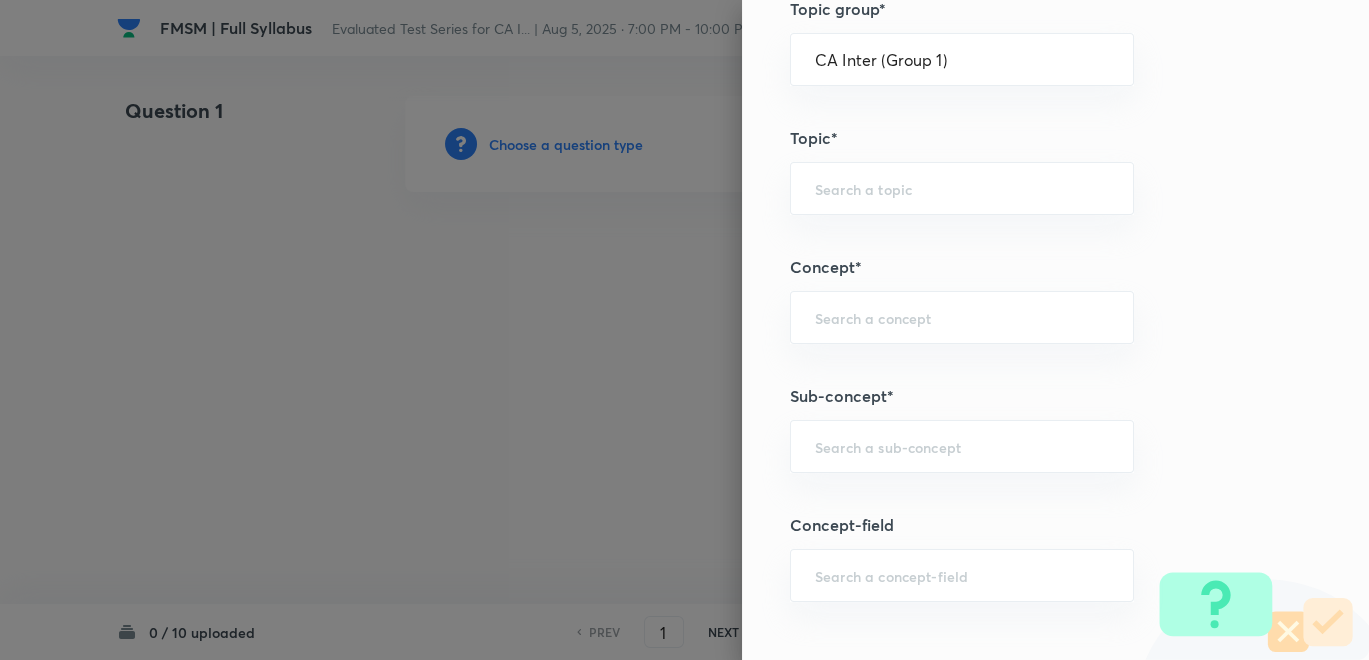 type on "CA Inter (Group 2)" 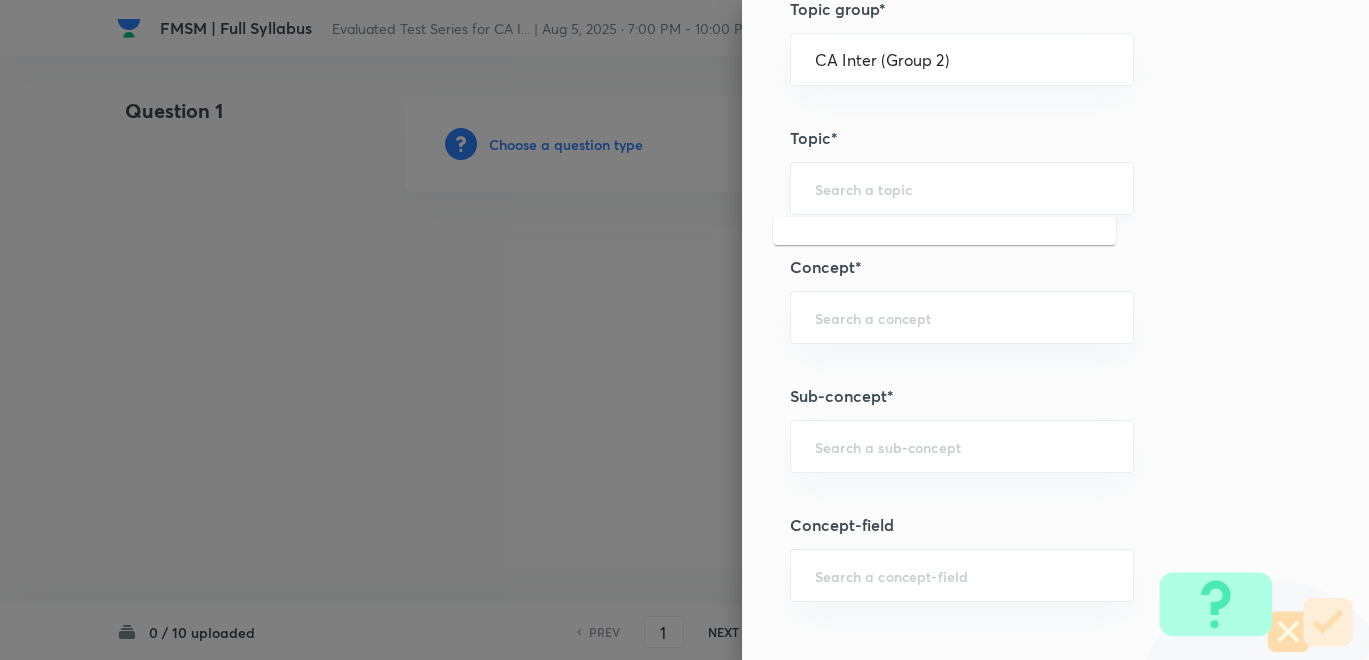 click at bounding box center (962, 188) 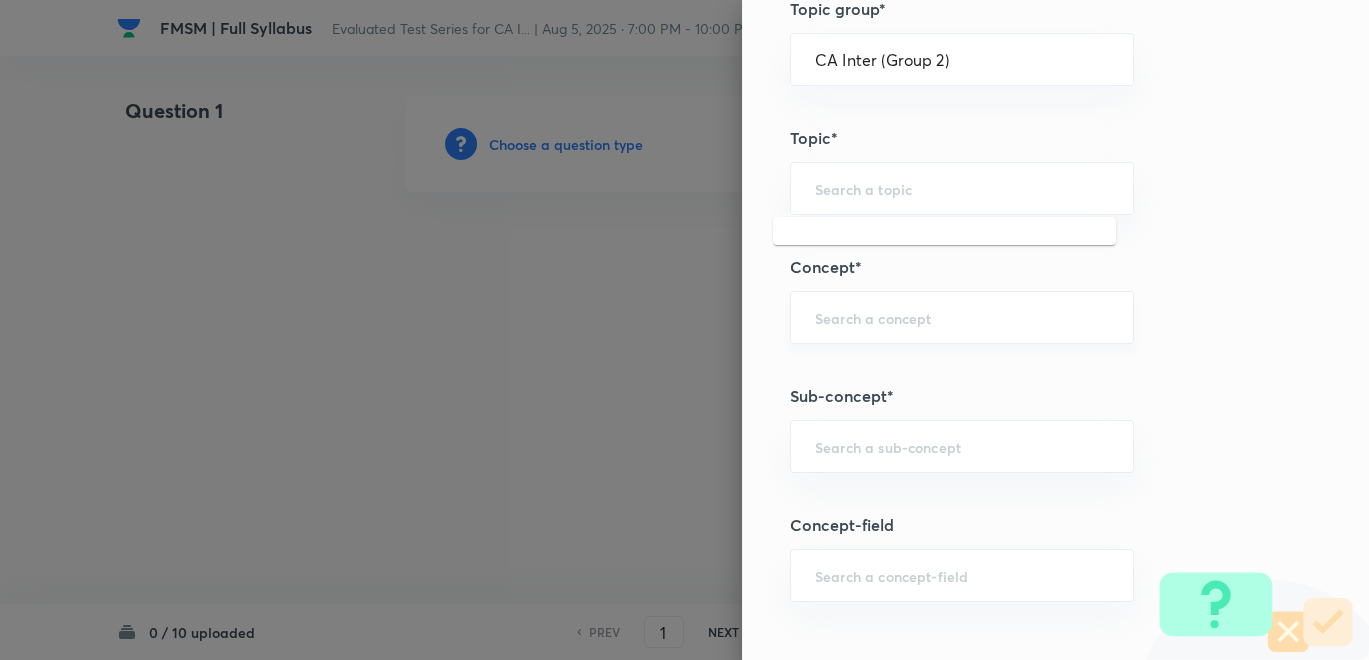 type on "c" 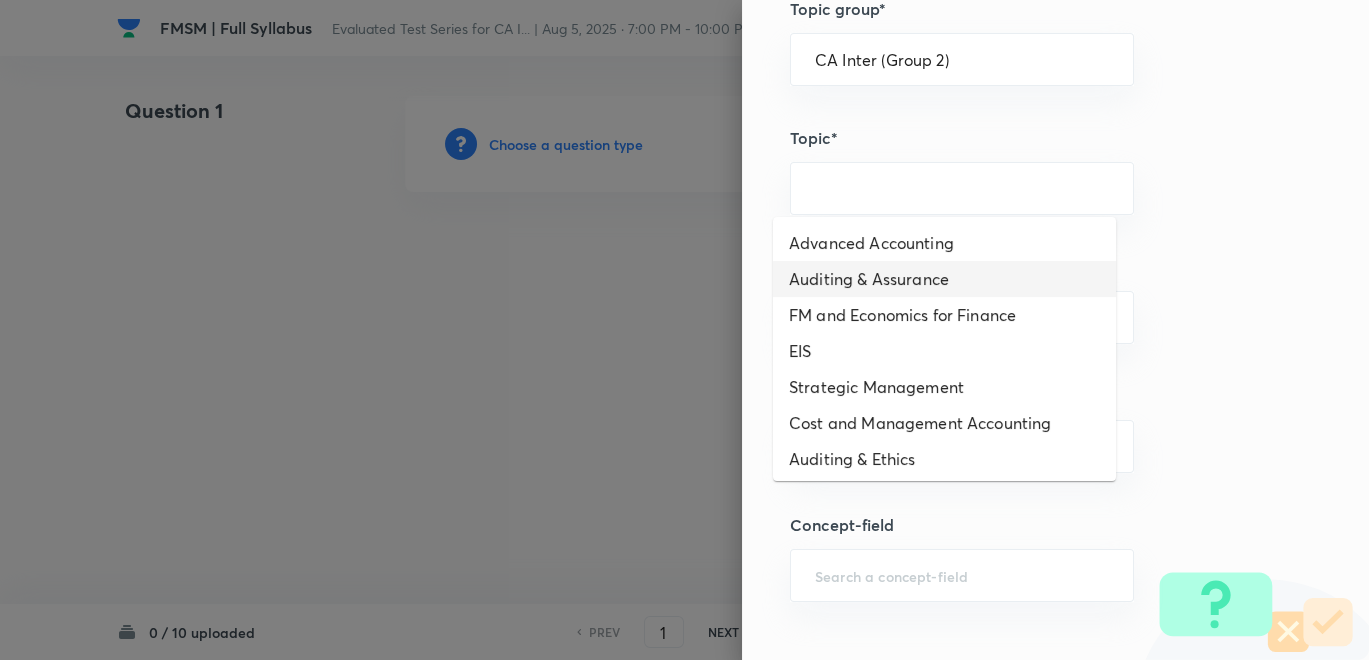 scroll, scrollTop: 63, scrollLeft: 0, axis: vertical 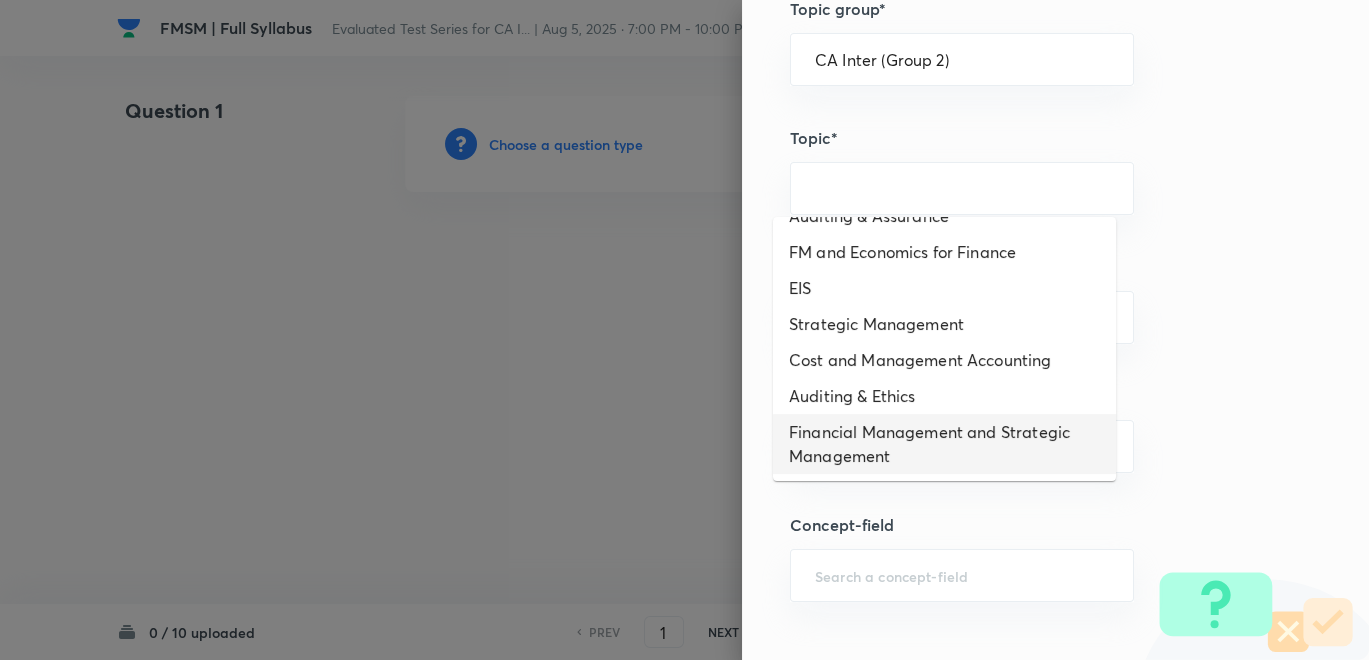 click on "Financial Management and Strategic Management" at bounding box center (944, 444) 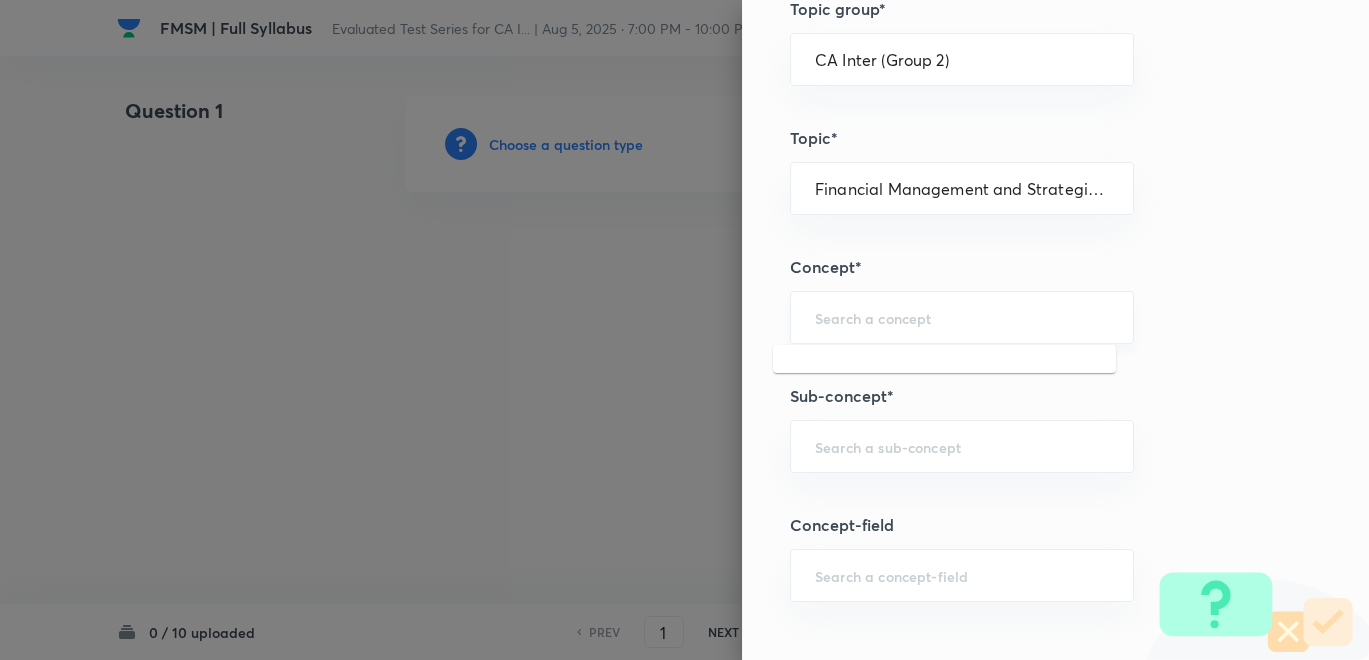 click at bounding box center (962, 317) 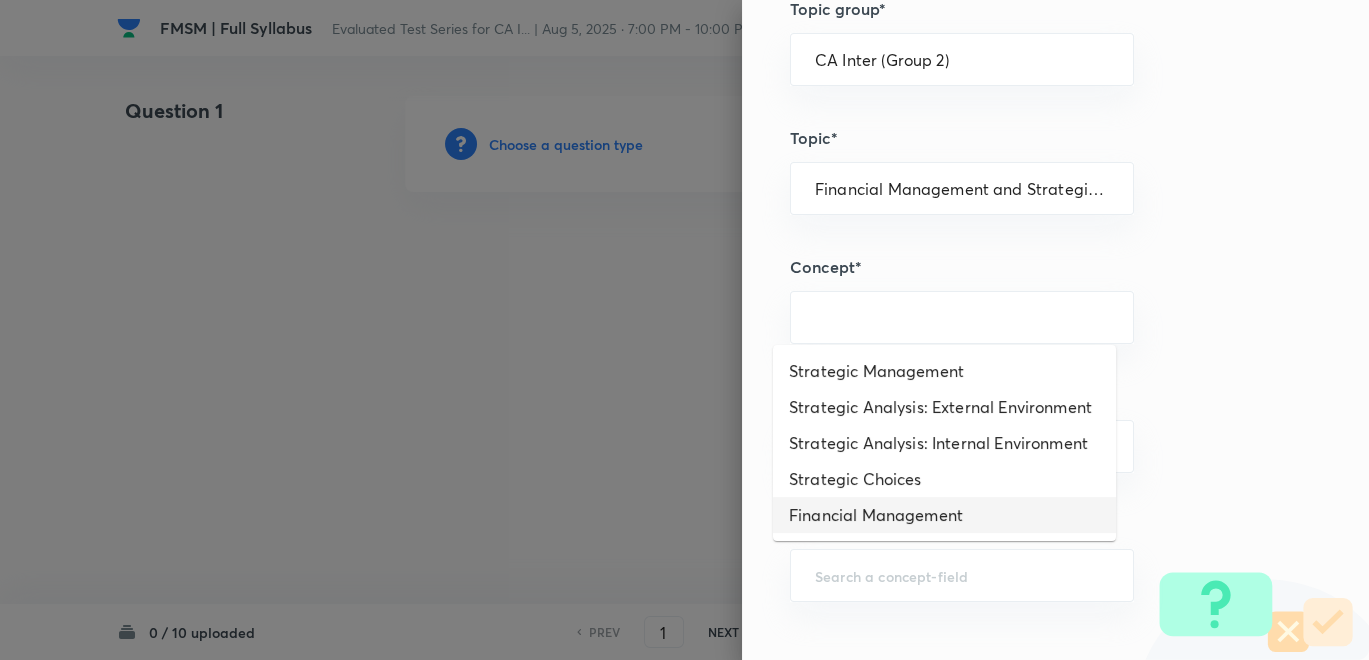 click on "Financial Management" at bounding box center [944, 515] 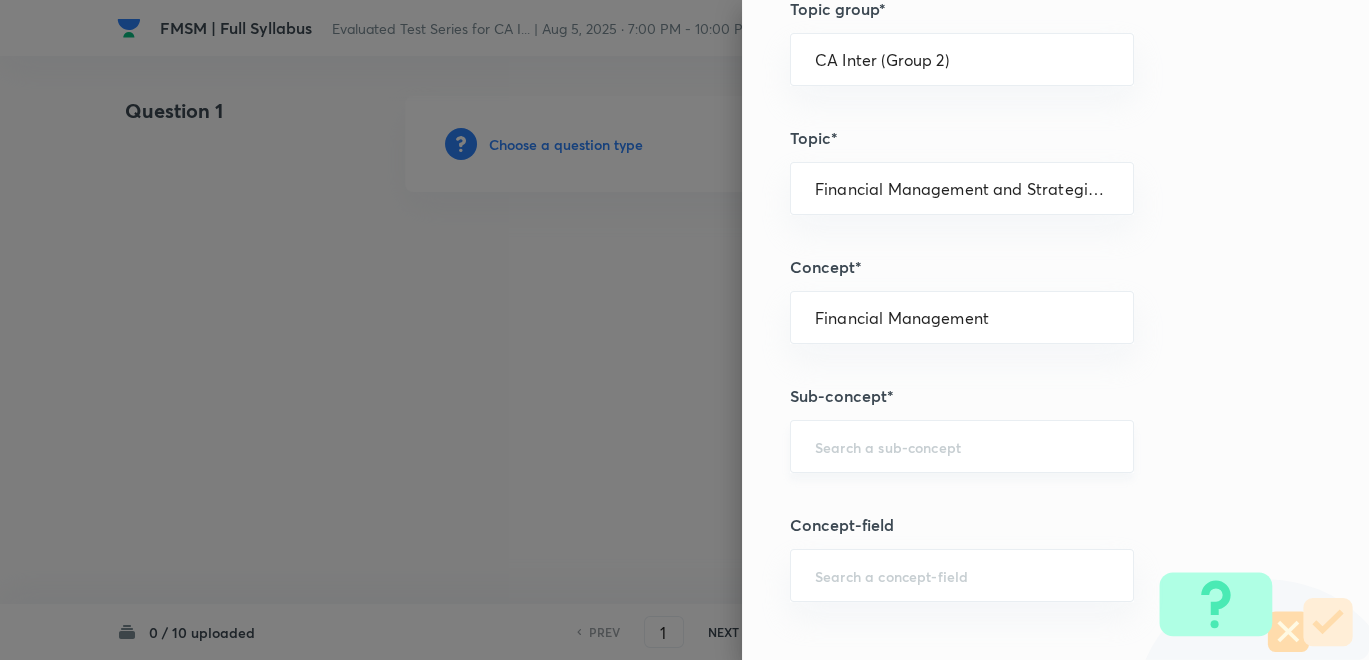 scroll, scrollTop: 1243, scrollLeft: 0, axis: vertical 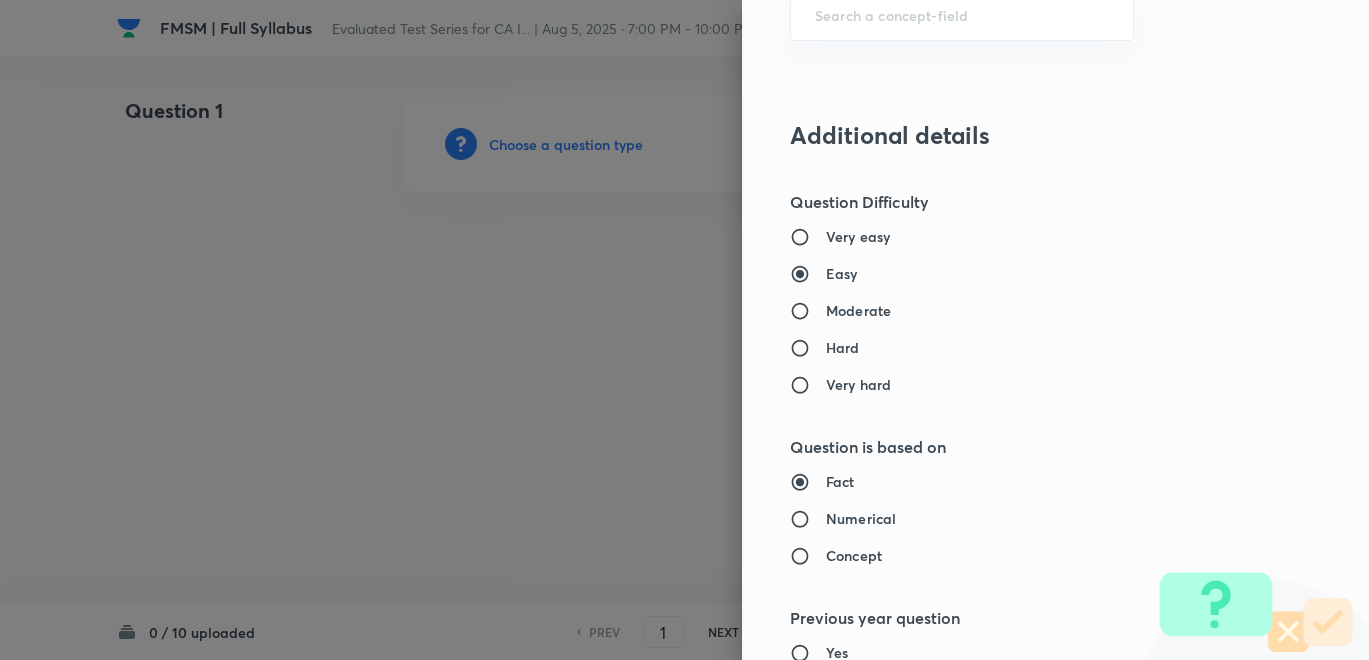click on "Question settings Does this question have a passage?* Yes No Positive mark 15 ​ Negative Marks (Don’t add negative sign) 0 ​ Syllabus Topic group* CA Inter (Group 2) ​ Topic* Financial Management and Strategic Management ​ Concept* Financial Management ​ Sub-concept* ​ Concept-field ​ Additional details Question Difficulty Very easy Easy Moderate Hard Very hard Question is based on Fact Numerical Concept Previous year question Yes No Does this question have equation? Yes No Verification status Is the question verified? *Select 'yes' only if a question is verified Yes No Save" at bounding box center (1055, 330) 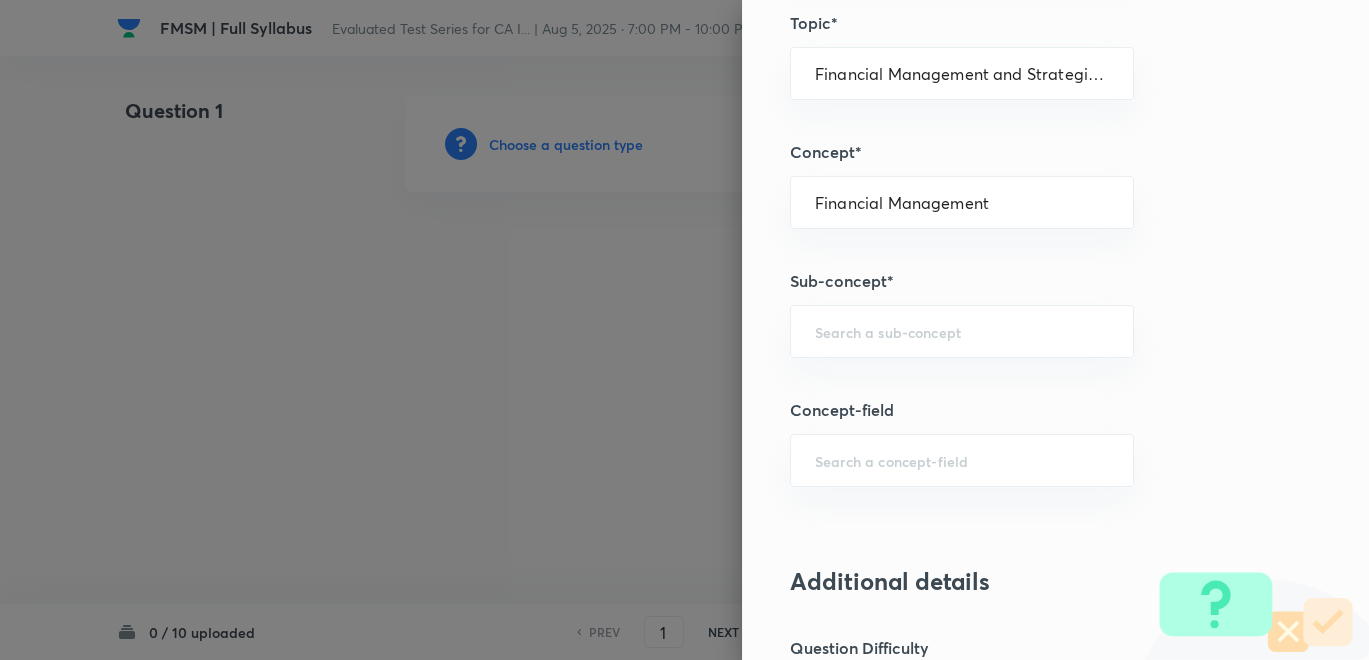 scroll, scrollTop: 721, scrollLeft: 0, axis: vertical 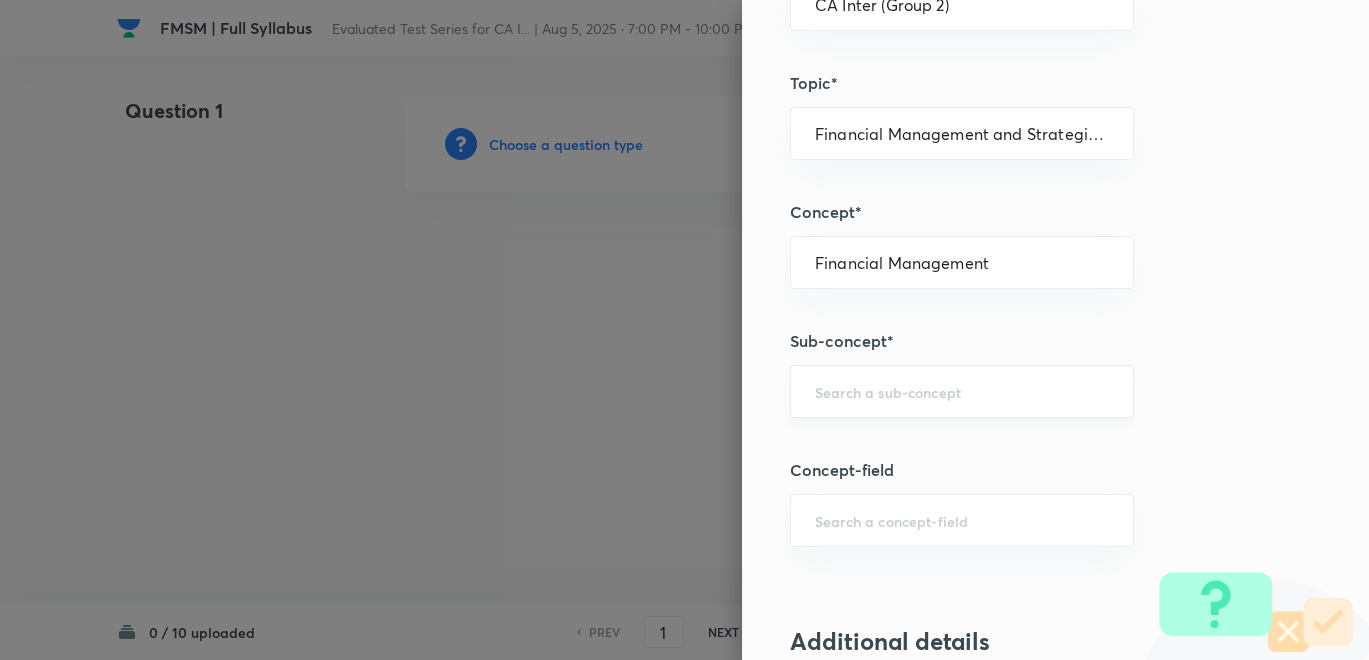 click on "​" at bounding box center (962, 391) 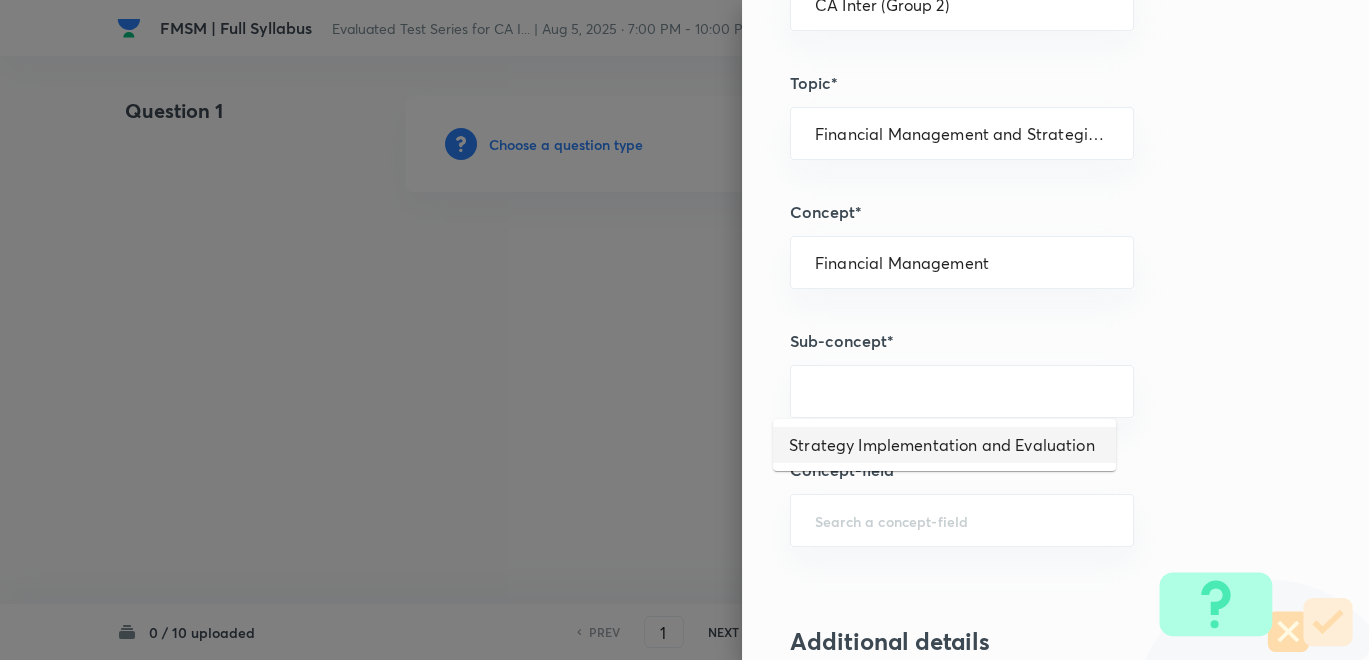 click on "Strategy Implementation and Evaluation" at bounding box center [944, 445] 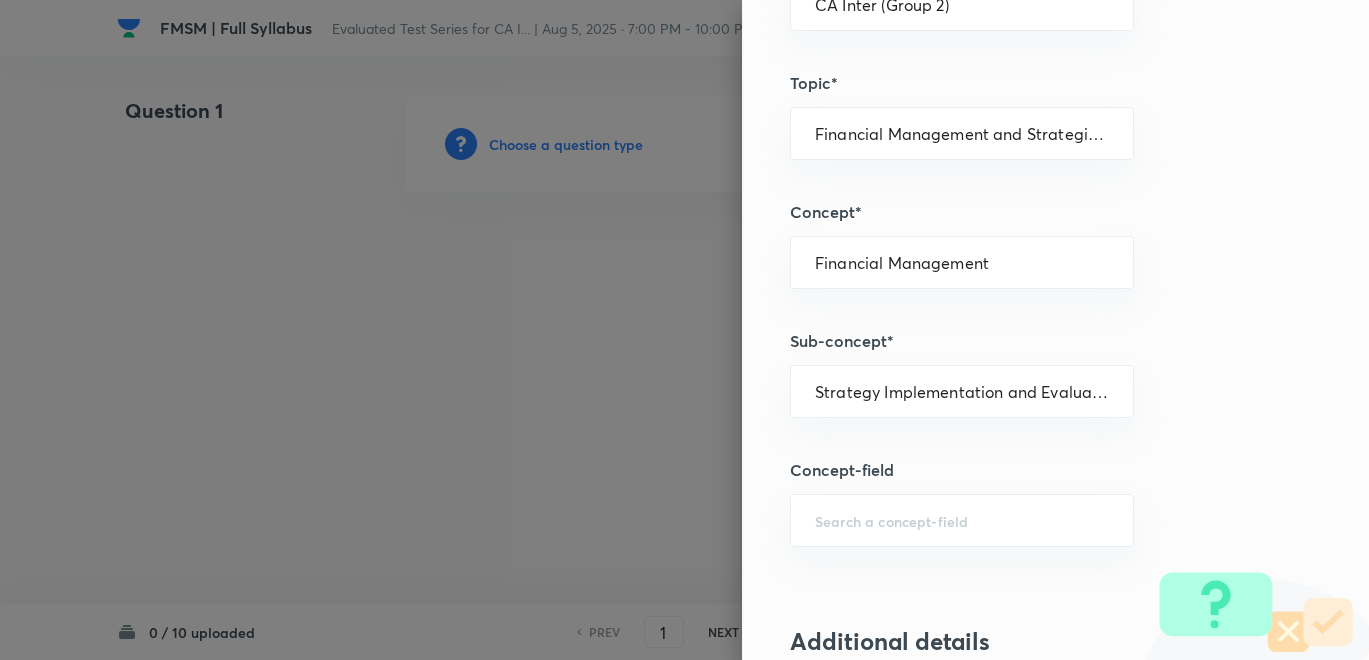 click on "Concept-field" at bounding box center (1022, 470) 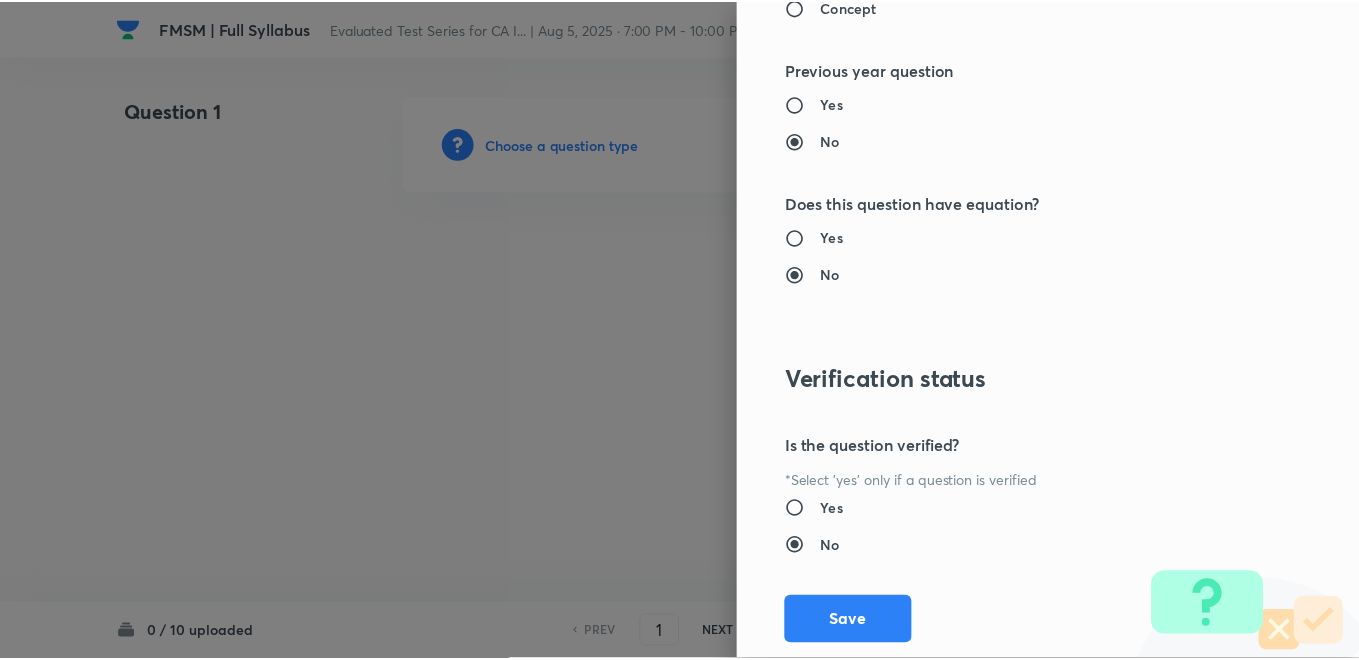 scroll, scrollTop: 1820, scrollLeft: 0, axis: vertical 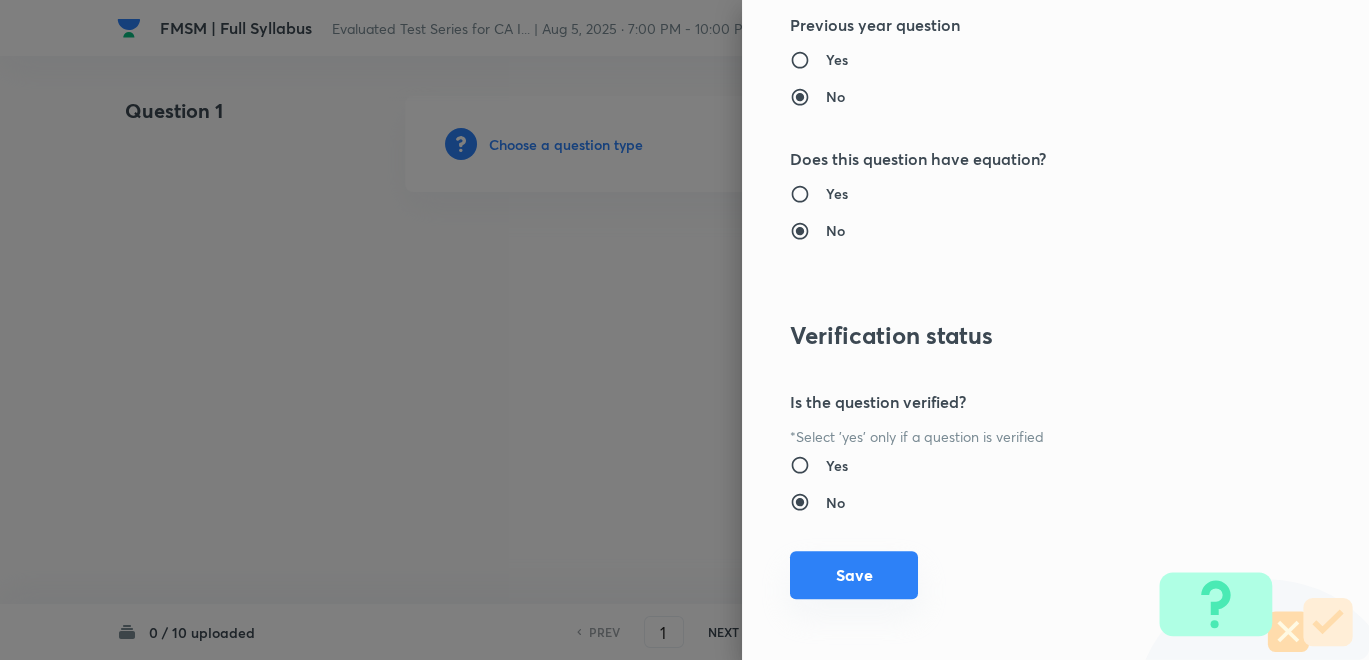 click on "Save" at bounding box center [854, 575] 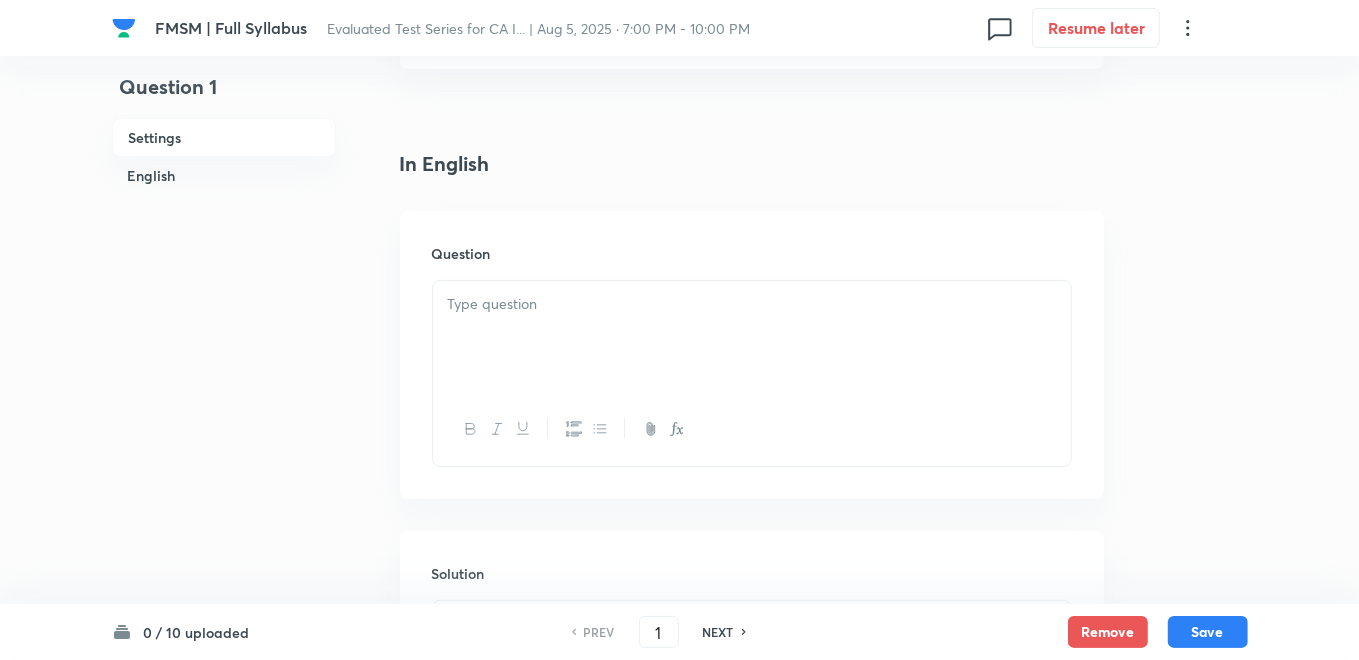 scroll, scrollTop: 564, scrollLeft: 0, axis: vertical 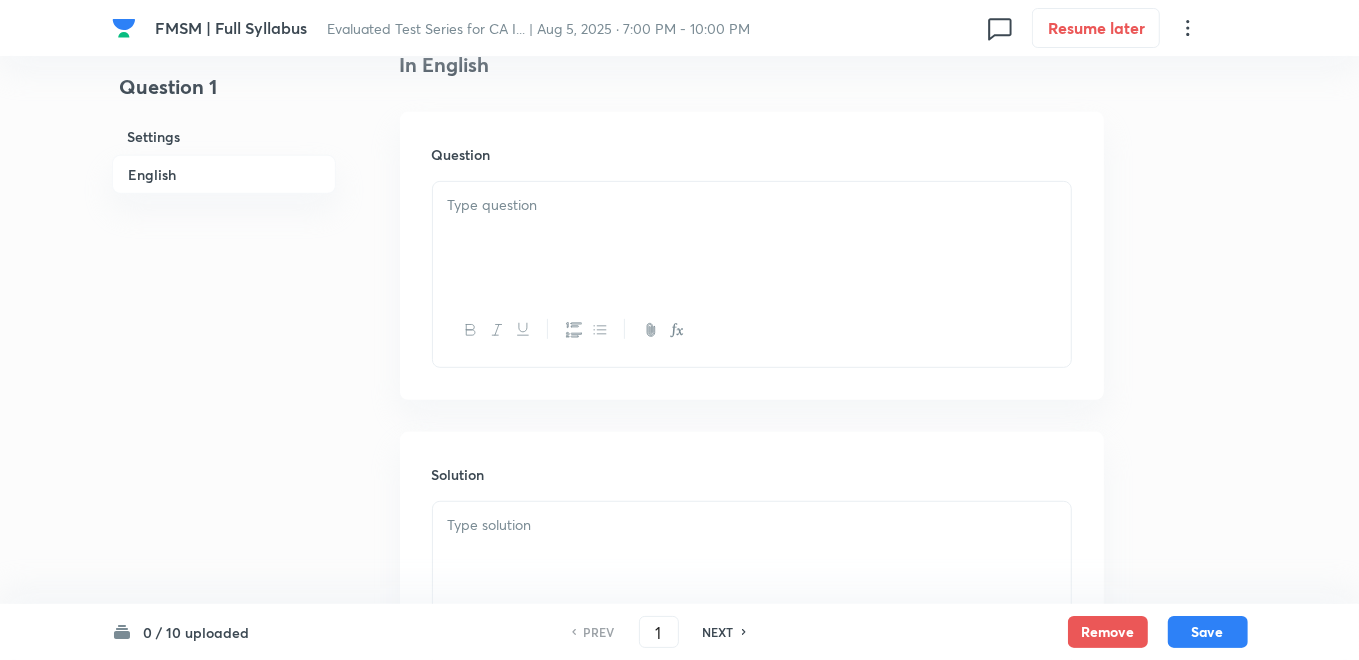 click at bounding box center [752, 238] 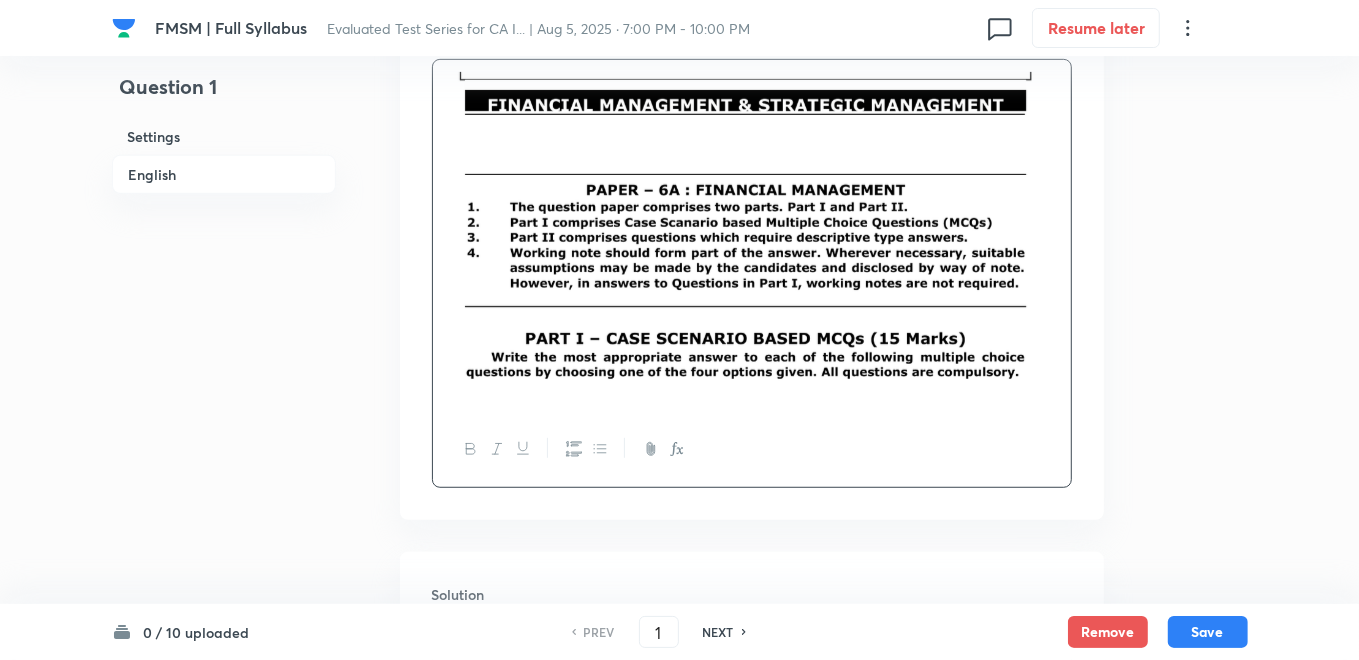 scroll, scrollTop: 897, scrollLeft: 0, axis: vertical 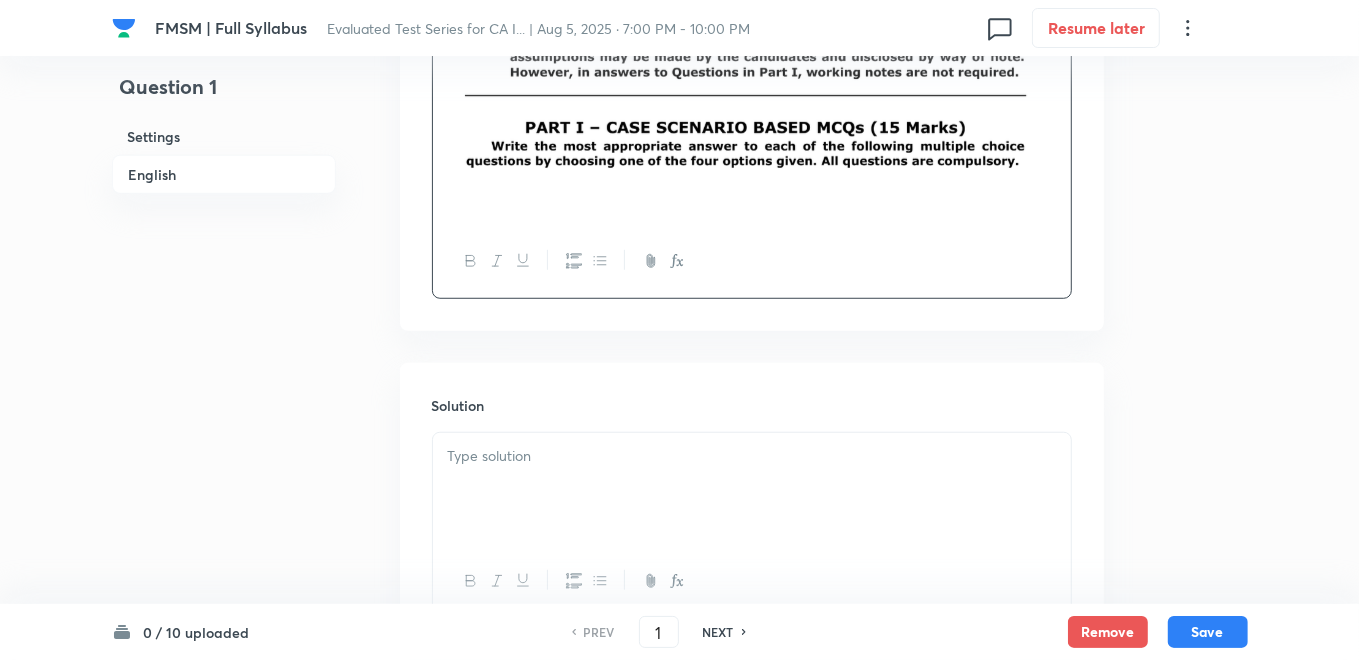 drag, startPoint x: 628, startPoint y: 186, endPoint x: 491, endPoint y: 203, distance: 138.05072 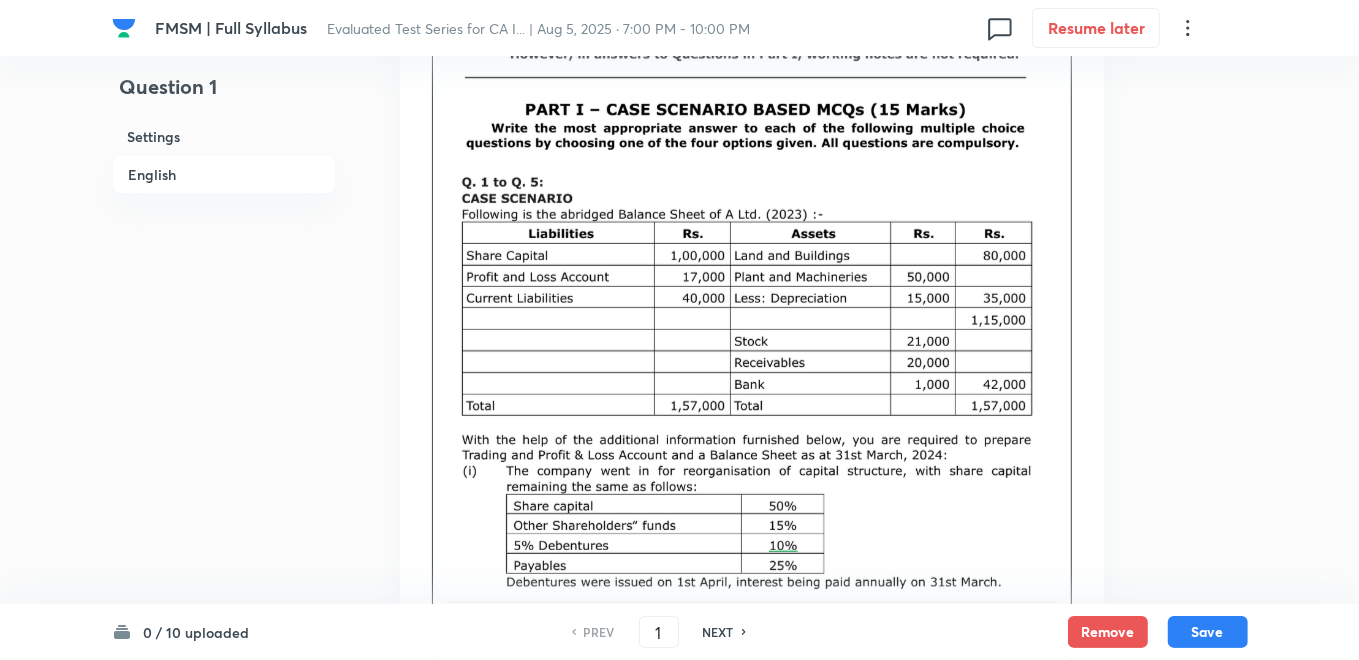 scroll, scrollTop: 1342, scrollLeft: 0, axis: vertical 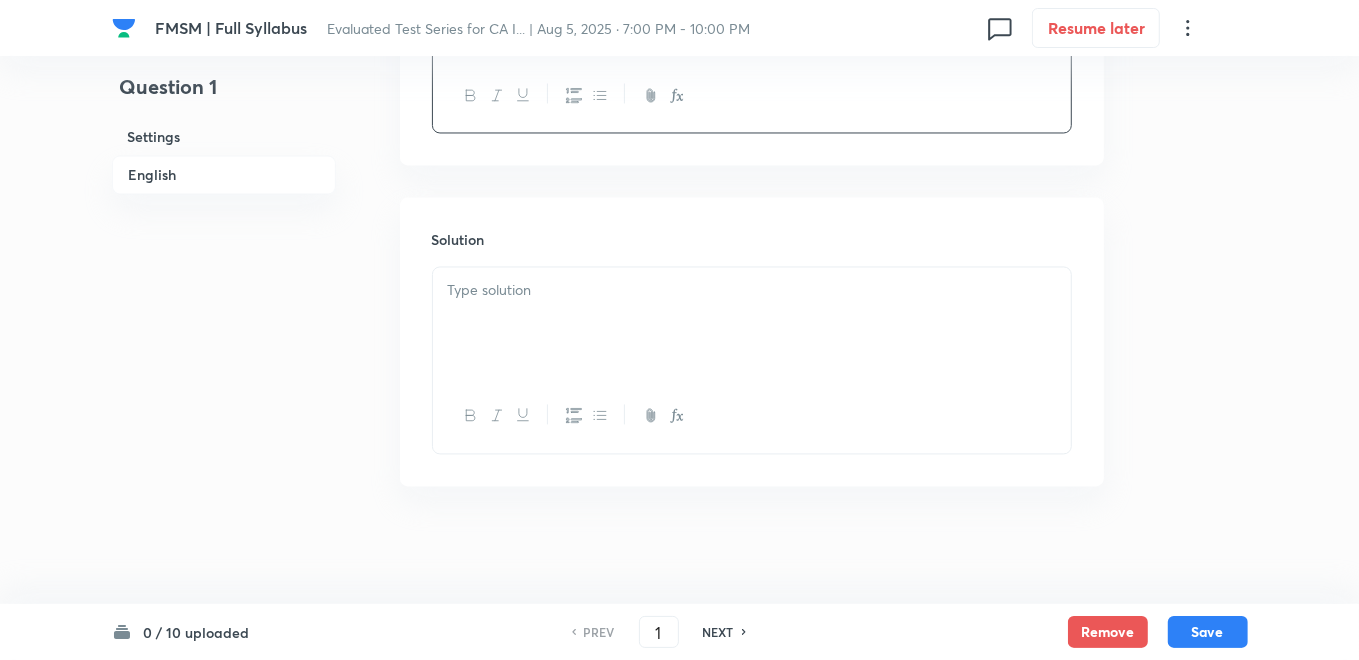 click at bounding box center [752, 323] 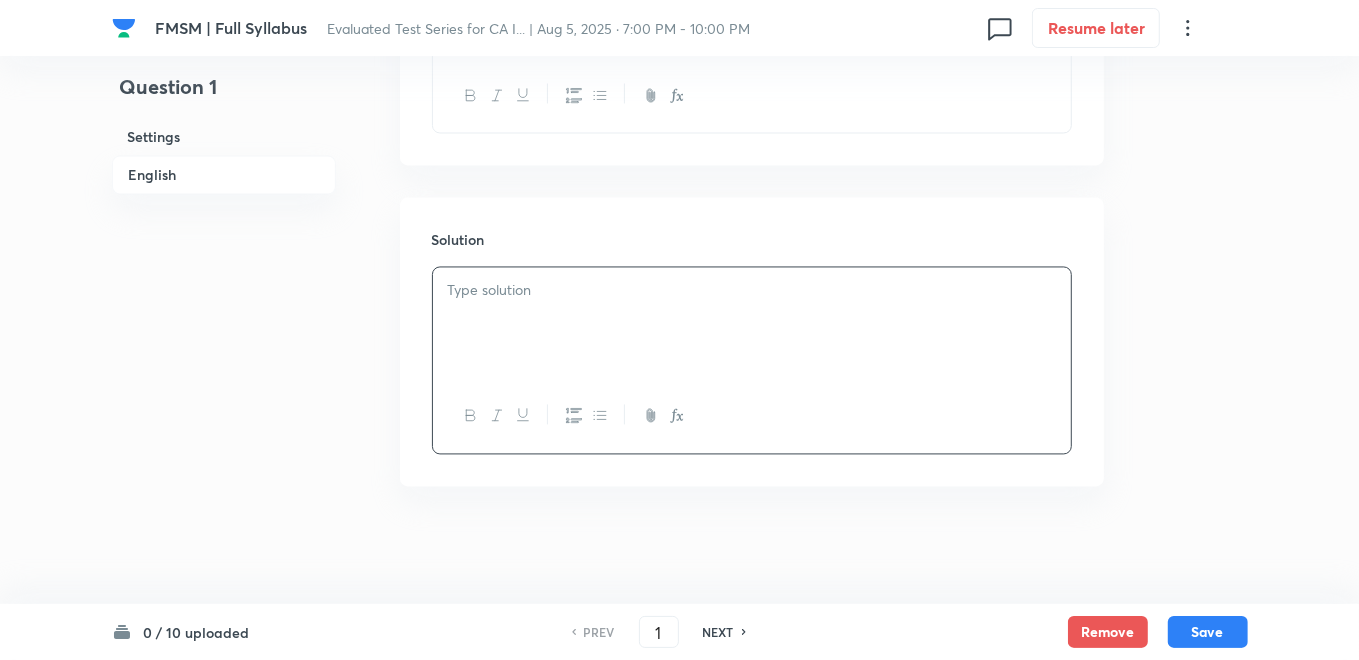 type 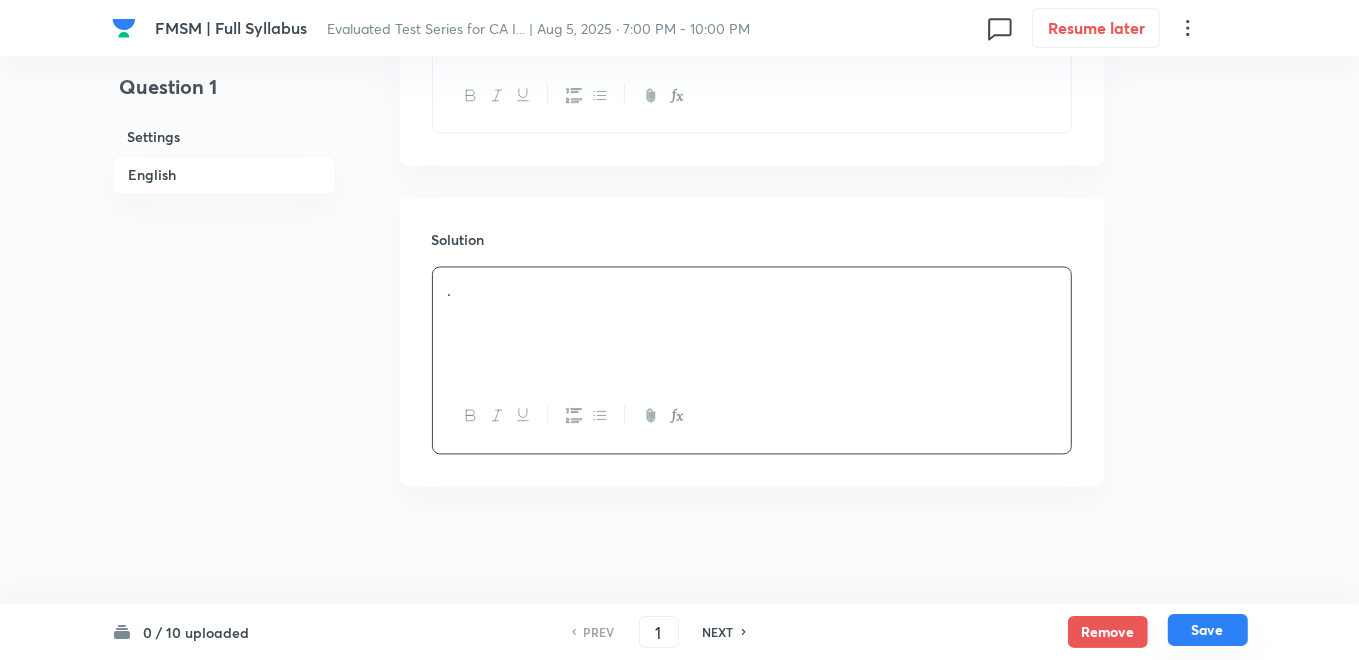 click on "Save" at bounding box center (1208, 630) 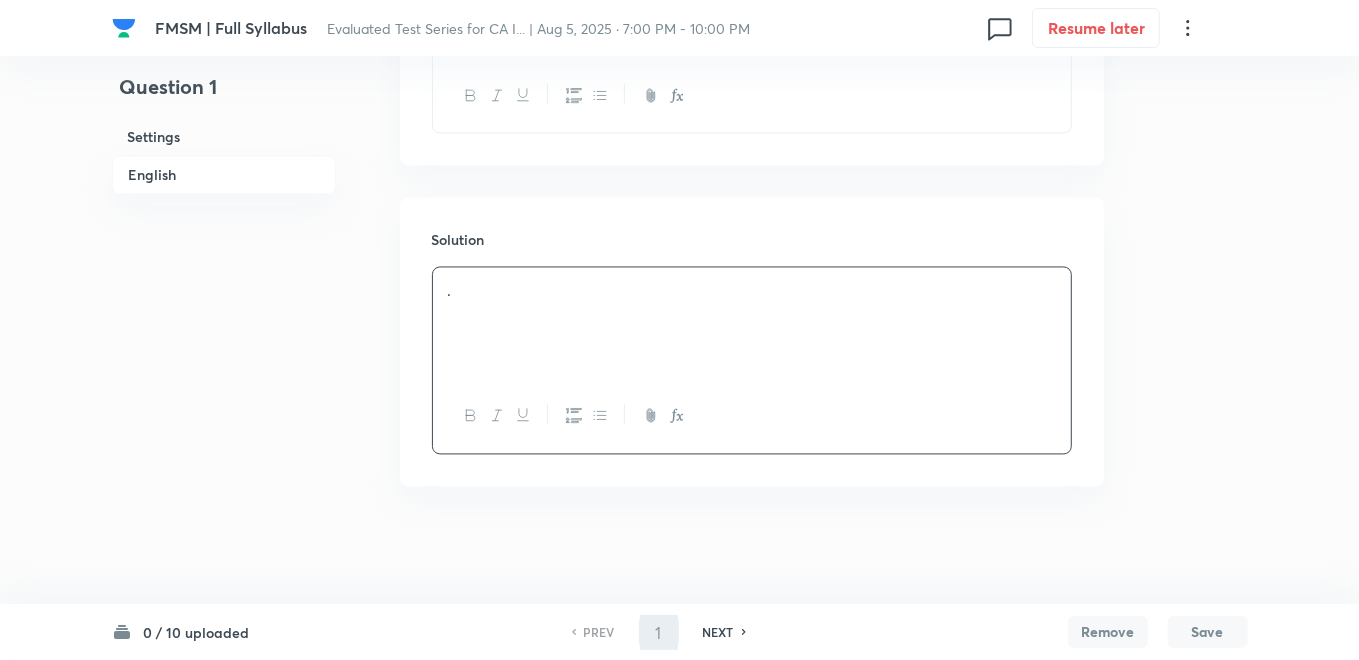 type on "2" 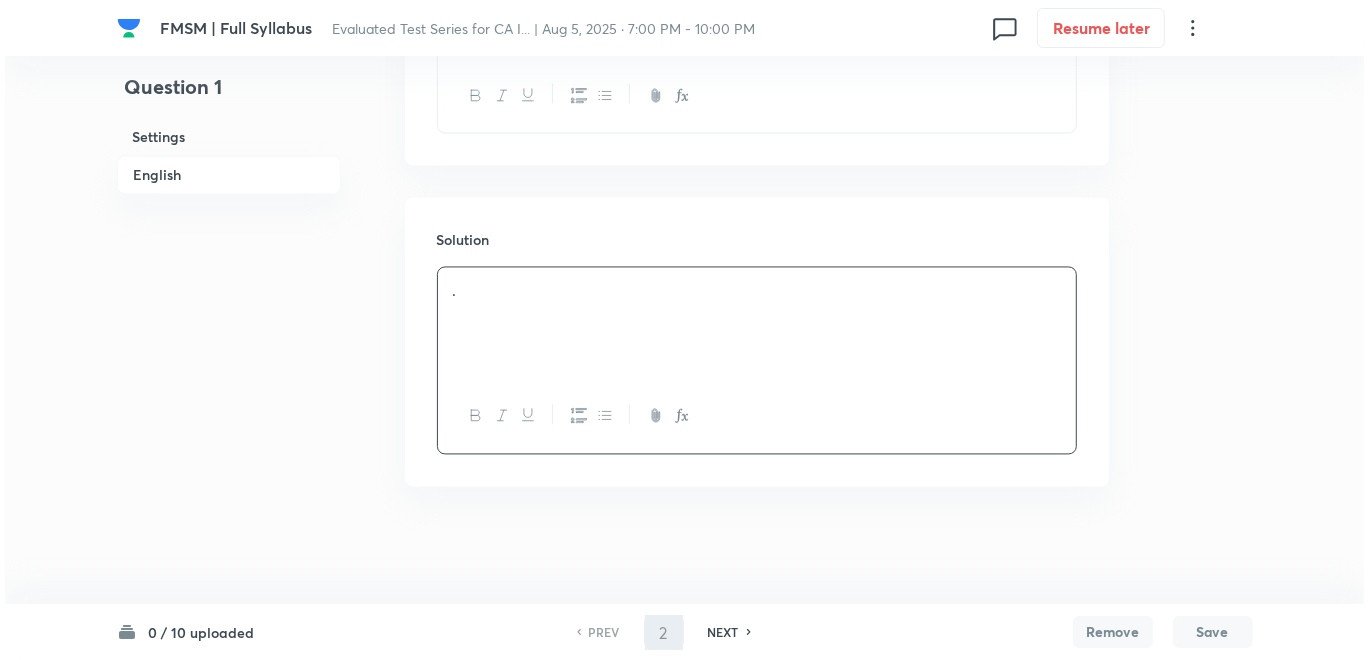 scroll, scrollTop: 0, scrollLeft: 0, axis: both 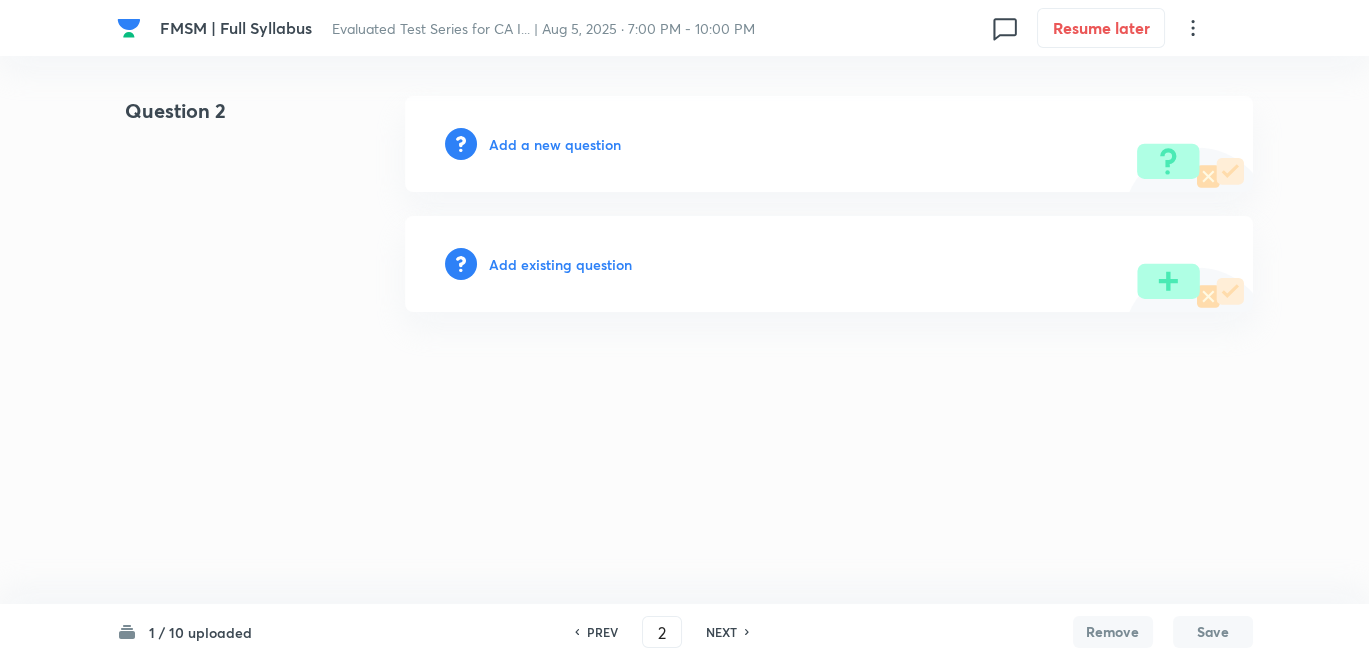 click on "Add a new question" at bounding box center [555, 144] 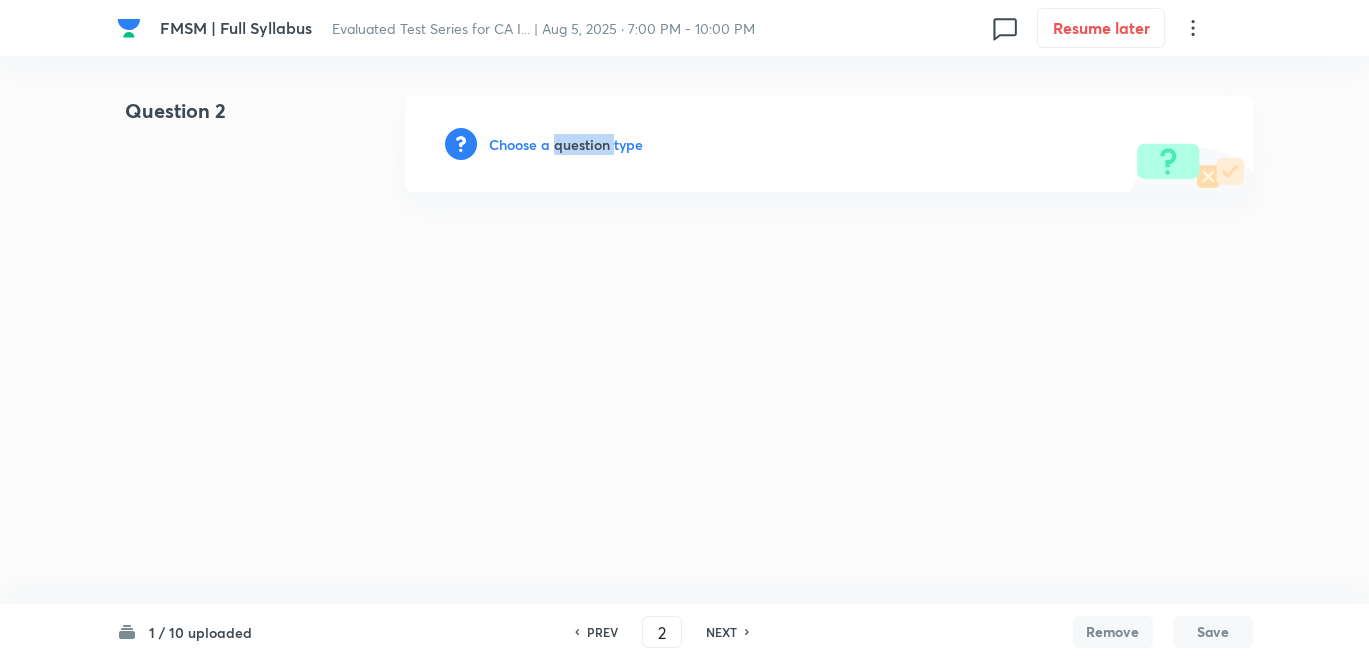 click on "Choose a question type" at bounding box center [566, 144] 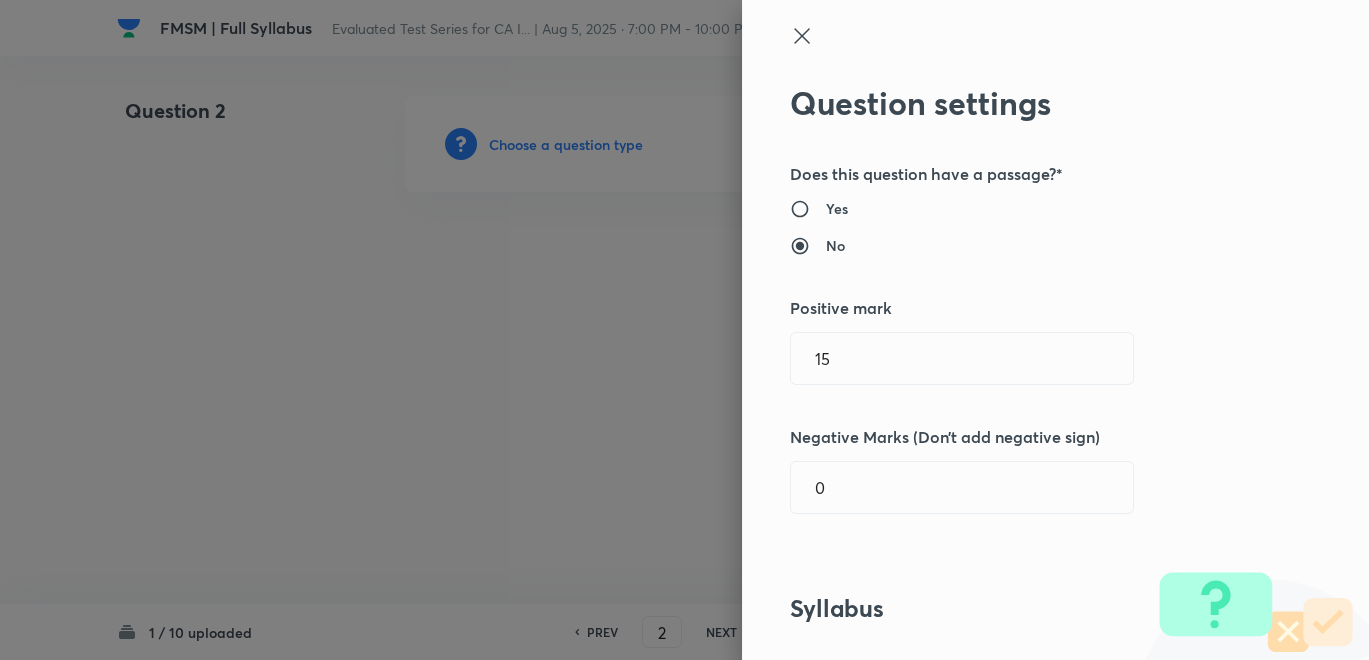 drag, startPoint x: 581, startPoint y: 151, endPoint x: 534, endPoint y: 285, distance: 142.00352 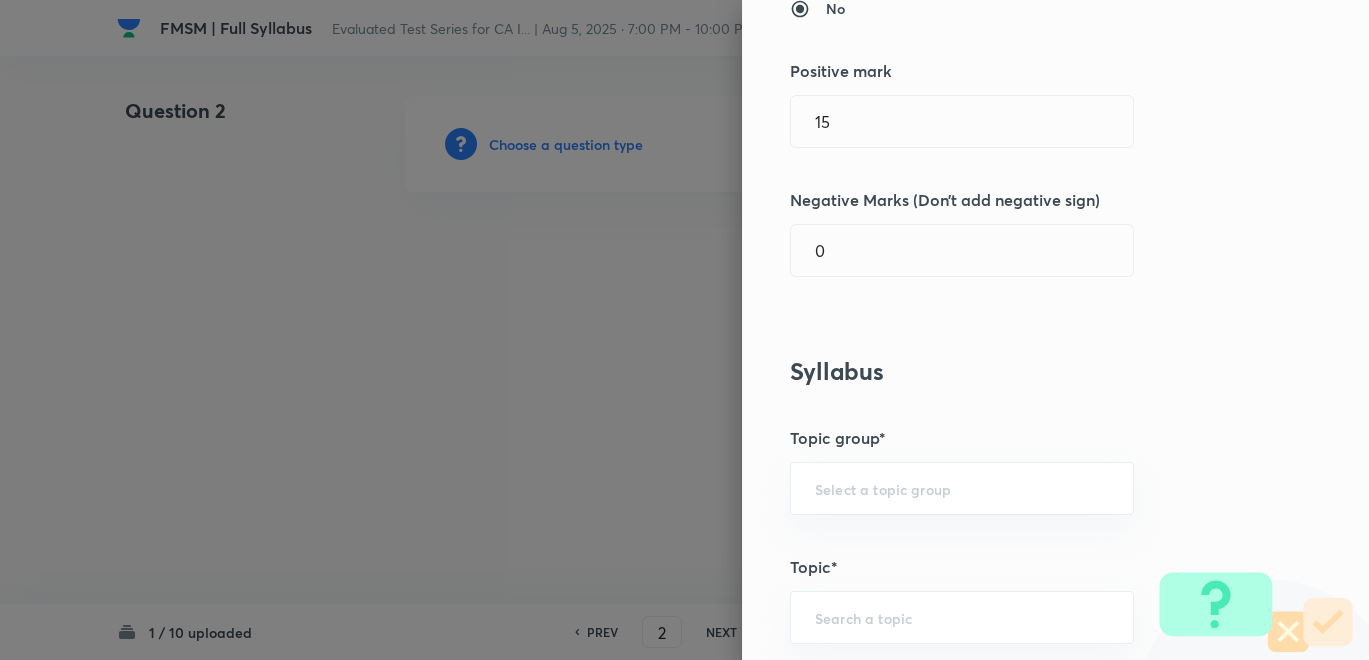 scroll, scrollTop: 444, scrollLeft: 0, axis: vertical 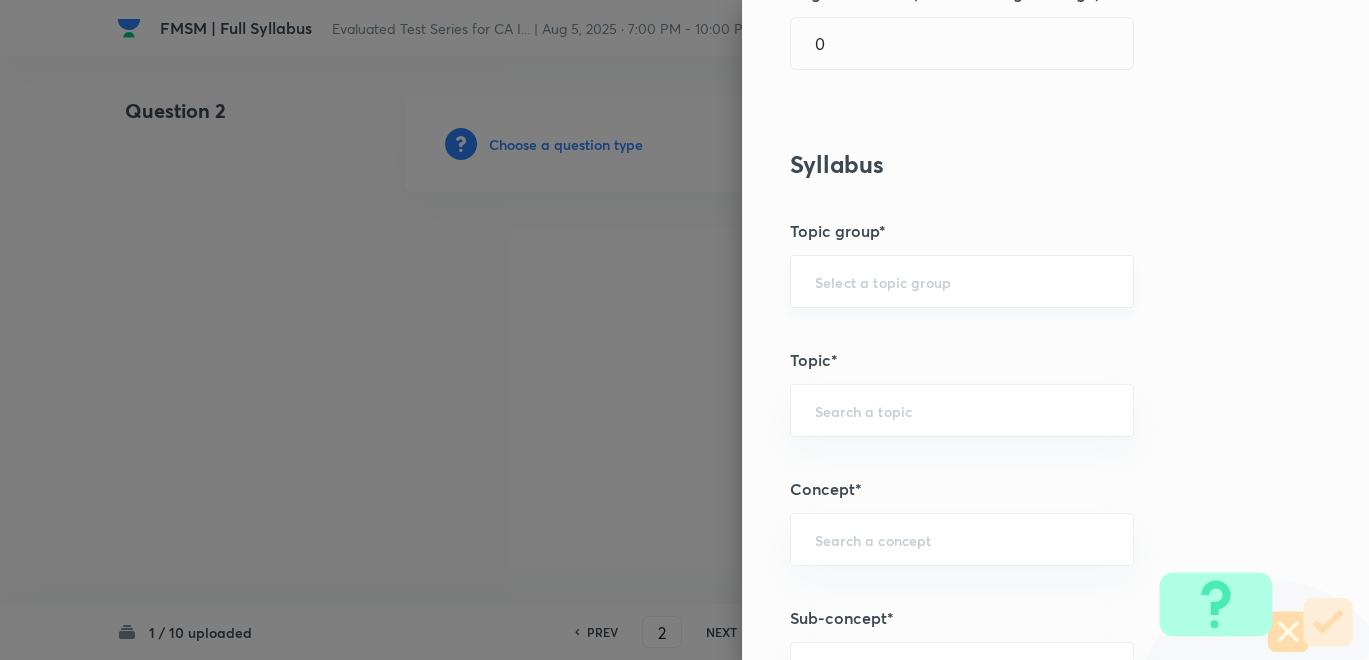 click on "​" at bounding box center (962, 281) 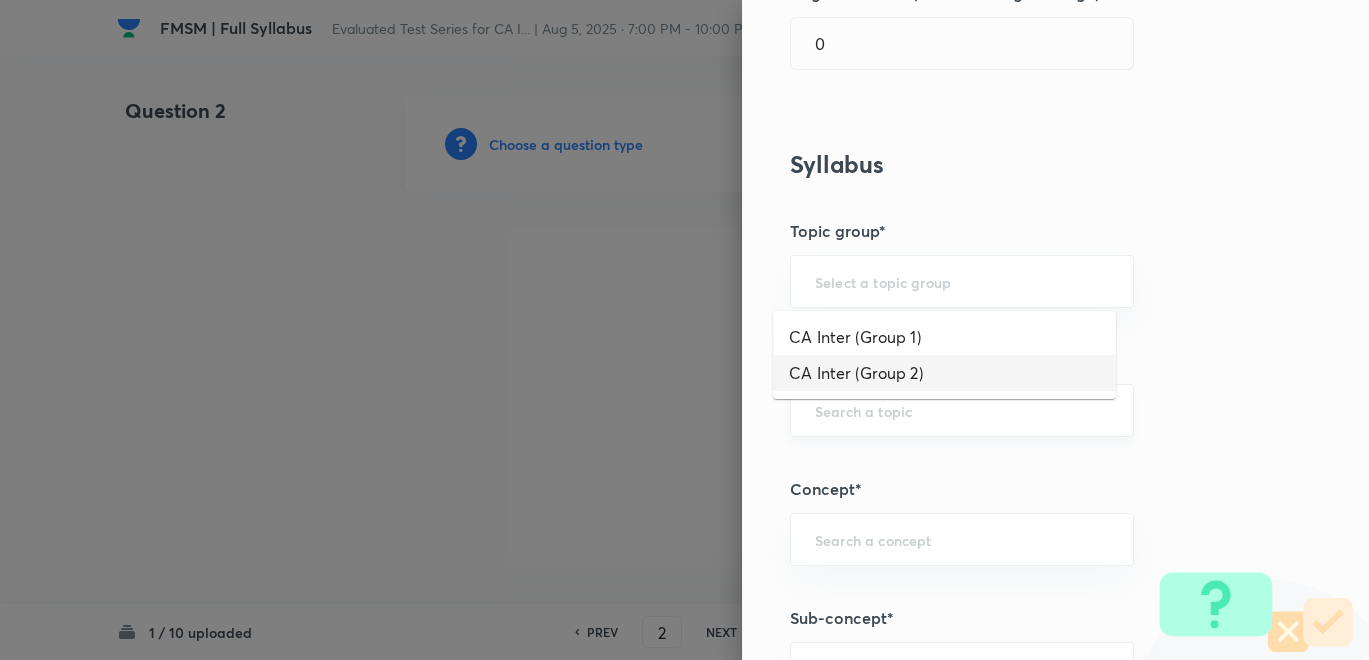 drag, startPoint x: 857, startPoint y: 371, endPoint x: 854, endPoint y: 398, distance: 27.166155 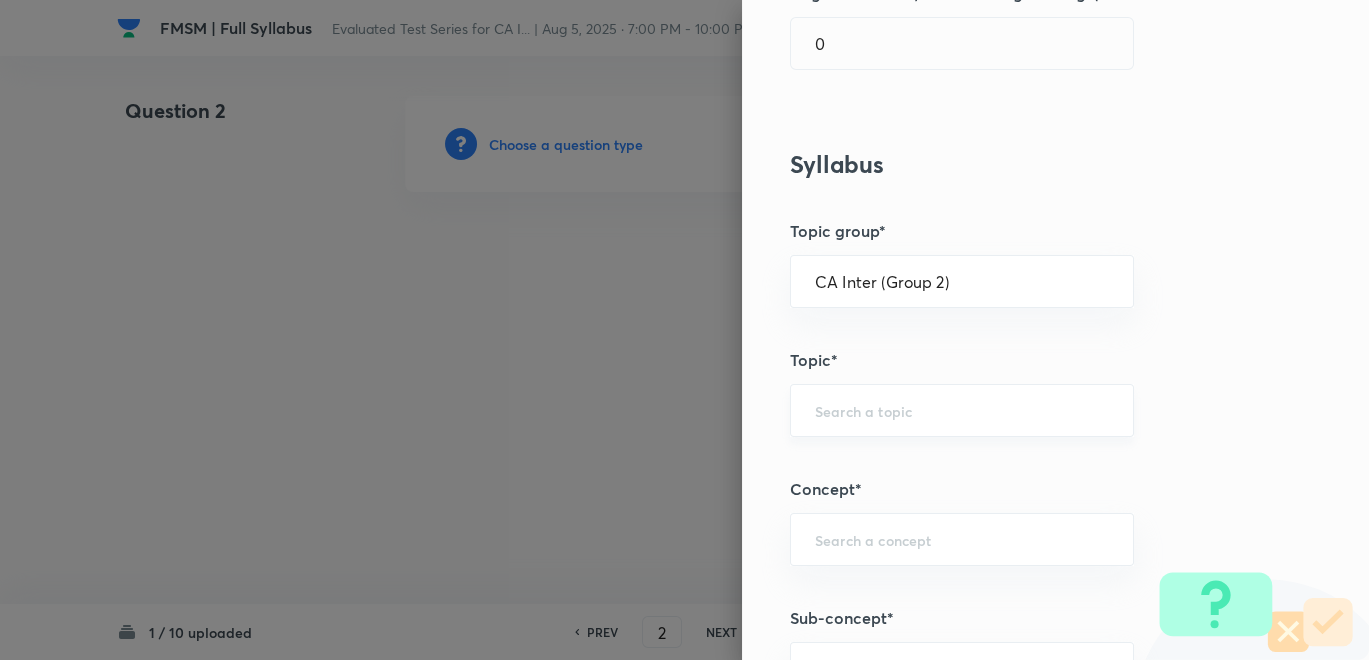 click on "​" at bounding box center [962, 410] 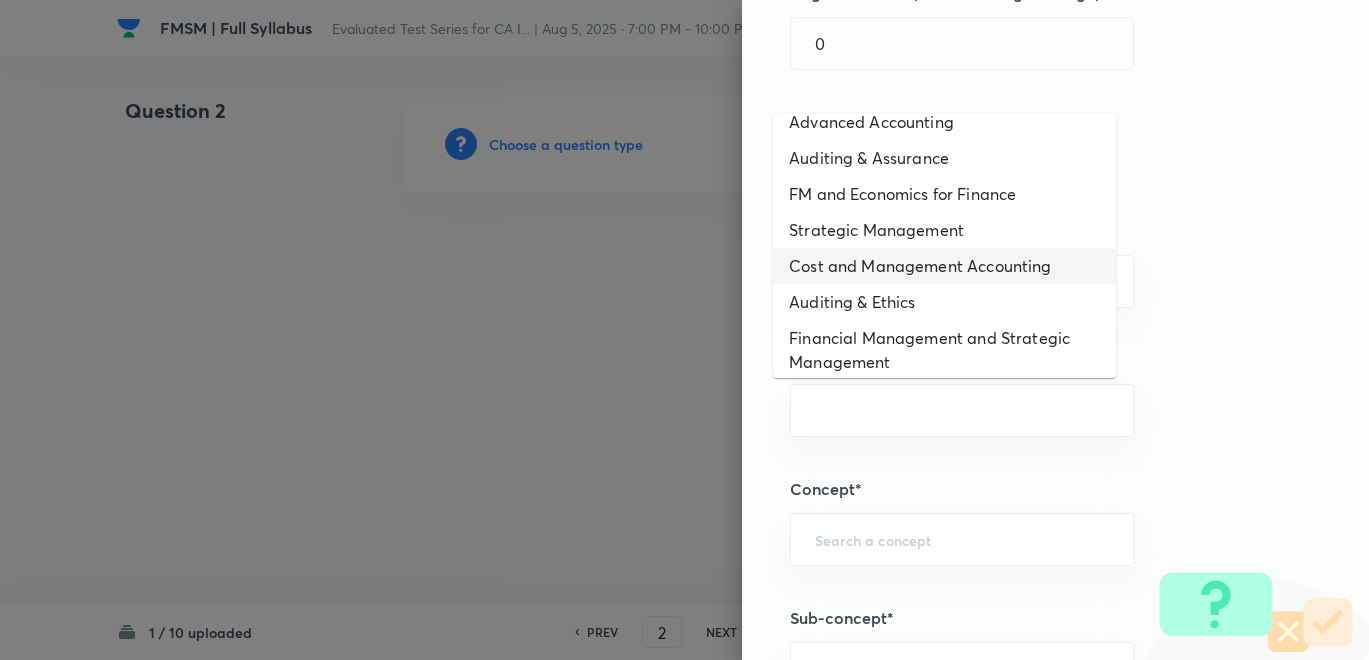 scroll, scrollTop: 27, scrollLeft: 0, axis: vertical 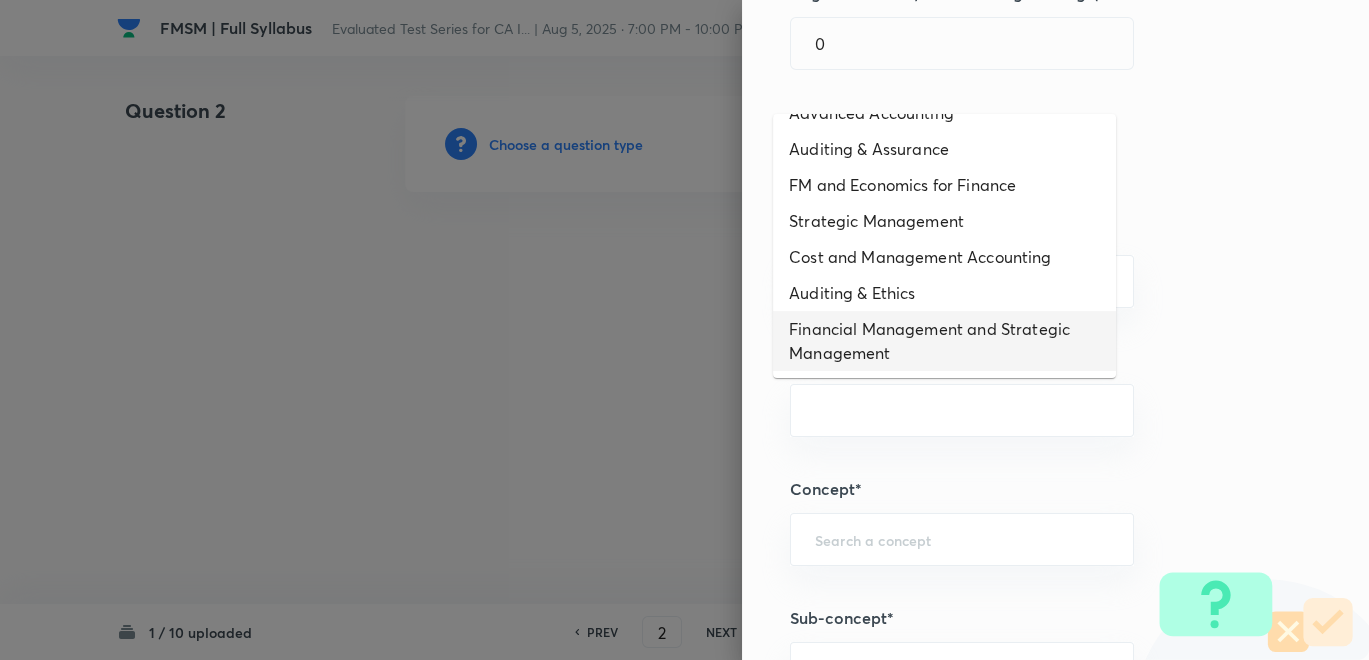 click on "Financial Management and Strategic Management" at bounding box center (944, 341) 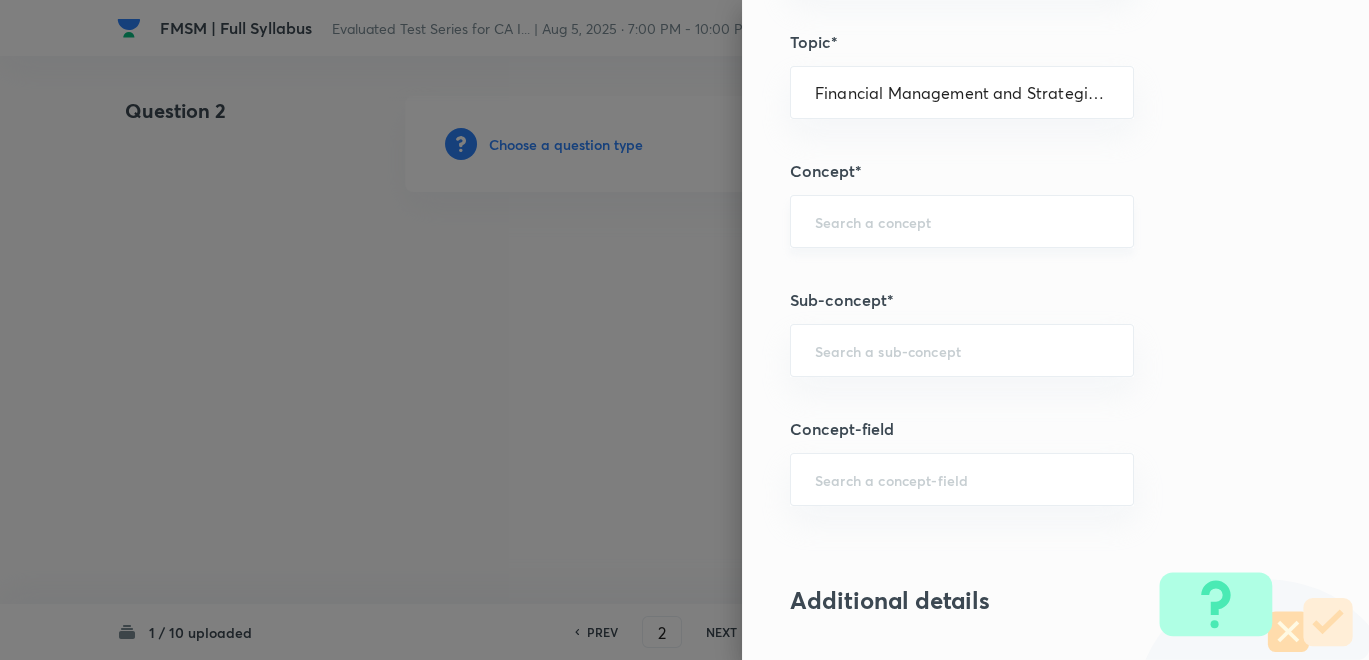 scroll, scrollTop: 777, scrollLeft: 0, axis: vertical 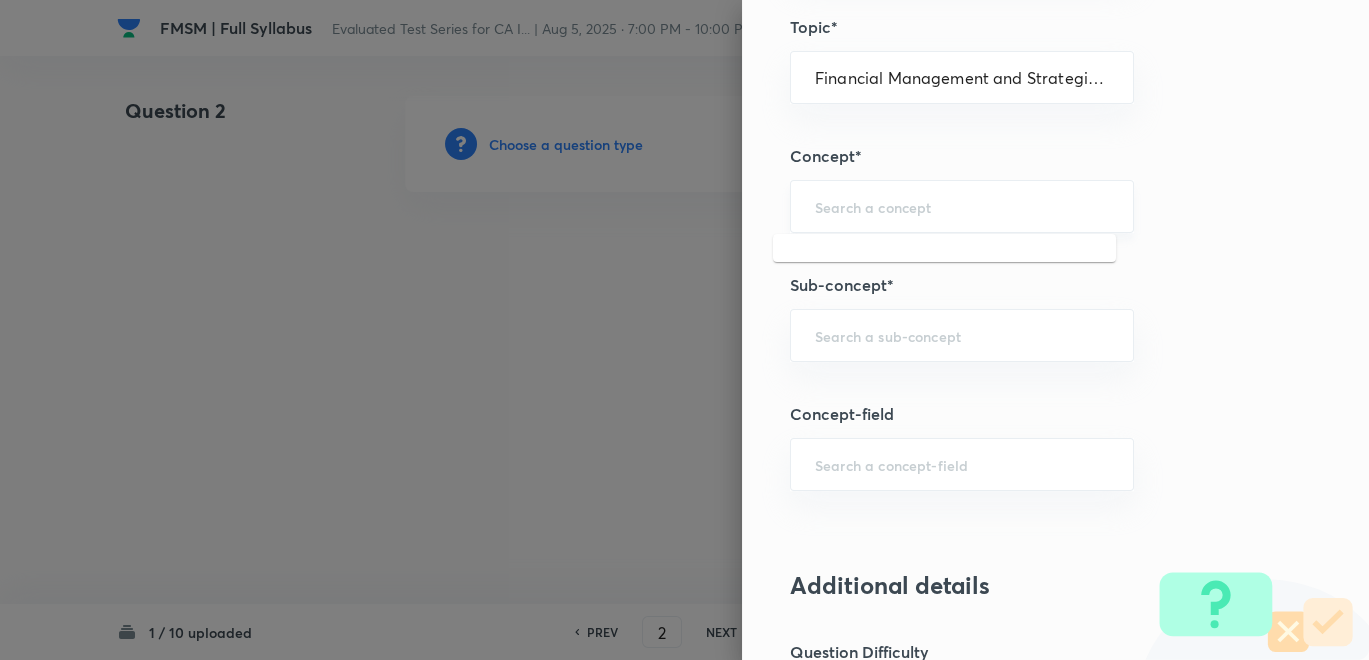 click at bounding box center (962, 206) 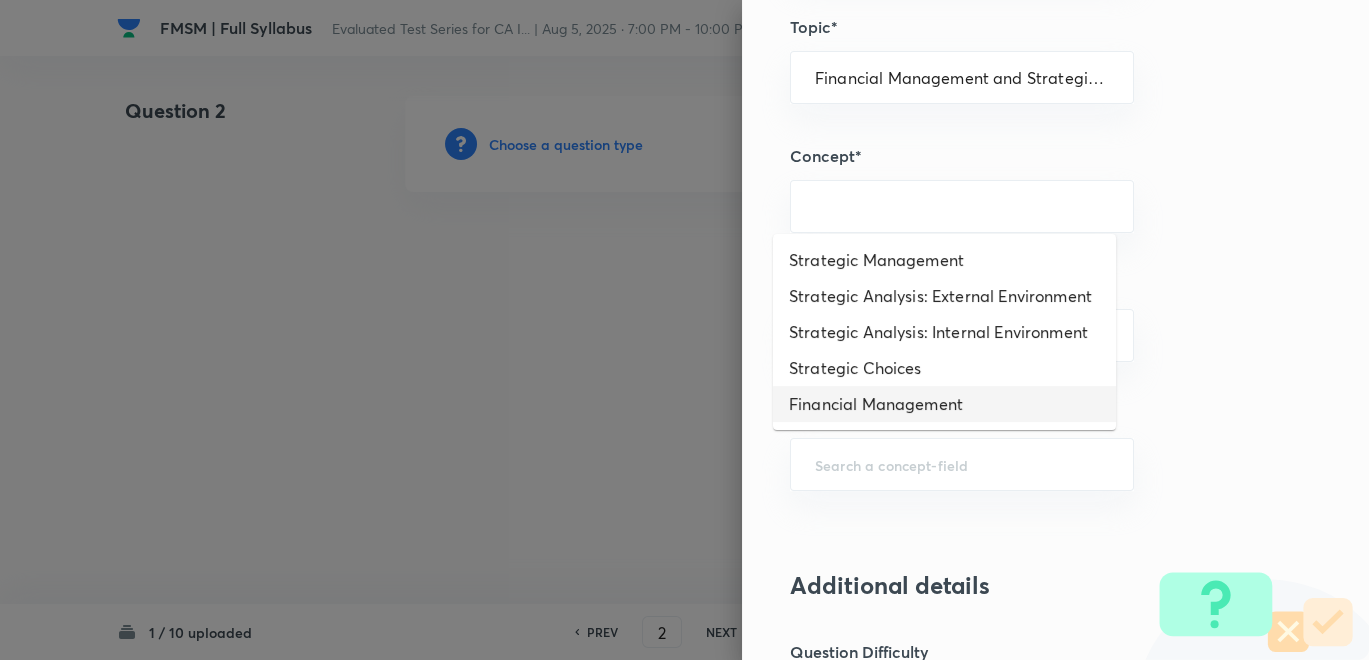 click on "Financial Management" at bounding box center [944, 404] 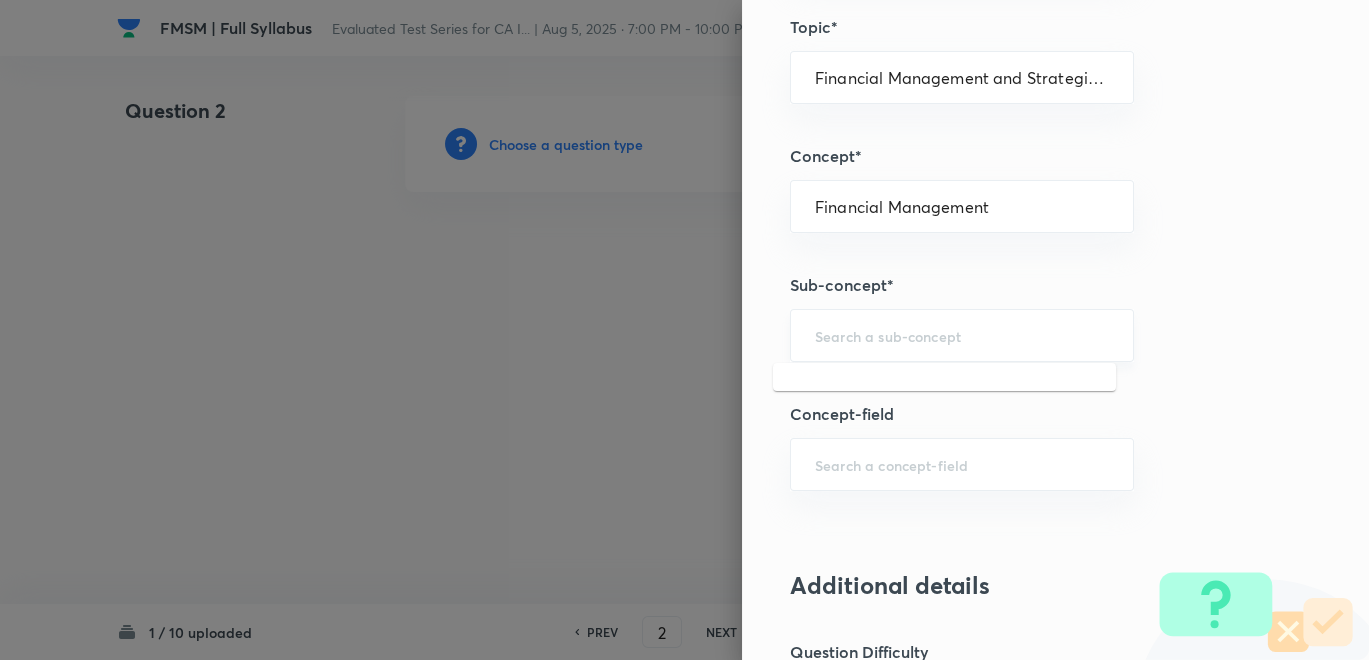 click at bounding box center (962, 335) 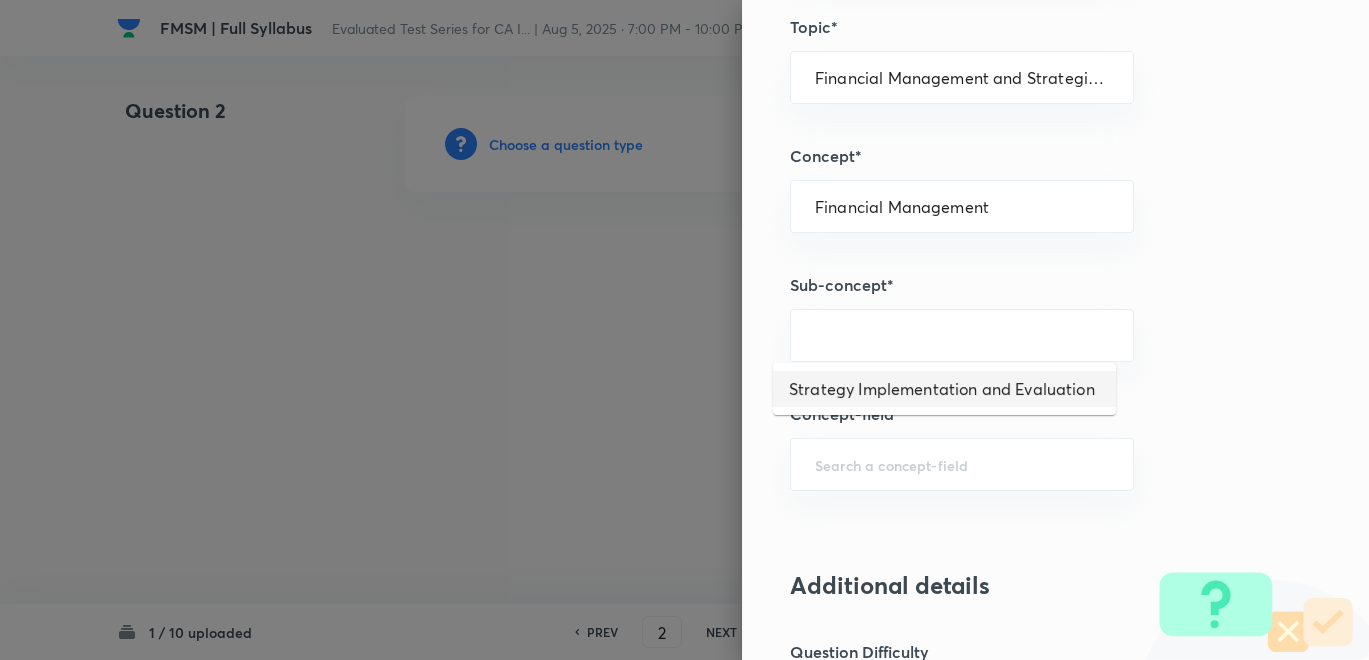 click on "Strategy Implementation and Evaluation" at bounding box center (944, 389) 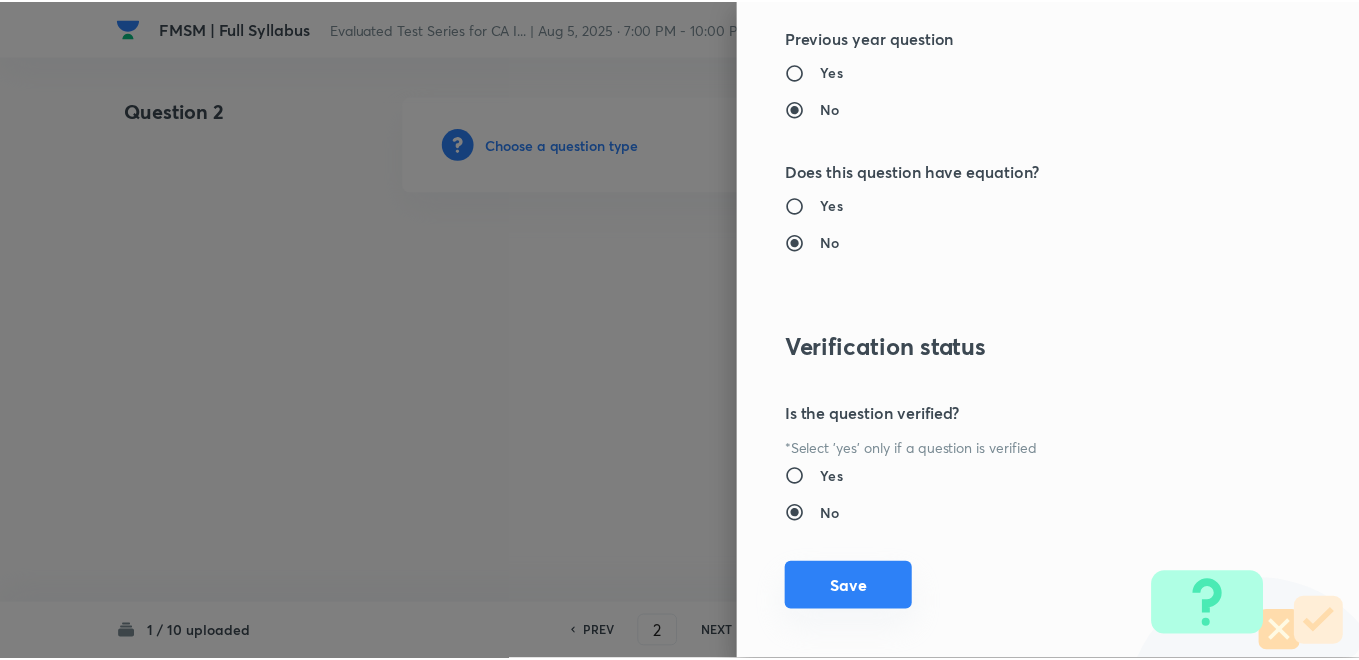 scroll, scrollTop: 1820, scrollLeft: 0, axis: vertical 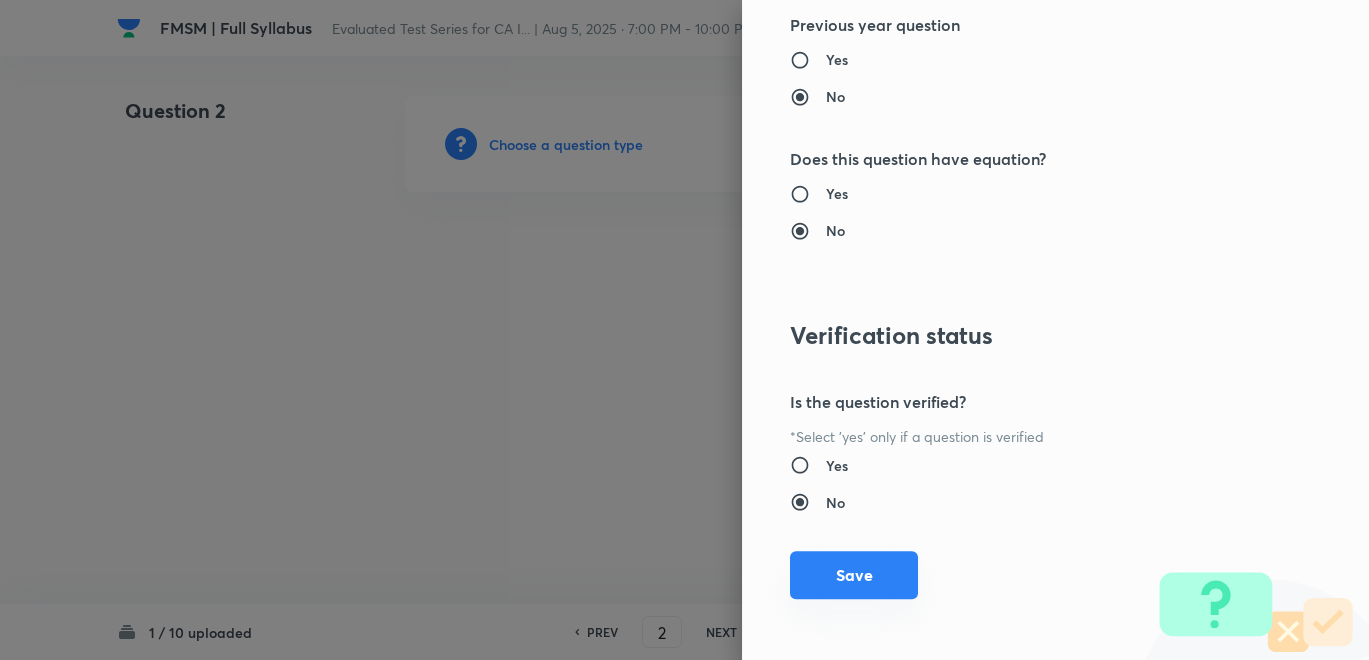 click on "Save" at bounding box center (854, 575) 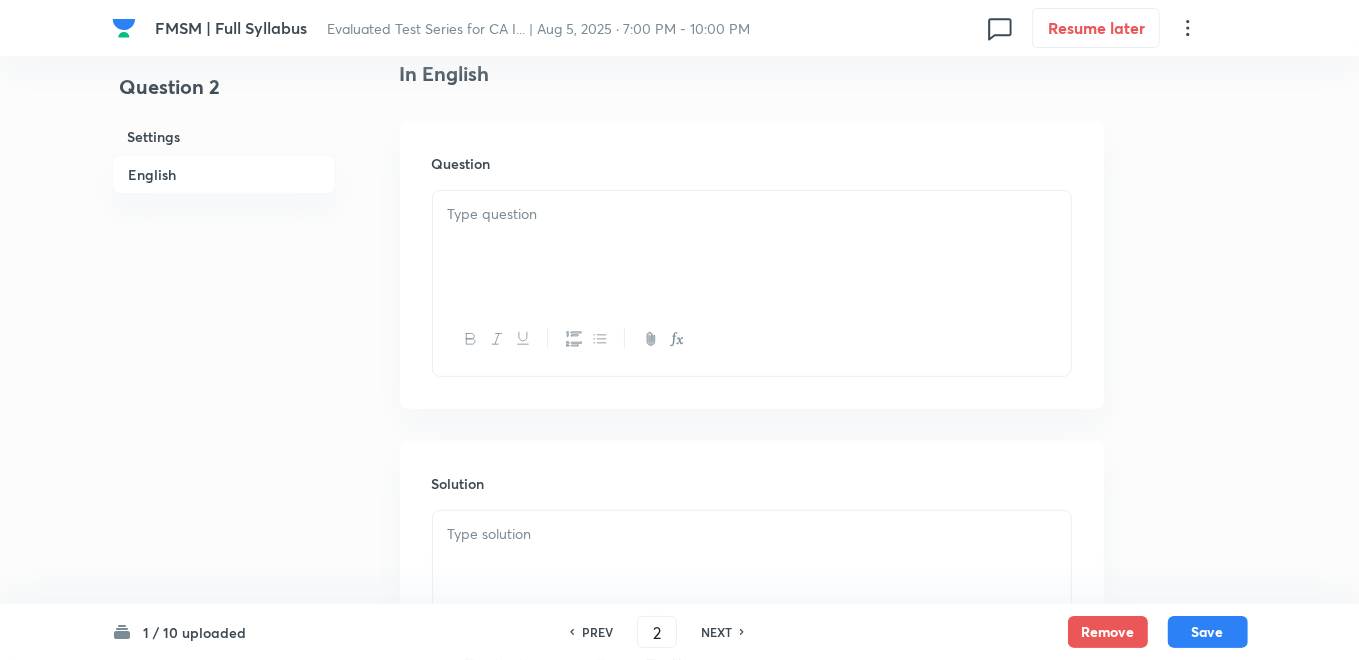 scroll, scrollTop: 666, scrollLeft: 0, axis: vertical 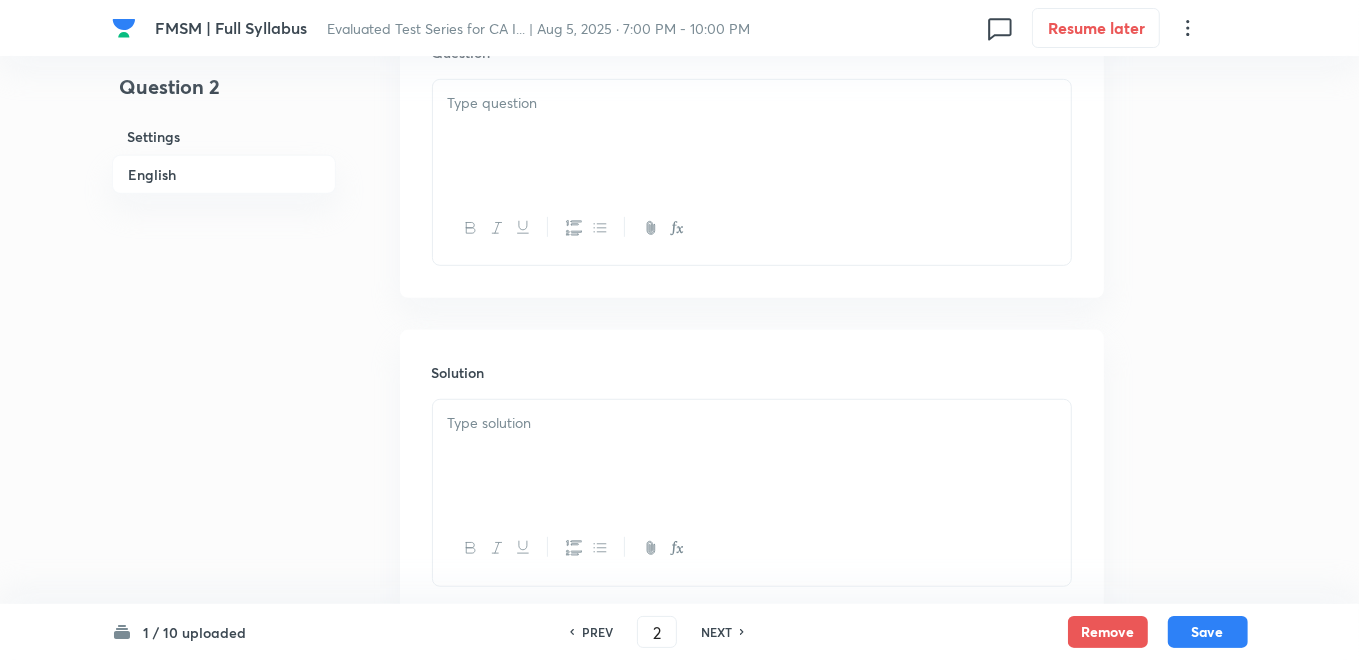 drag, startPoint x: 538, startPoint y: 223, endPoint x: 495, endPoint y: 125, distance: 107.01869 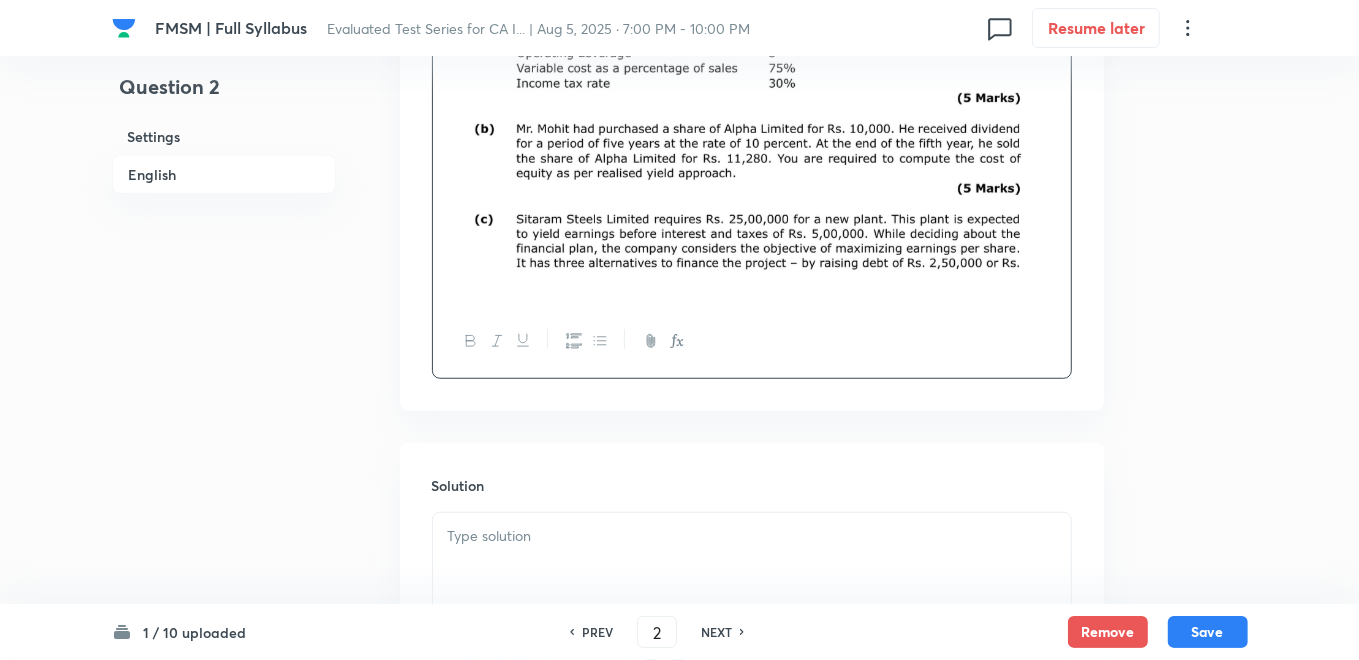 scroll, scrollTop: 888, scrollLeft: 0, axis: vertical 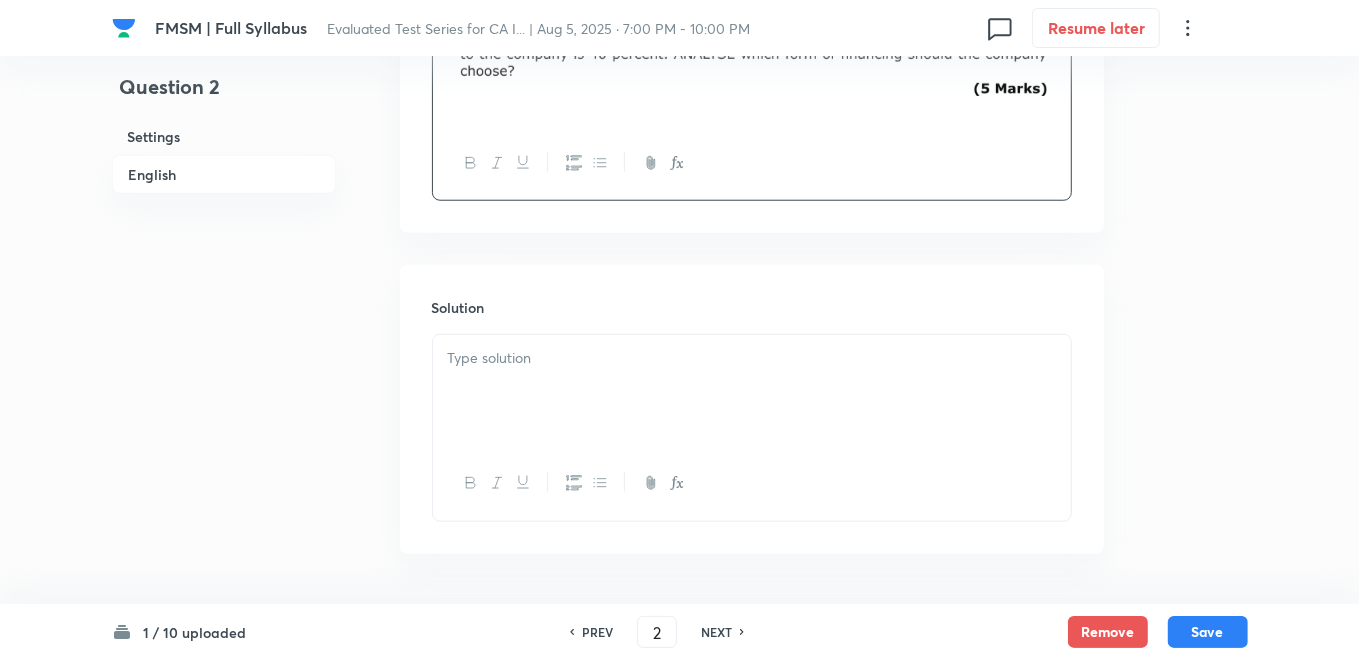 click at bounding box center [752, 391] 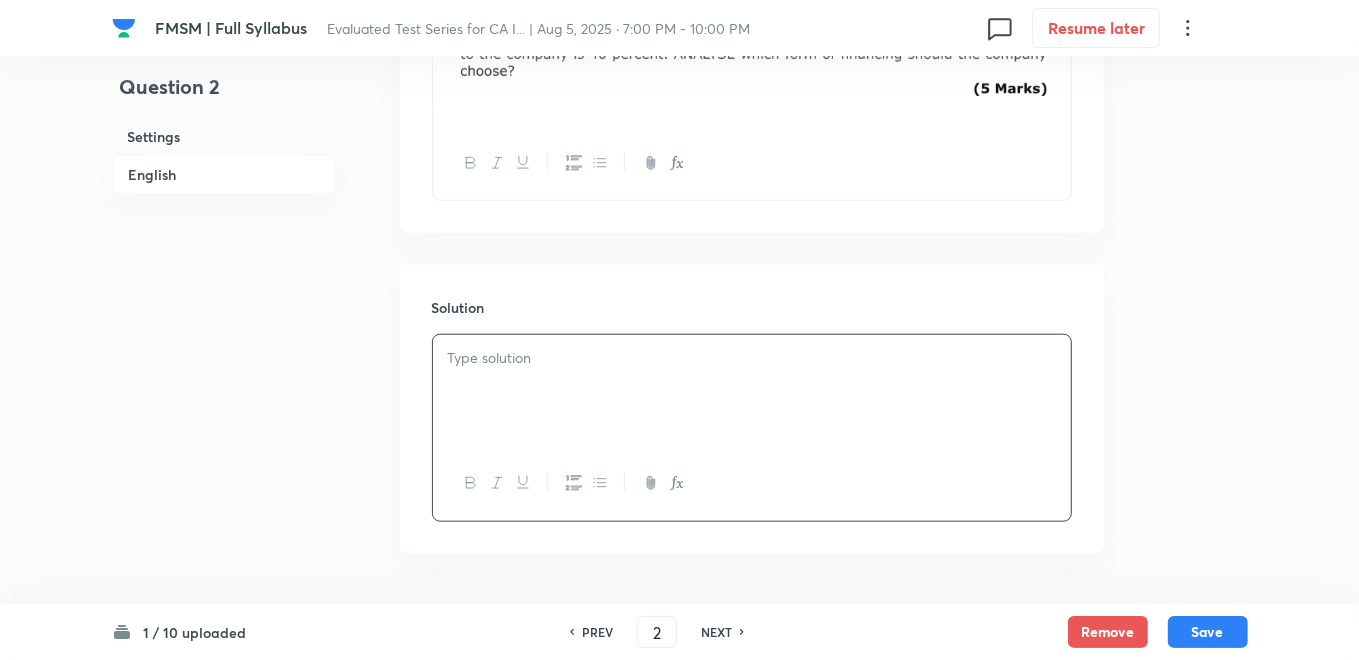 type 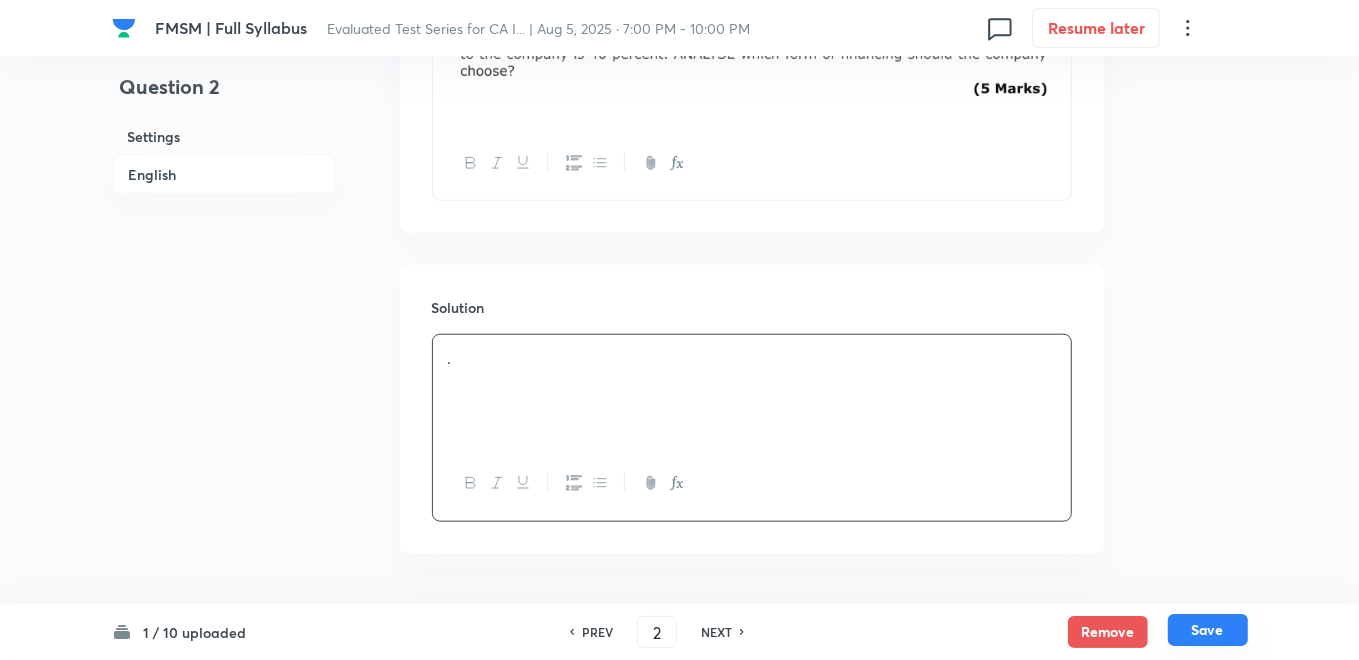click on "Save" at bounding box center (1208, 630) 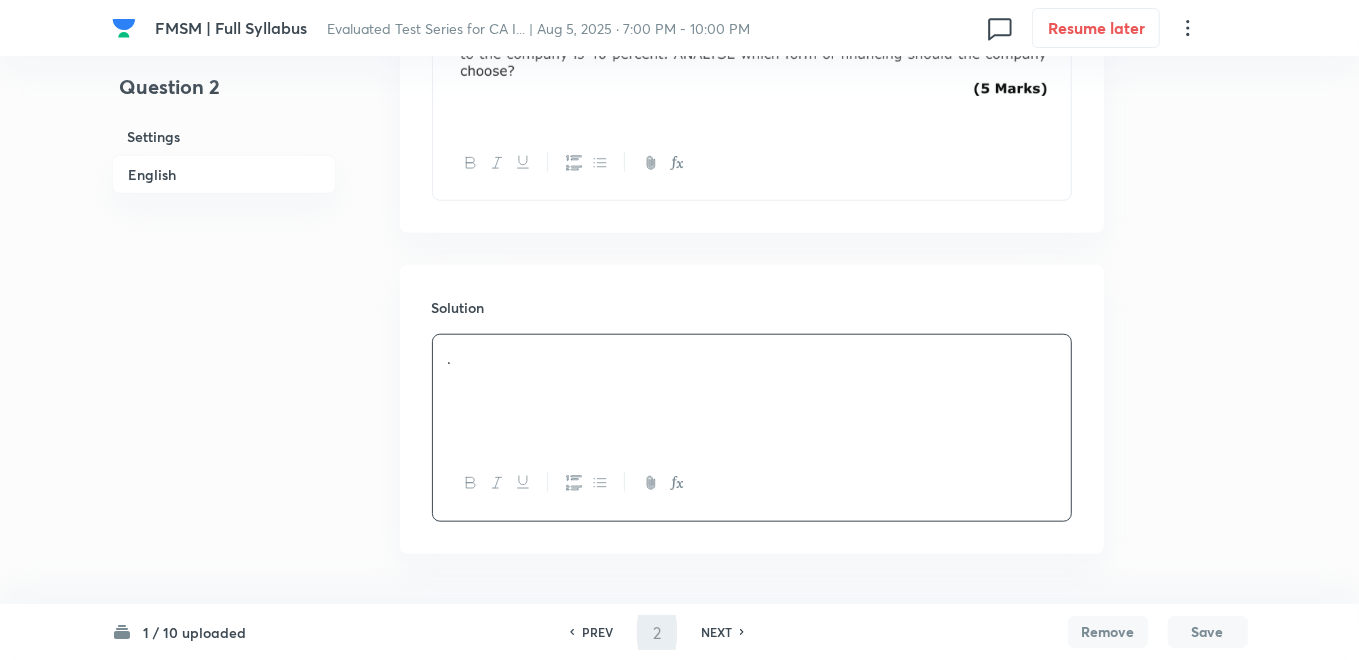 type on "3" 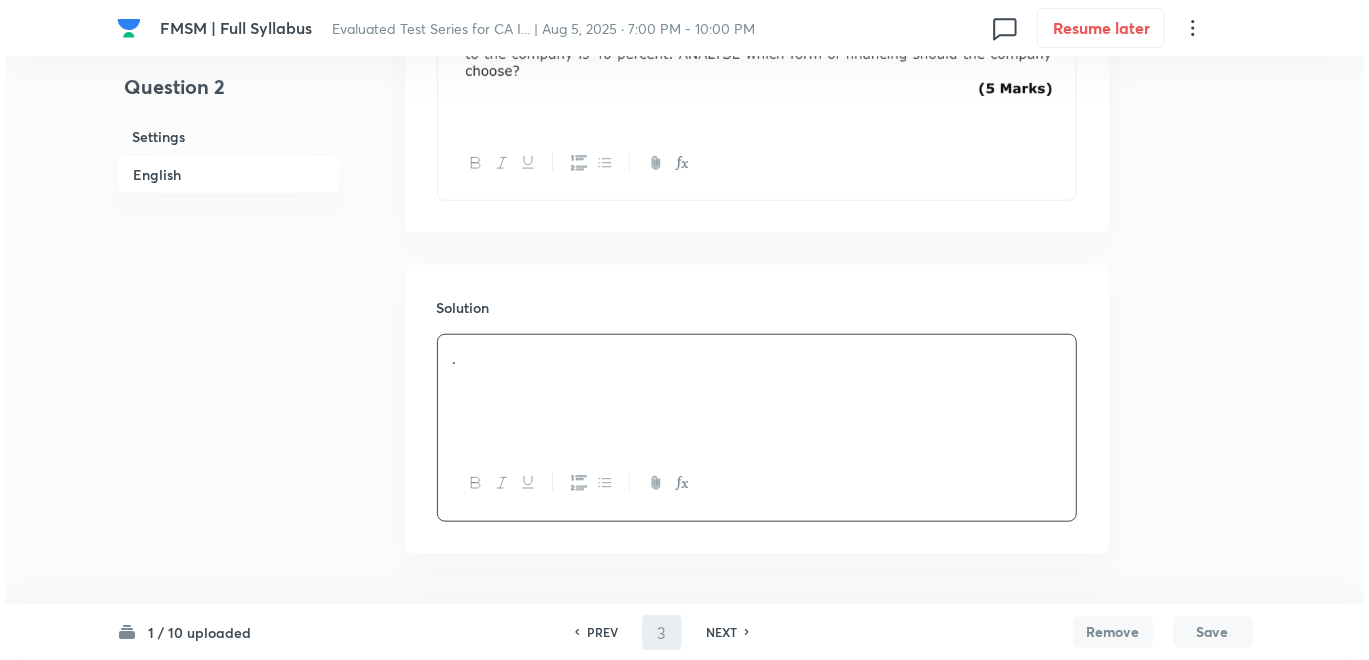 scroll, scrollTop: 0, scrollLeft: 0, axis: both 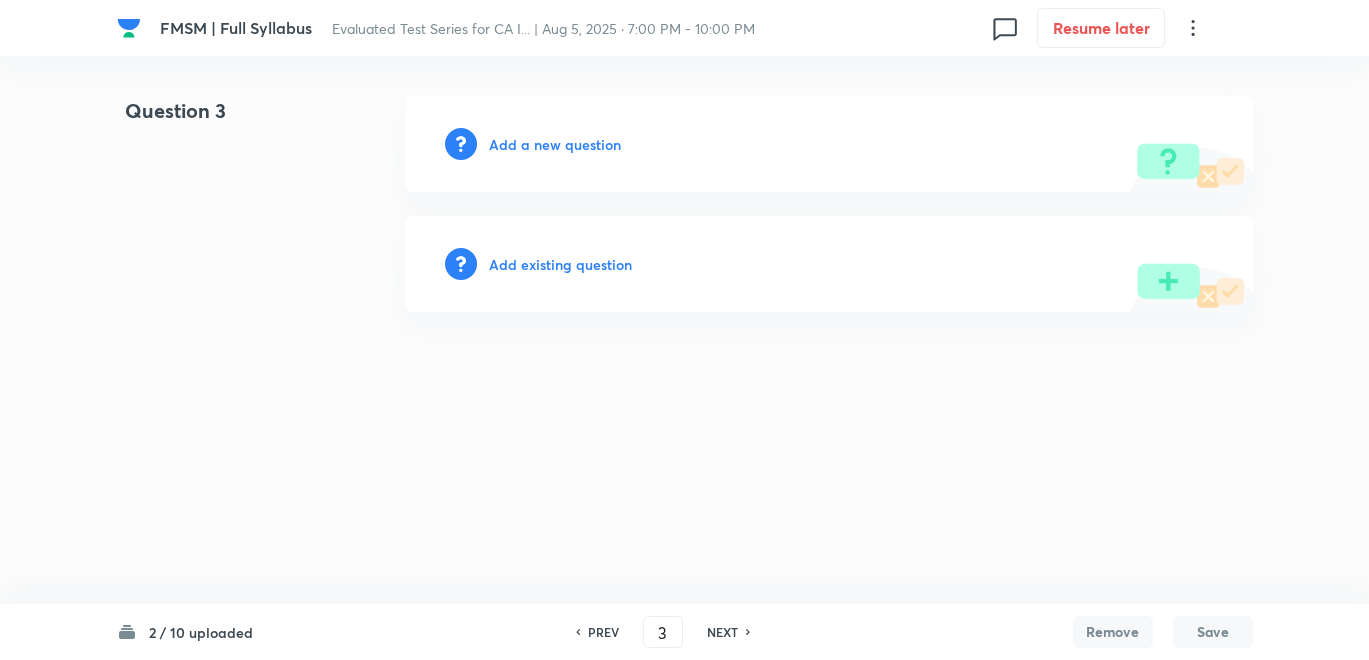 click on "Add a new question" at bounding box center [555, 144] 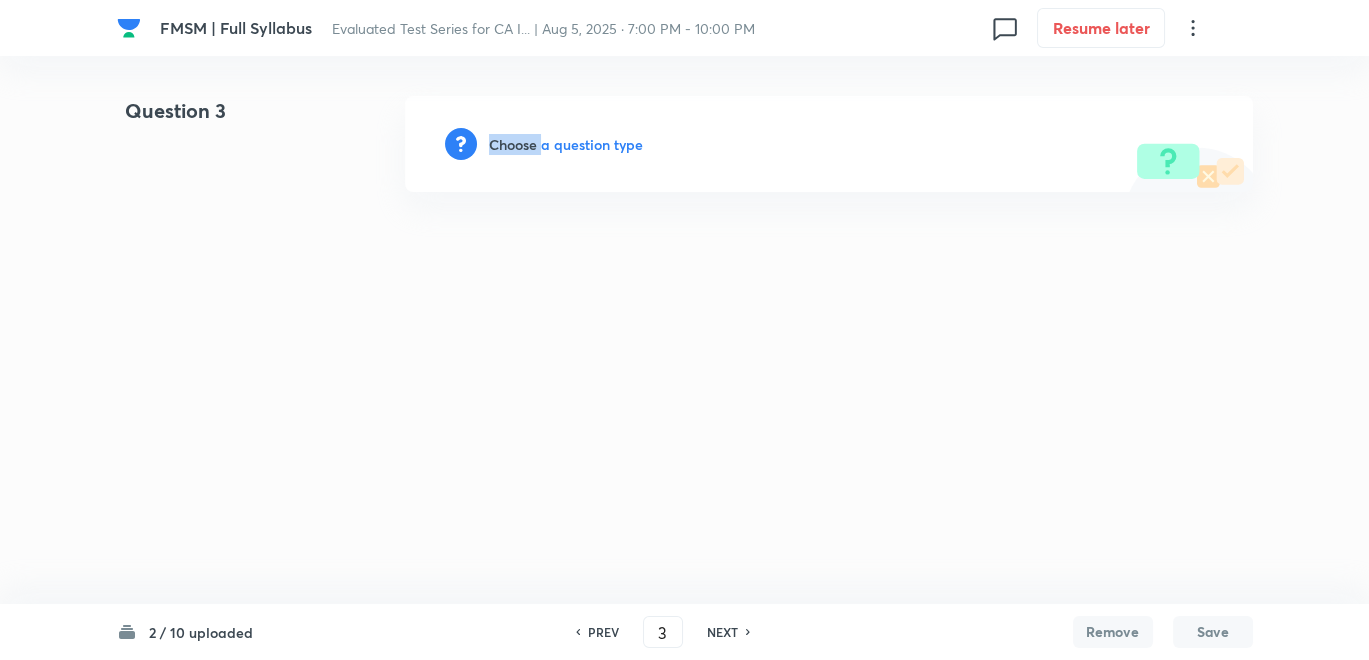 click on "Choose a question type" at bounding box center (566, 144) 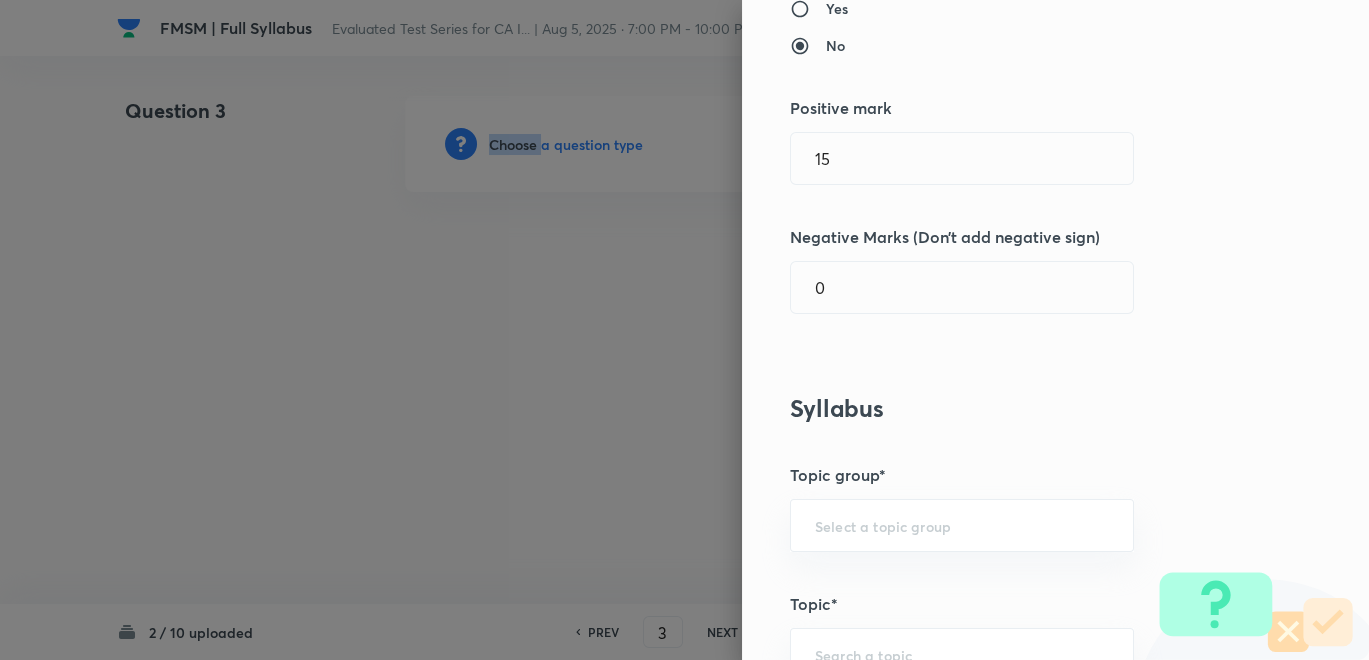 scroll, scrollTop: 444, scrollLeft: 0, axis: vertical 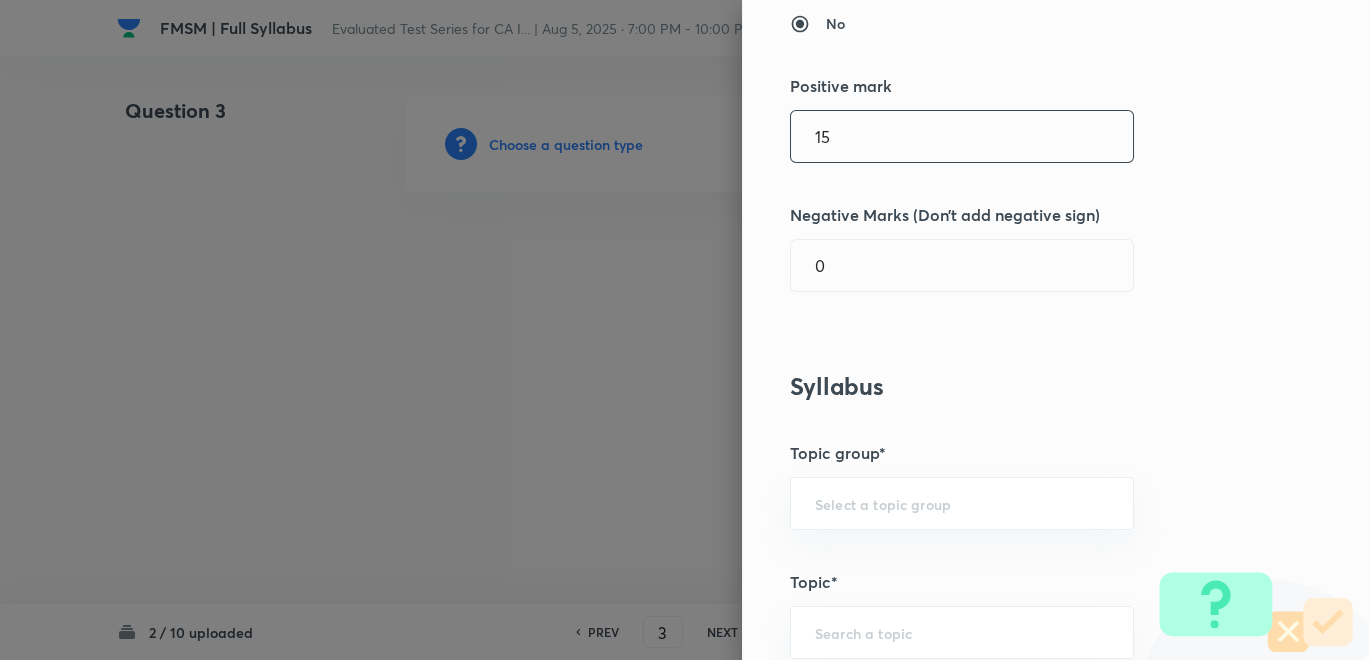 click on "15" at bounding box center (962, 136) 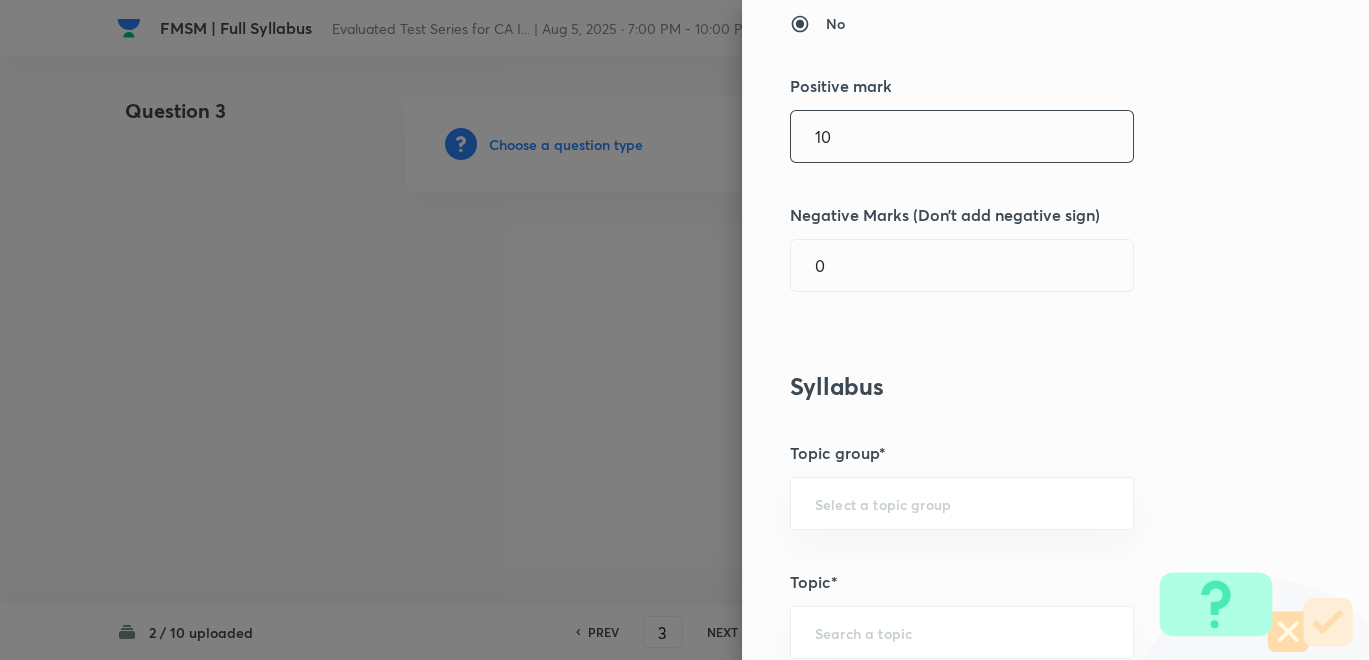 type on "10" 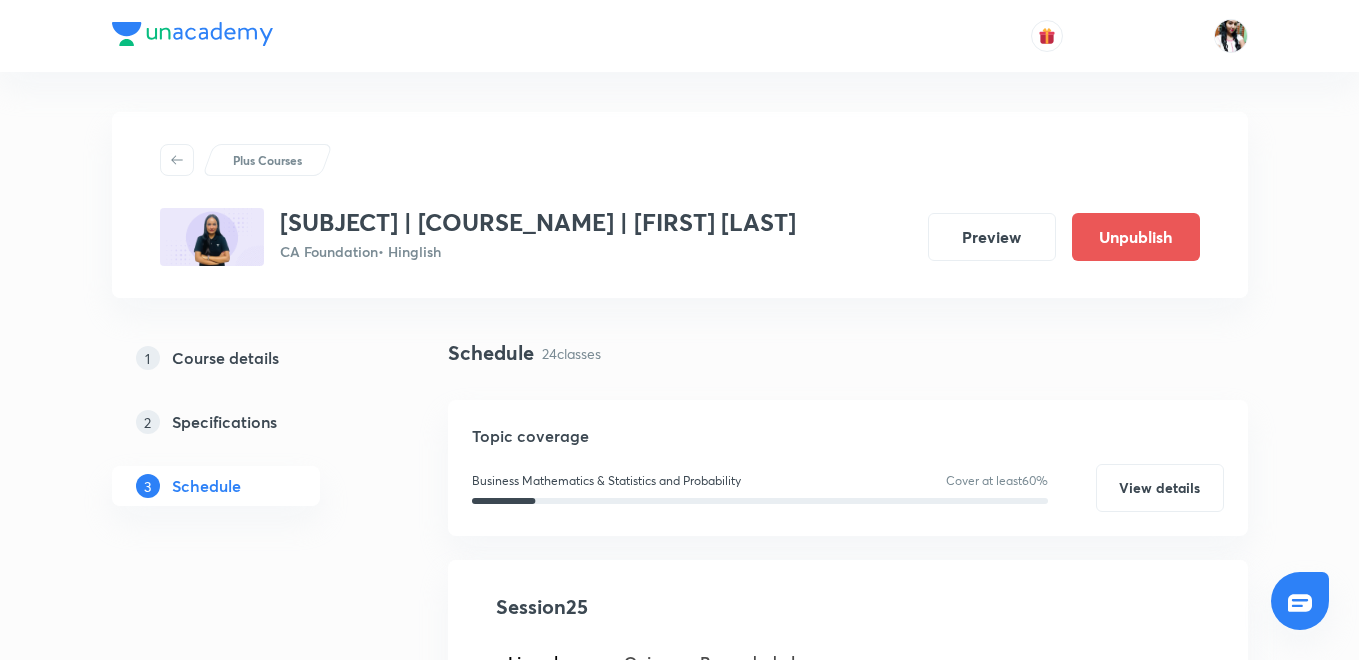 scroll, scrollTop: 891, scrollLeft: 0, axis: vertical 